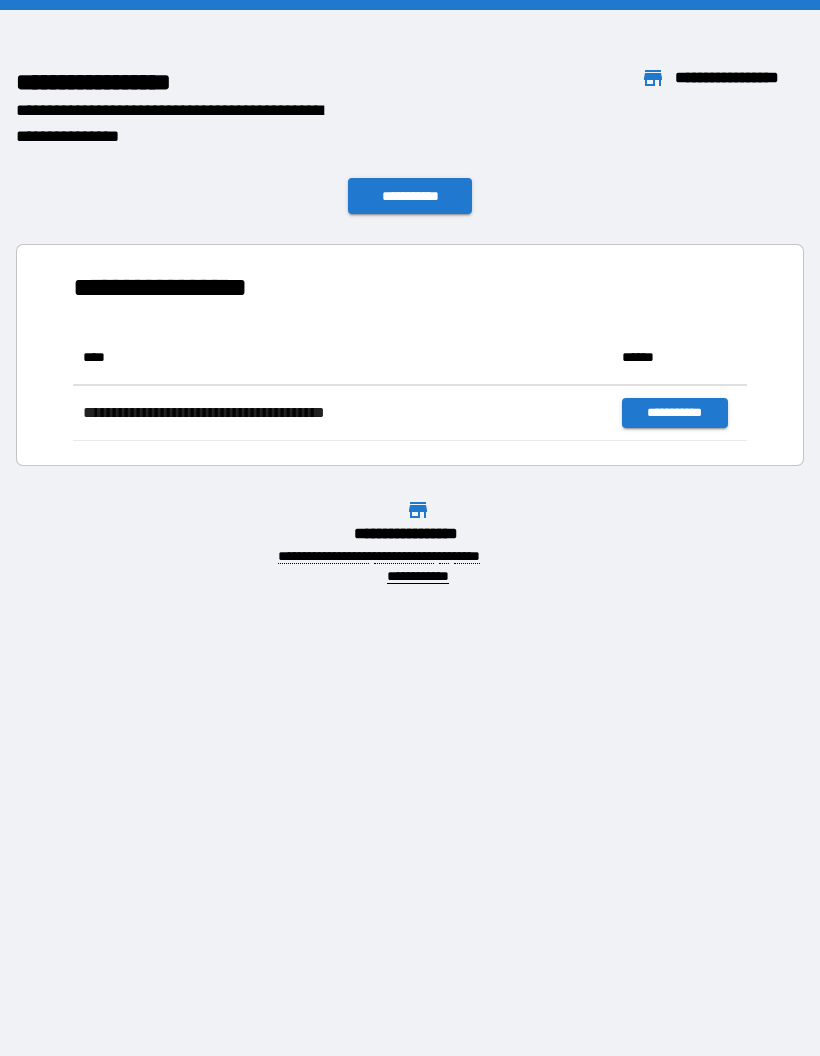 scroll, scrollTop: 0, scrollLeft: 0, axis: both 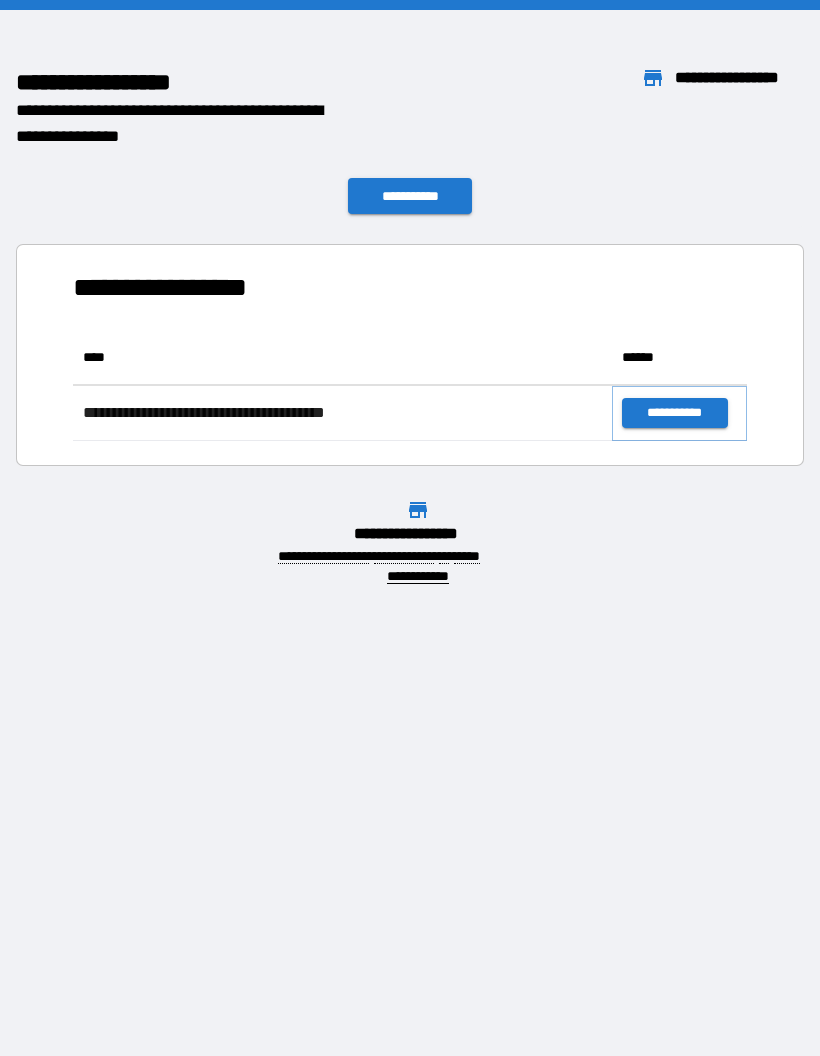 click on "**********" at bounding box center (674, 413) 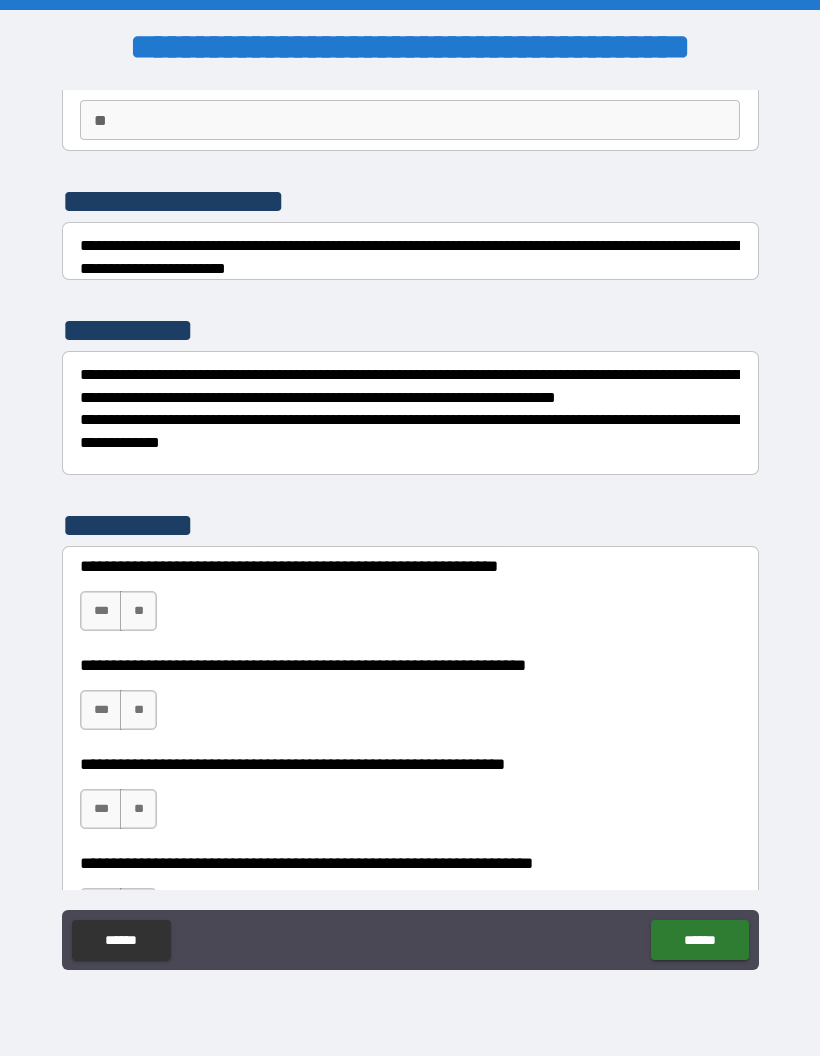 scroll, scrollTop: 193, scrollLeft: 0, axis: vertical 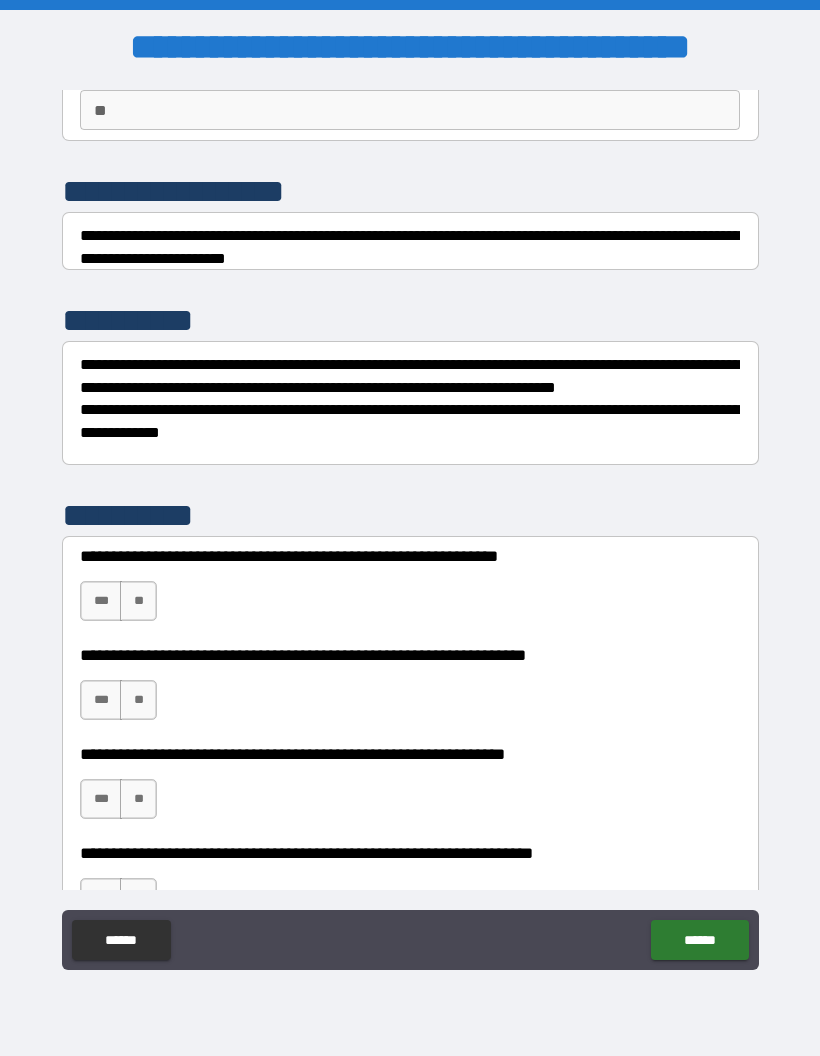 click on "**" at bounding box center (138, 601) 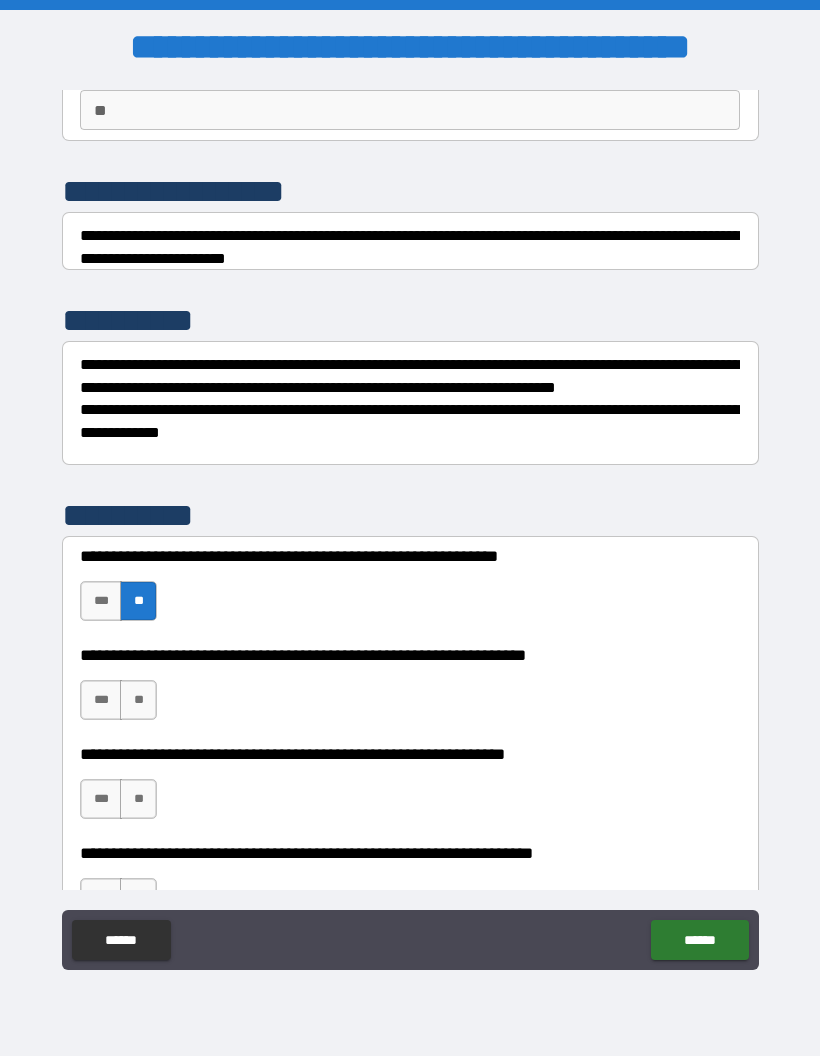 click on "***" at bounding box center [101, 700] 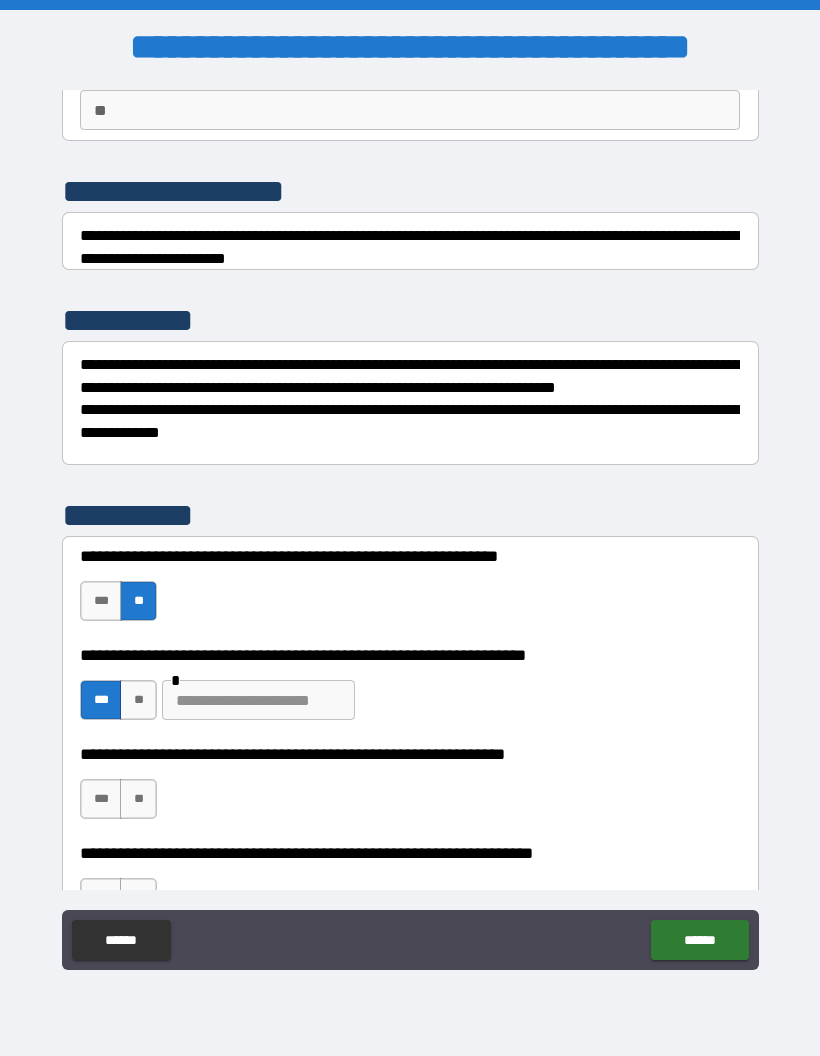 click at bounding box center [258, 700] 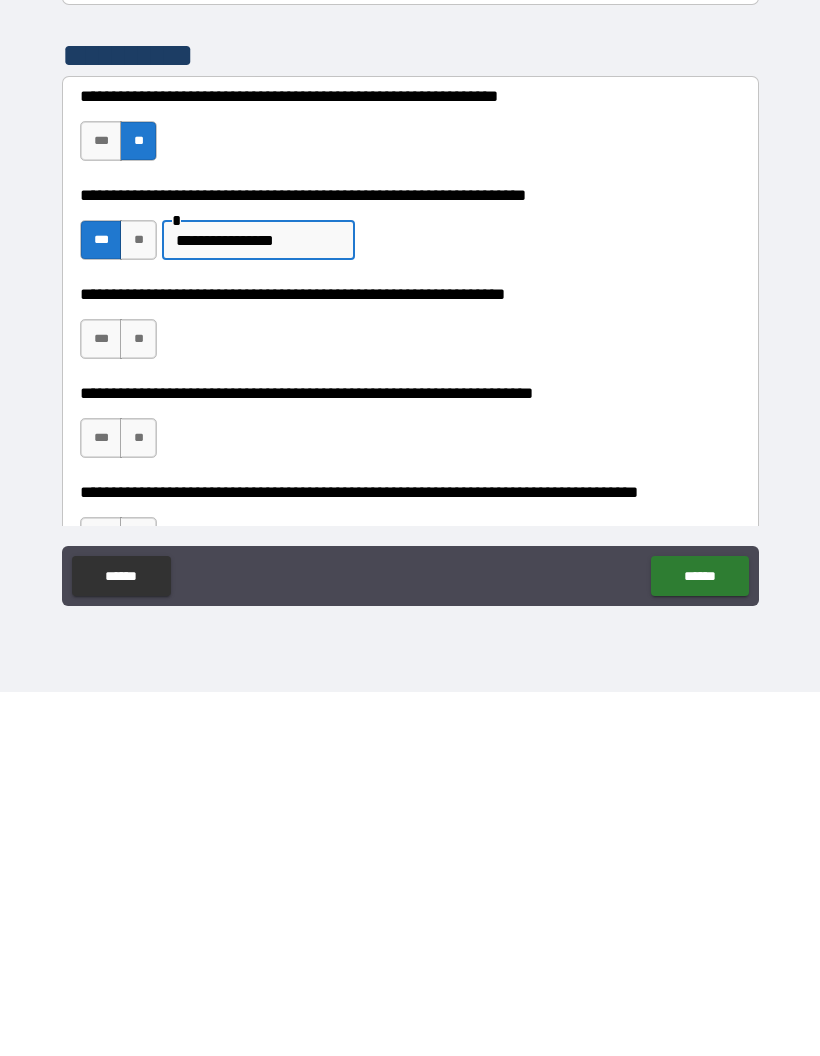 scroll, scrollTop: 292, scrollLeft: 0, axis: vertical 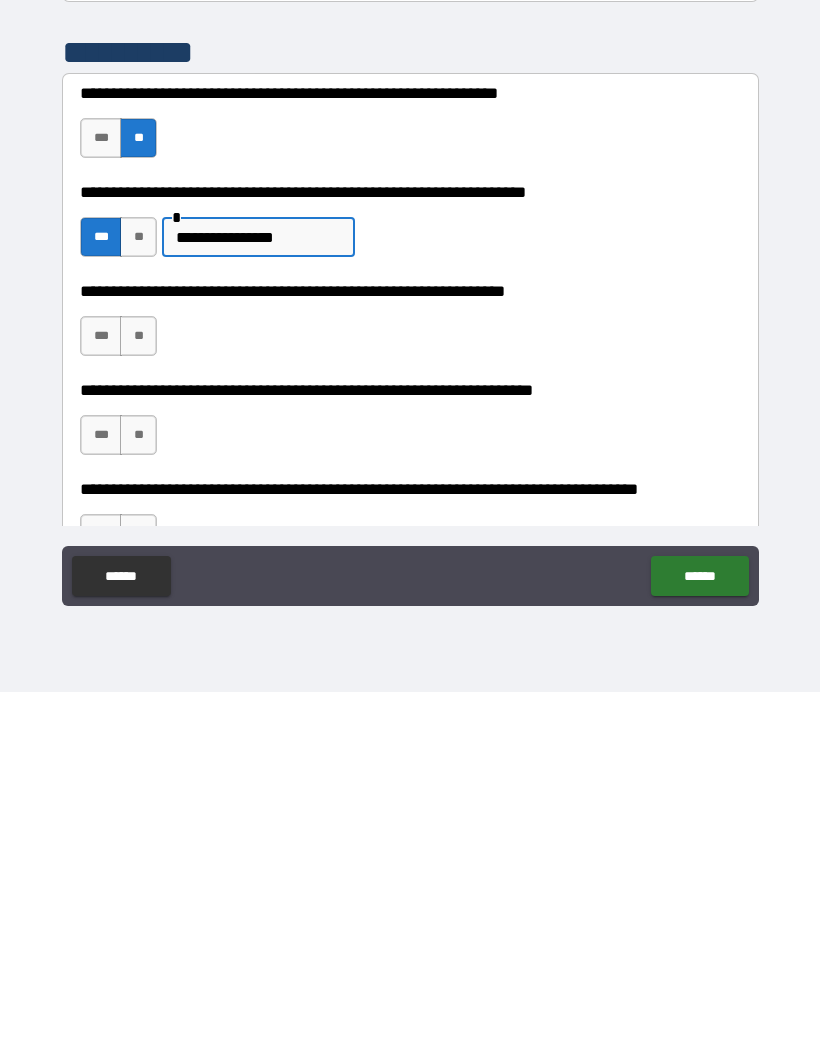 type on "**********" 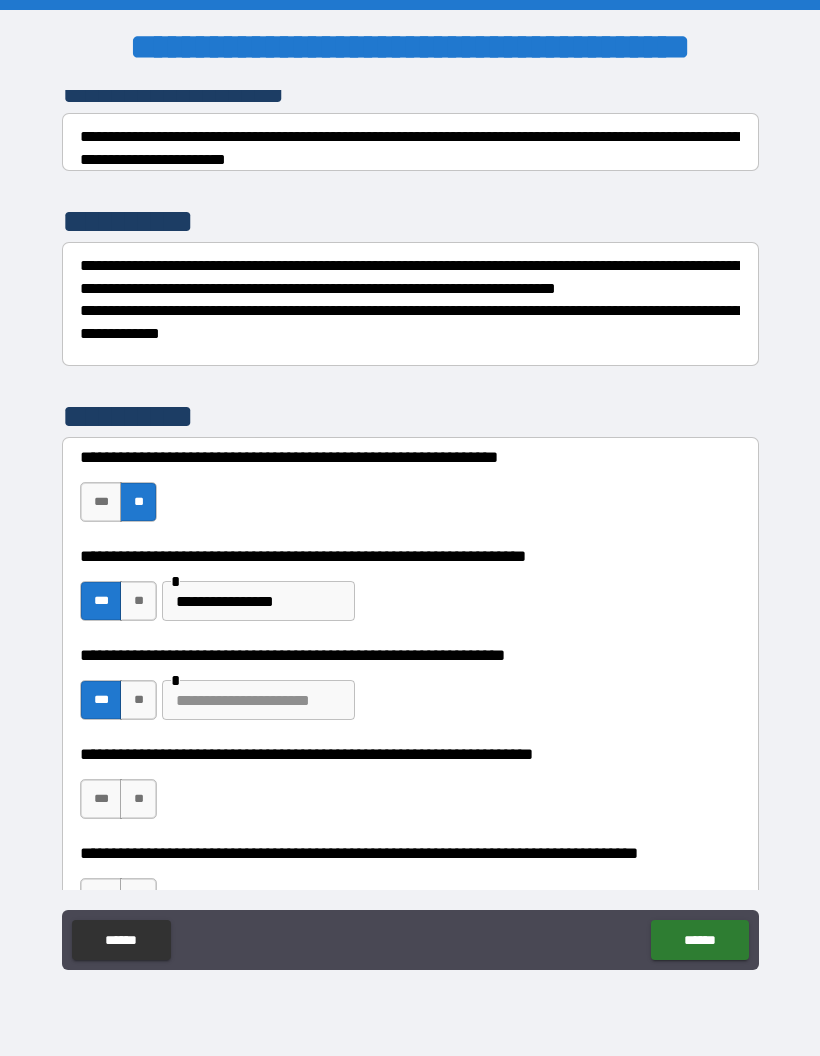 click at bounding box center [258, 700] 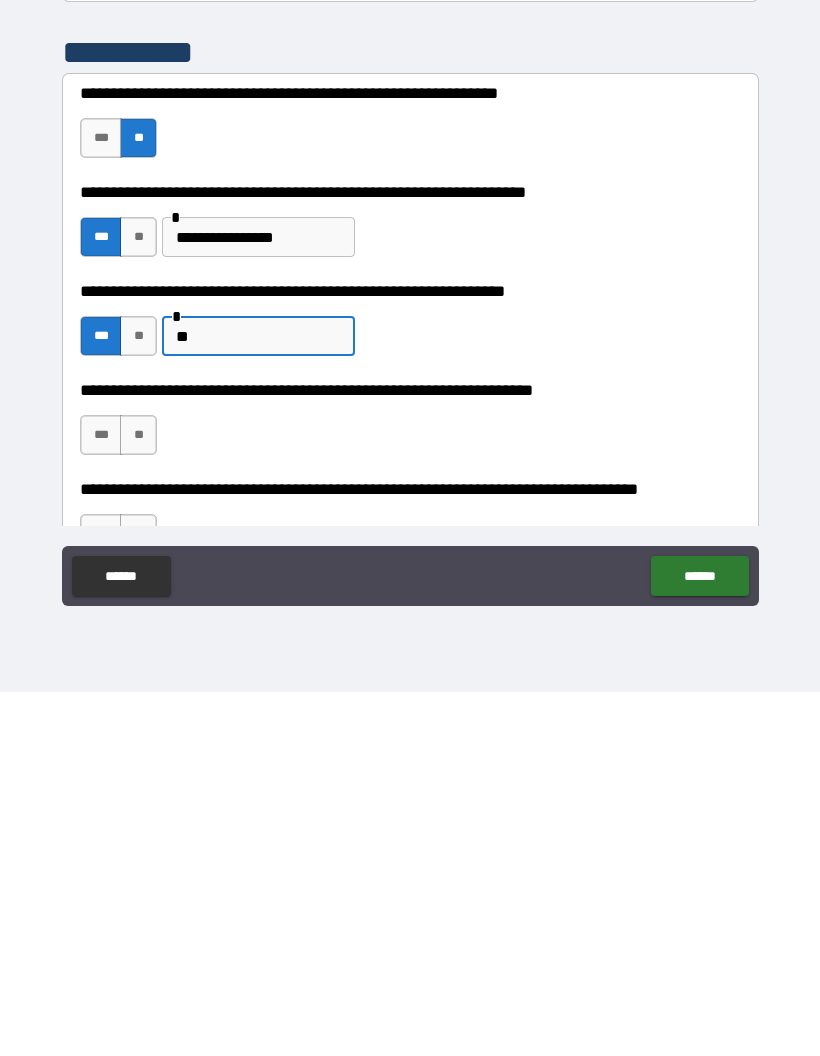 type on "*" 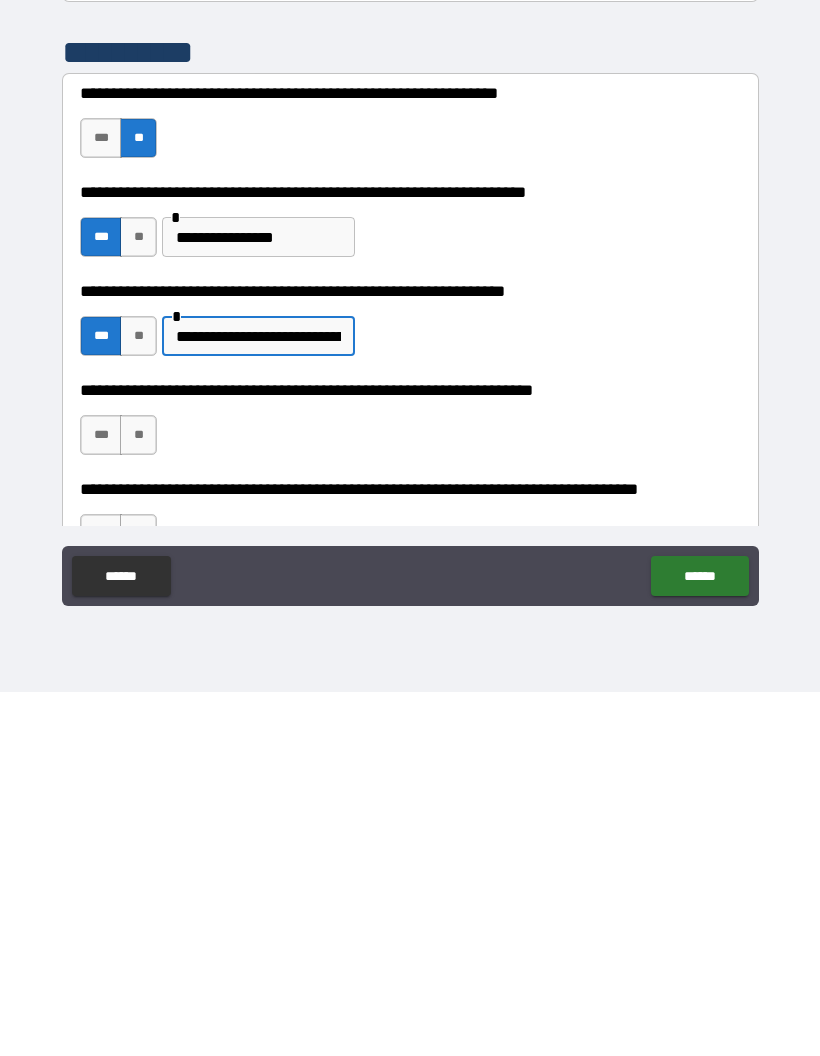 type on "**********" 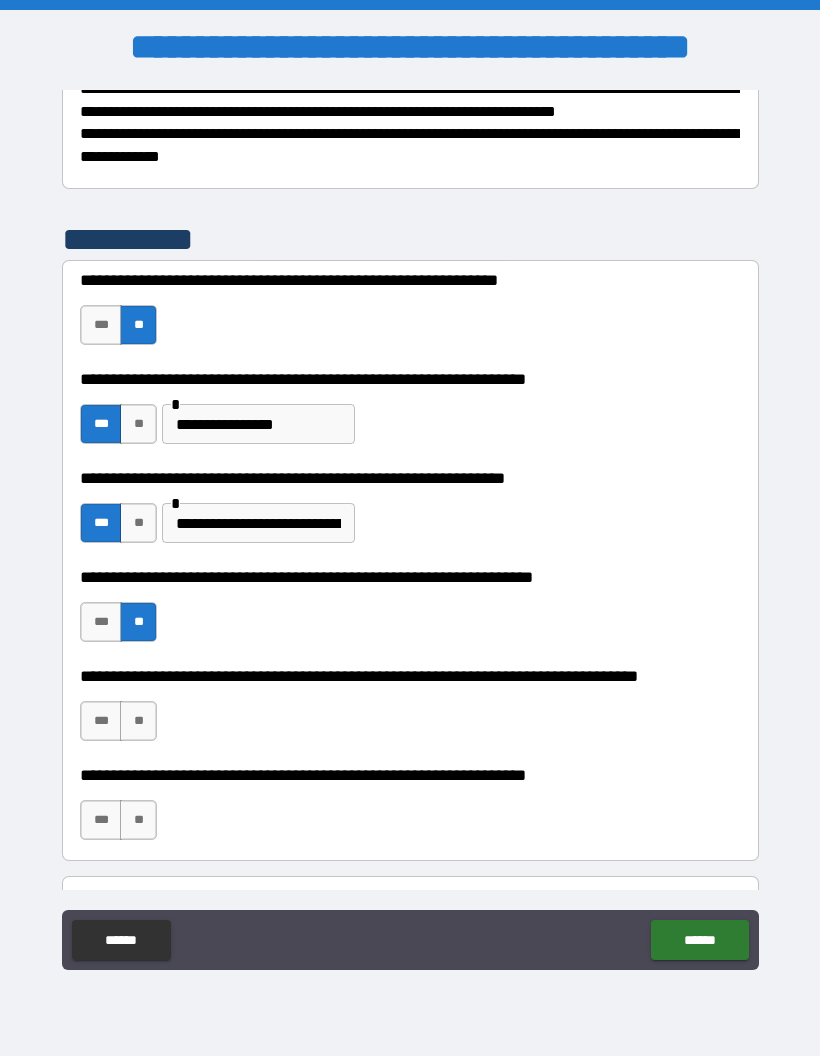 scroll, scrollTop: 485, scrollLeft: 0, axis: vertical 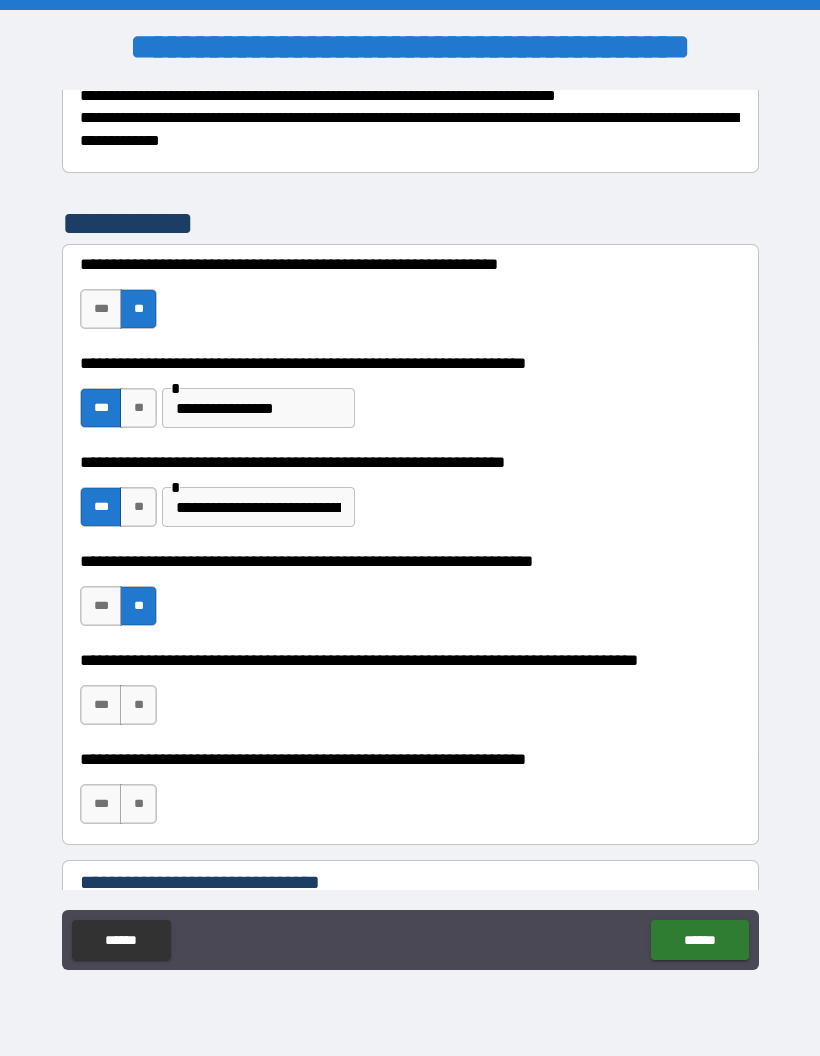click on "**********" at bounding box center [258, 507] 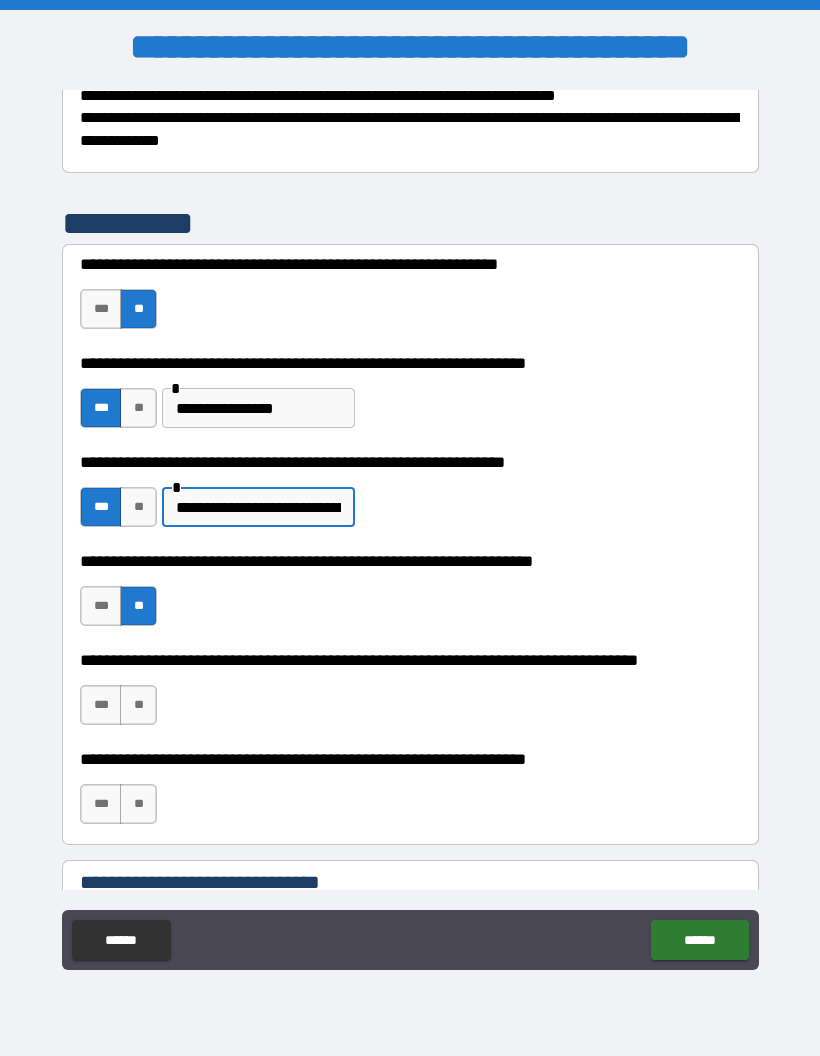 click on "**********" at bounding box center [258, 507] 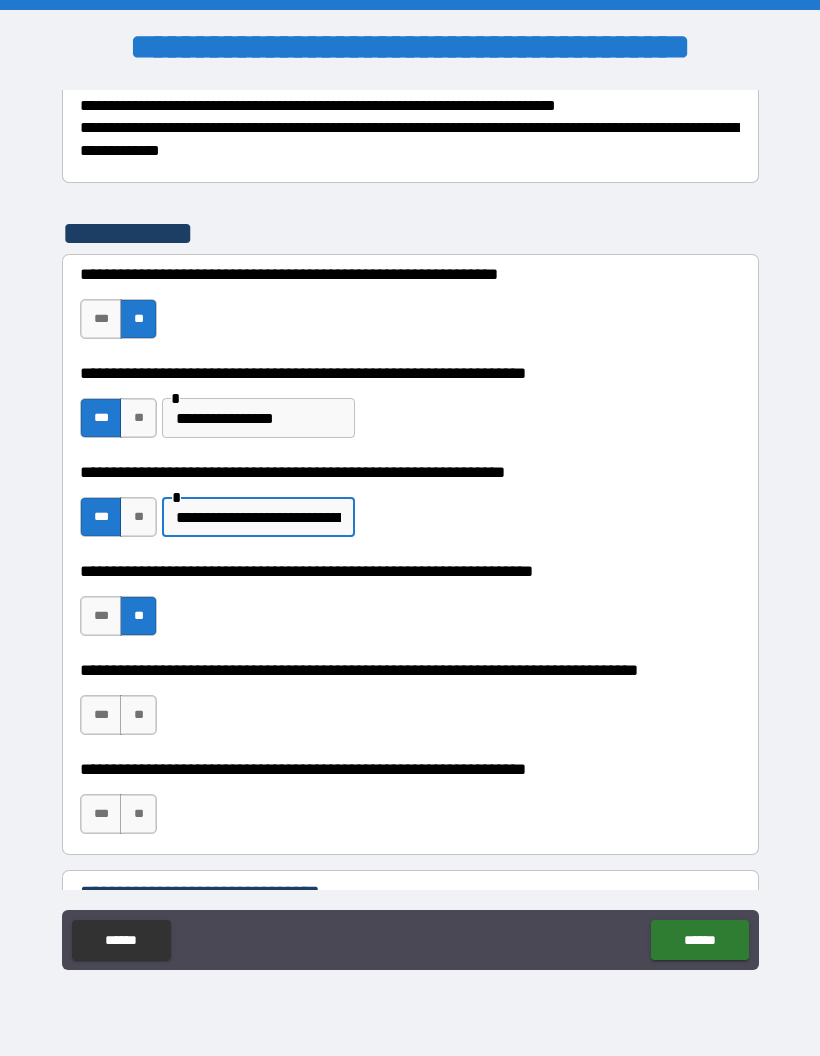 scroll, scrollTop: 476, scrollLeft: 0, axis: vertical 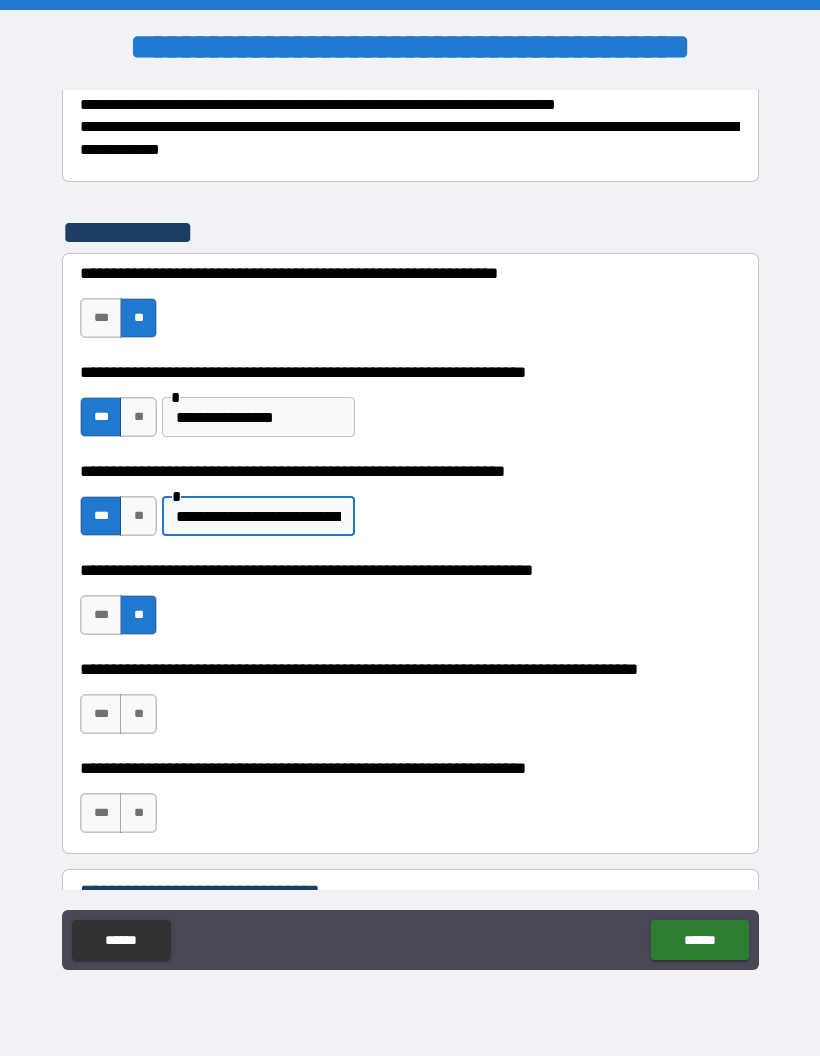 click on "**********" at bounding box center (258, 516) 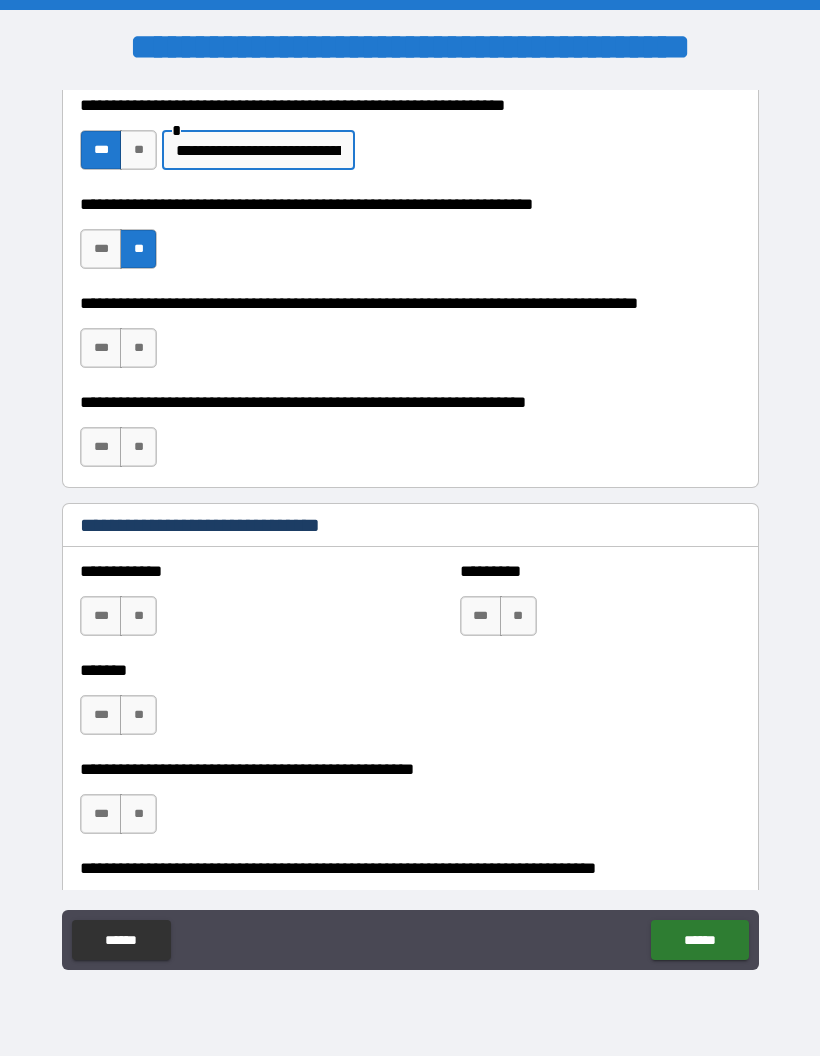 scroll, scrollTop: 844, scrollLeft: 0, axis: vertical 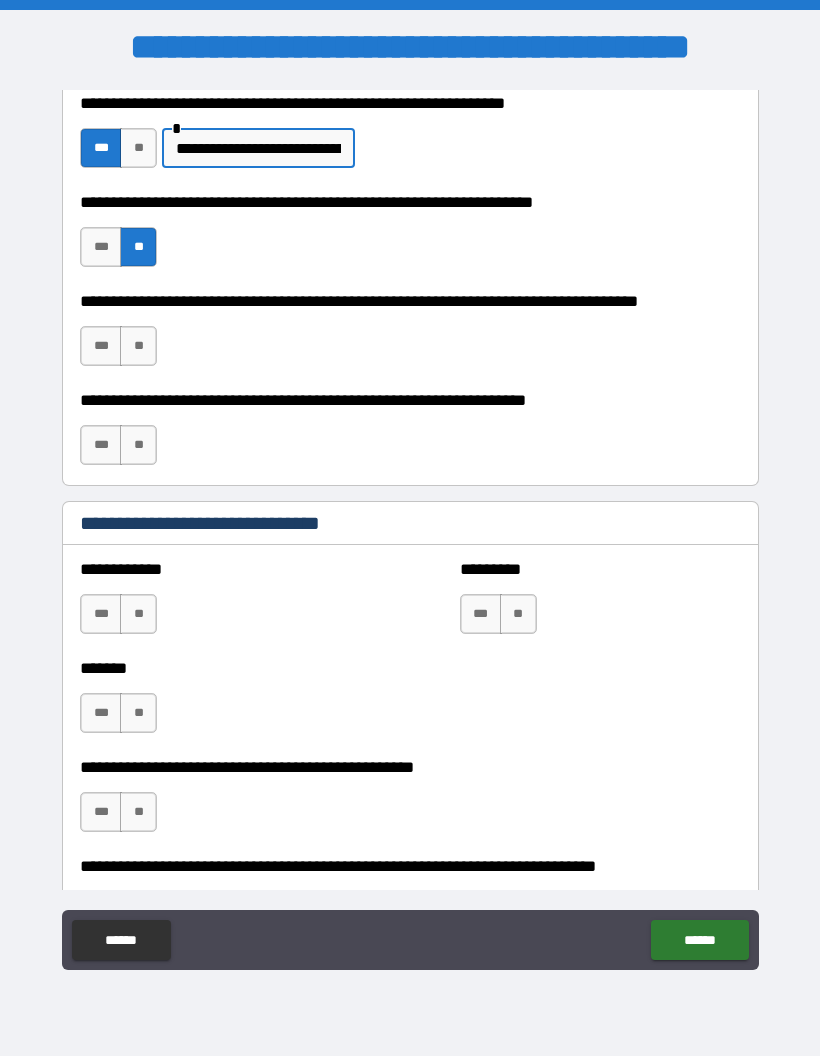 click on "**" at bounding box center (138, 346) 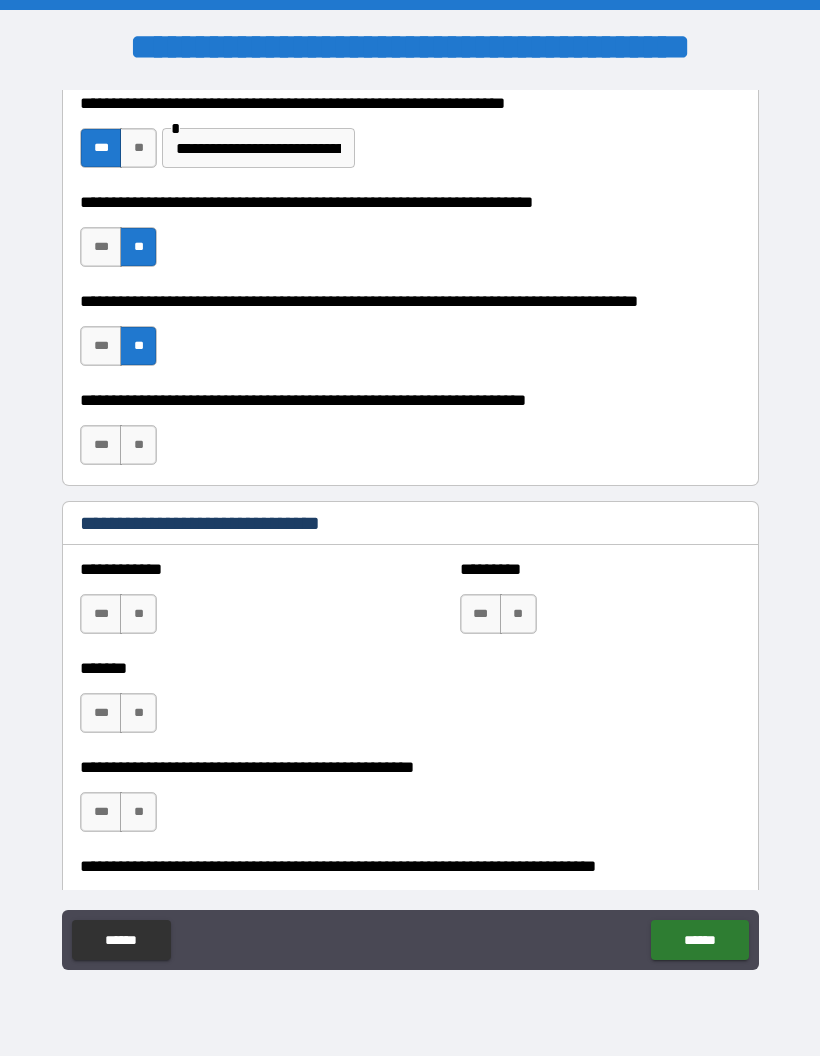 click on "**" at bounding box center (138, 445) 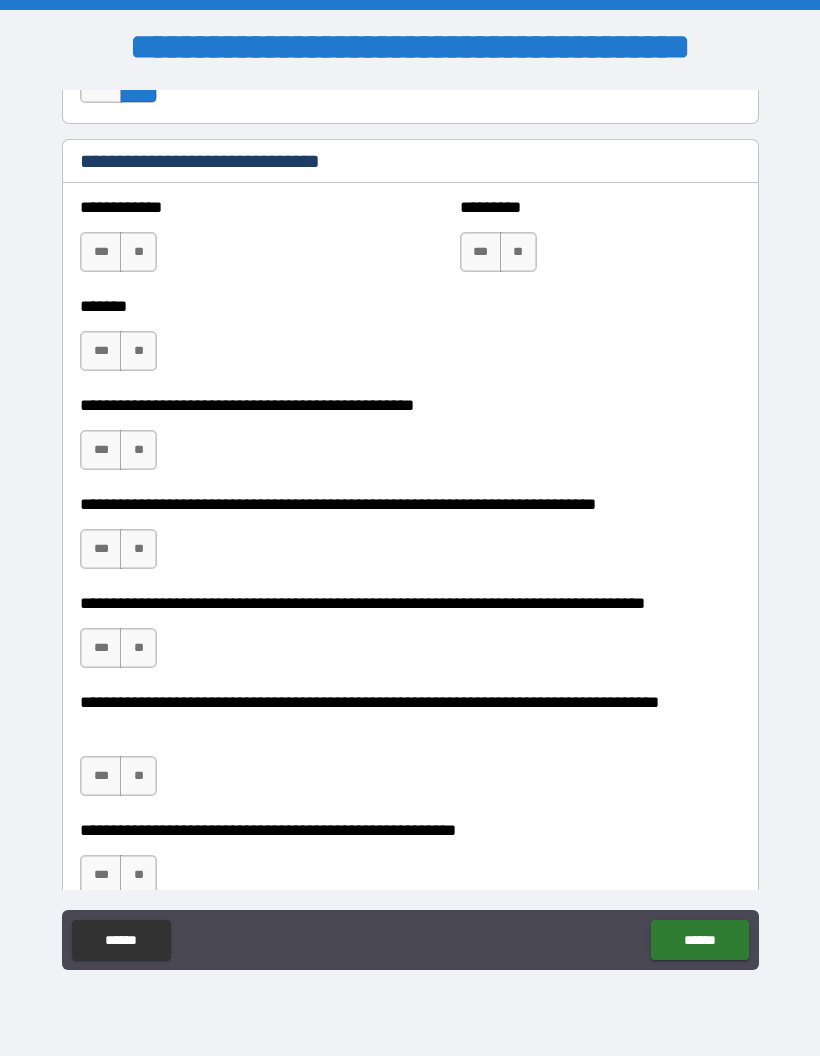 scroll, scrollTop: 1205, scrollLeft: 0, axis: vertical 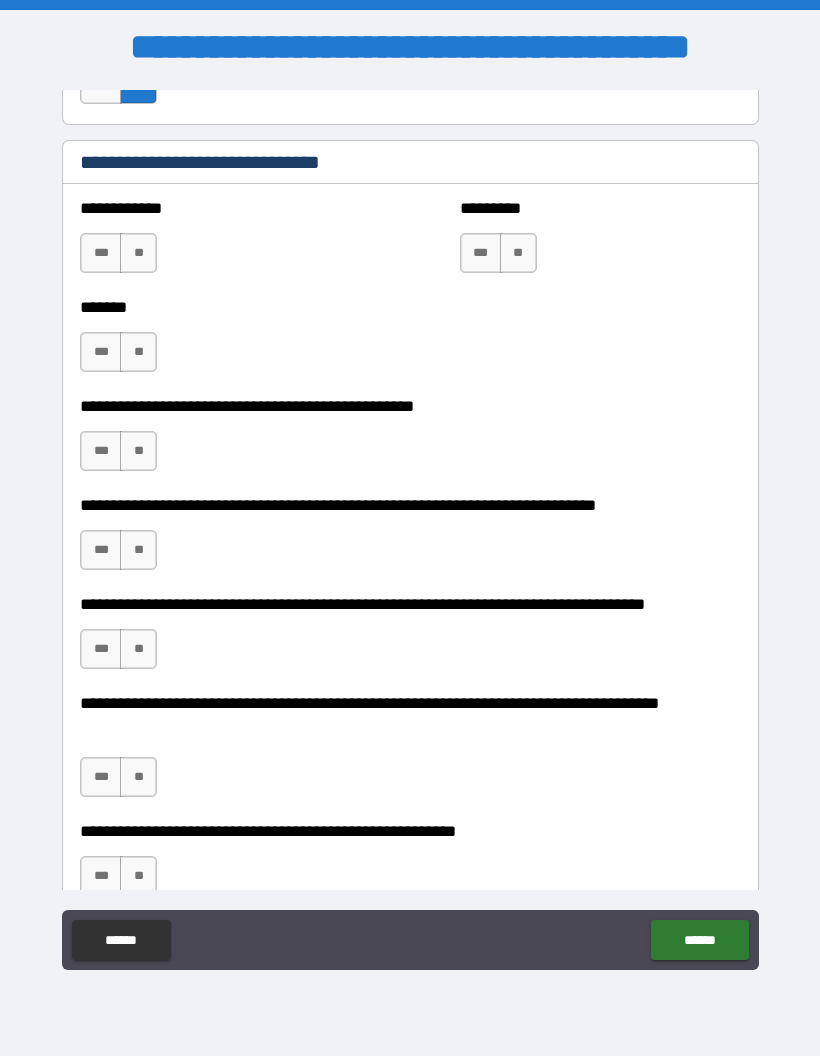click on "**" at bounding box center (138, 451) 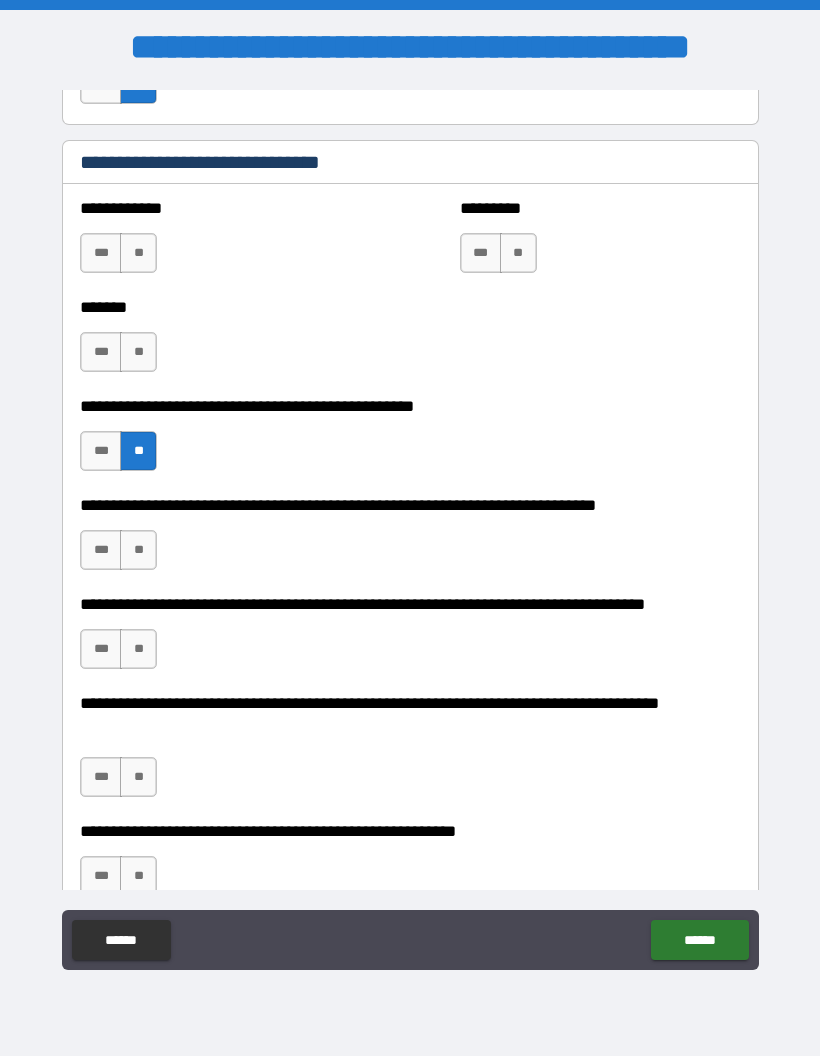 click on "**" at bounding box center [138, 550] 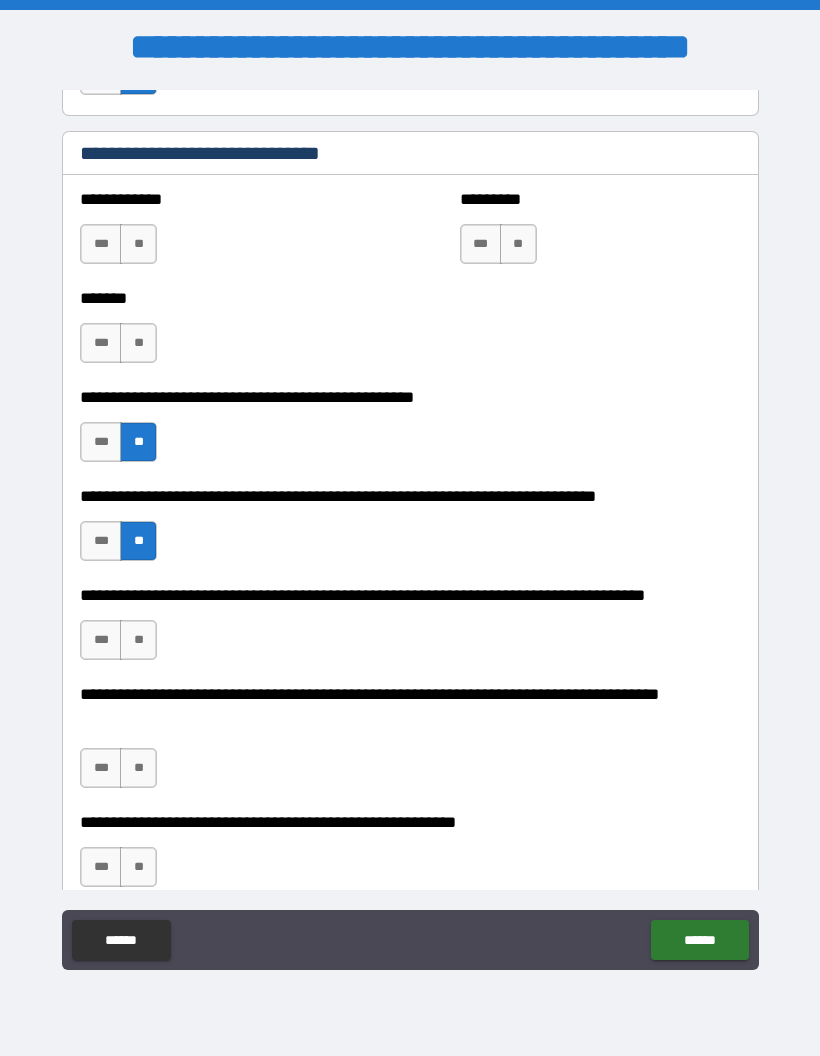 scroll, scrollTop: 1213, scrollLeft: 0, axis: vertical 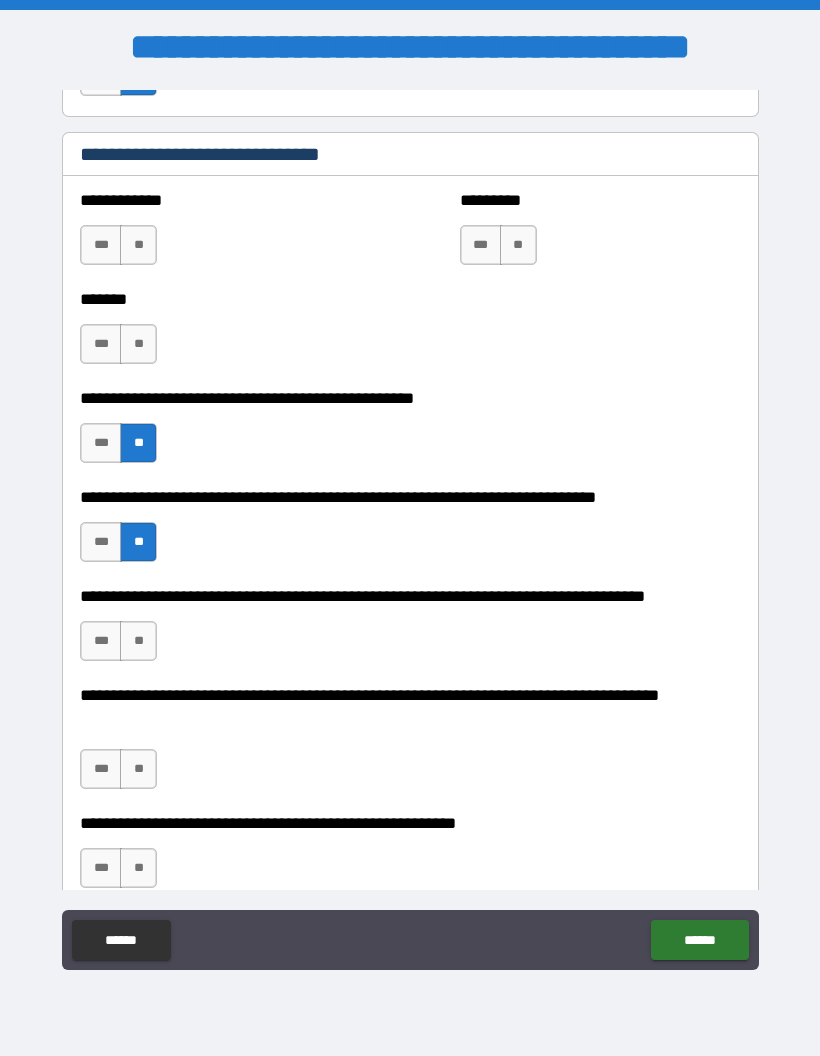 click on "***" at bounding box center (101, 344) 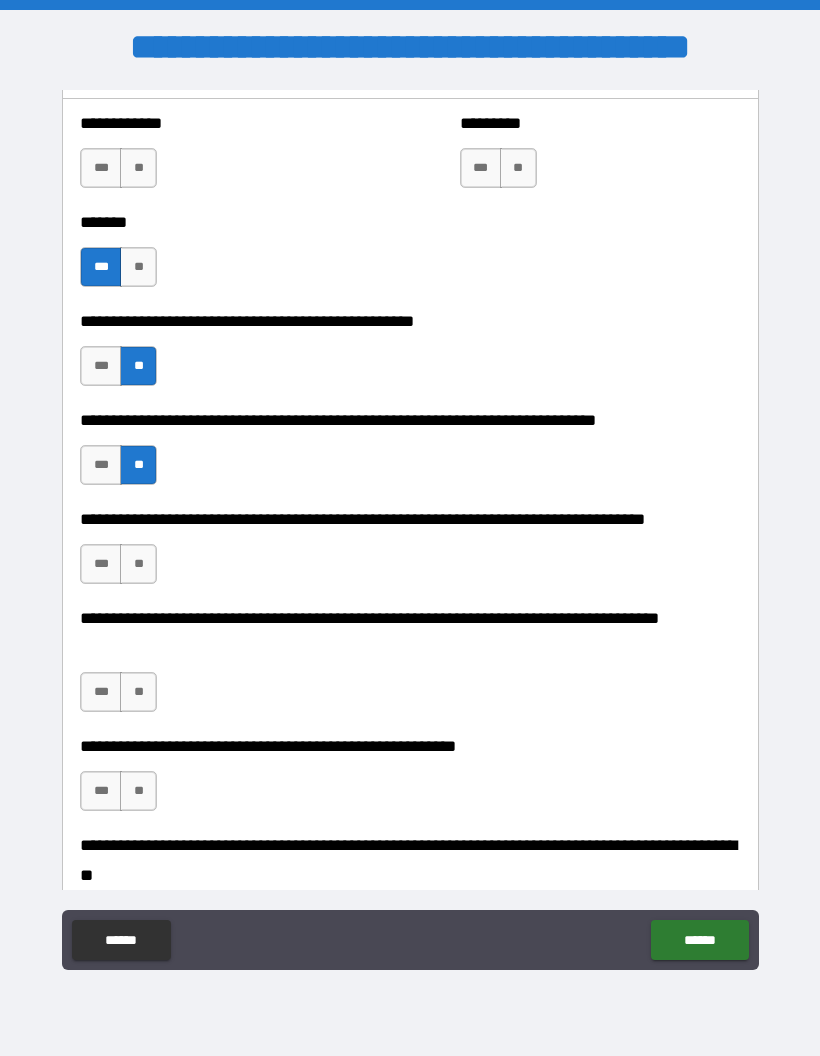 scroll, scrollTop: 1301, scrollLeft: 0, axis: vertical 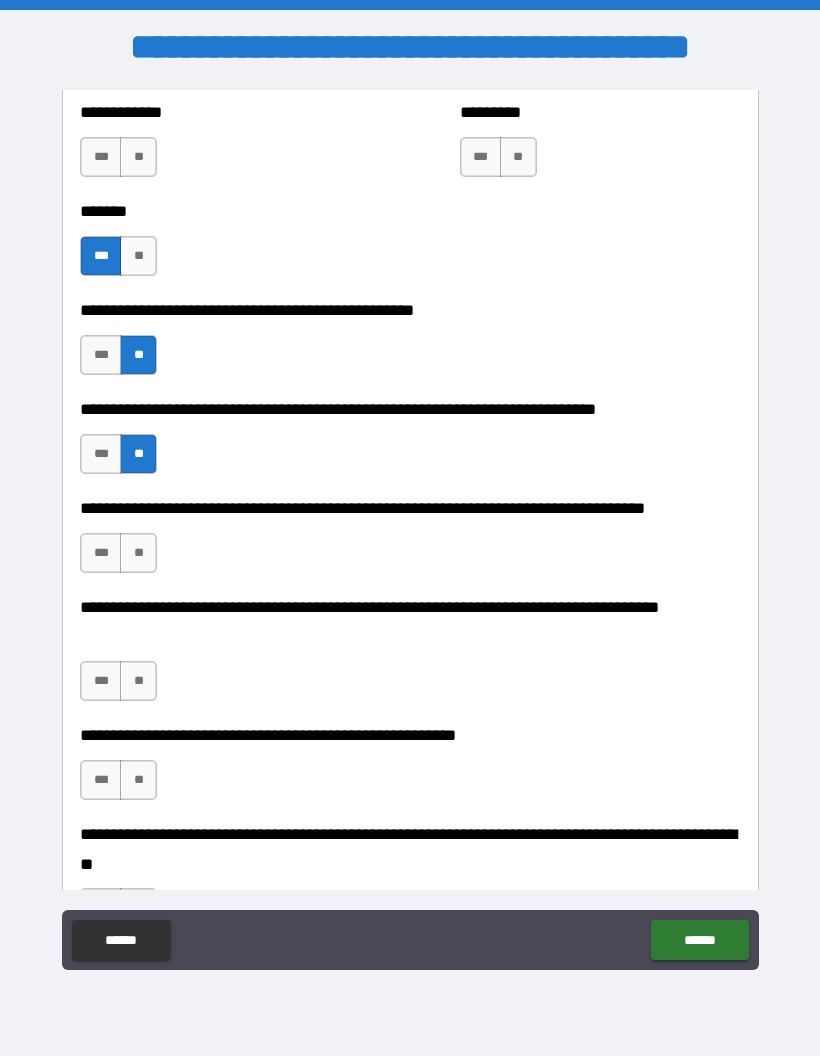 click on "***" at bounding box center [101, 553] 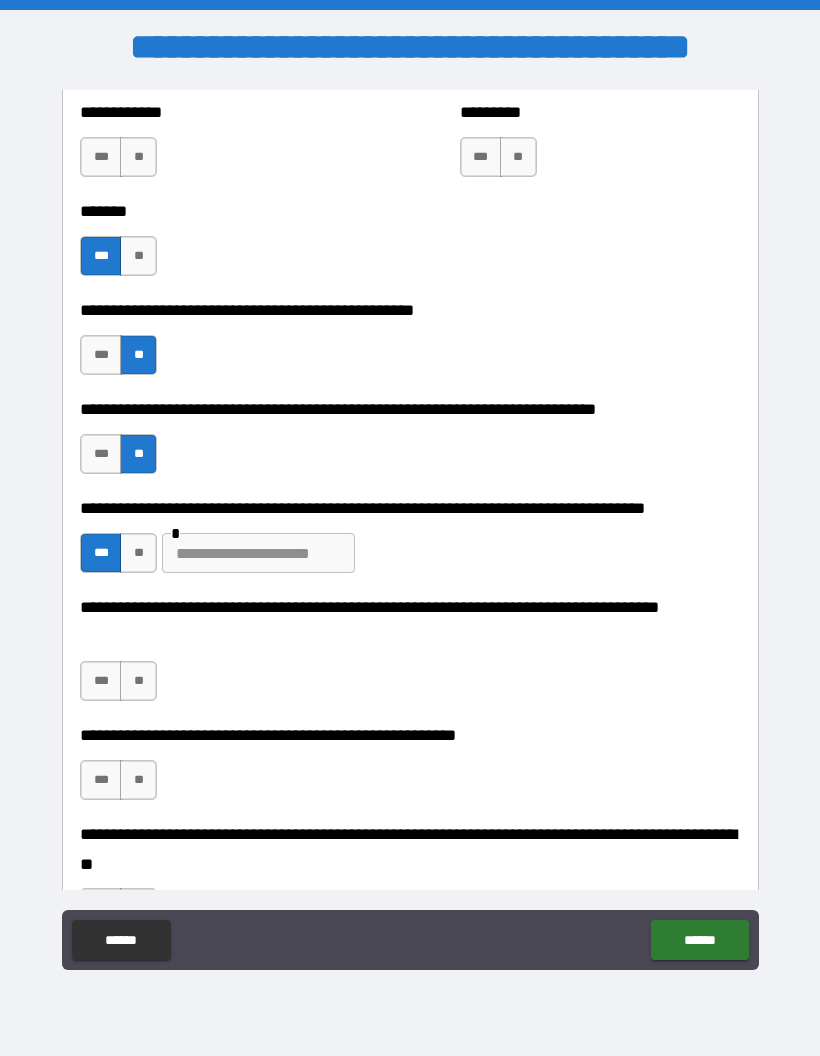 click at bounding box center [258, 553] 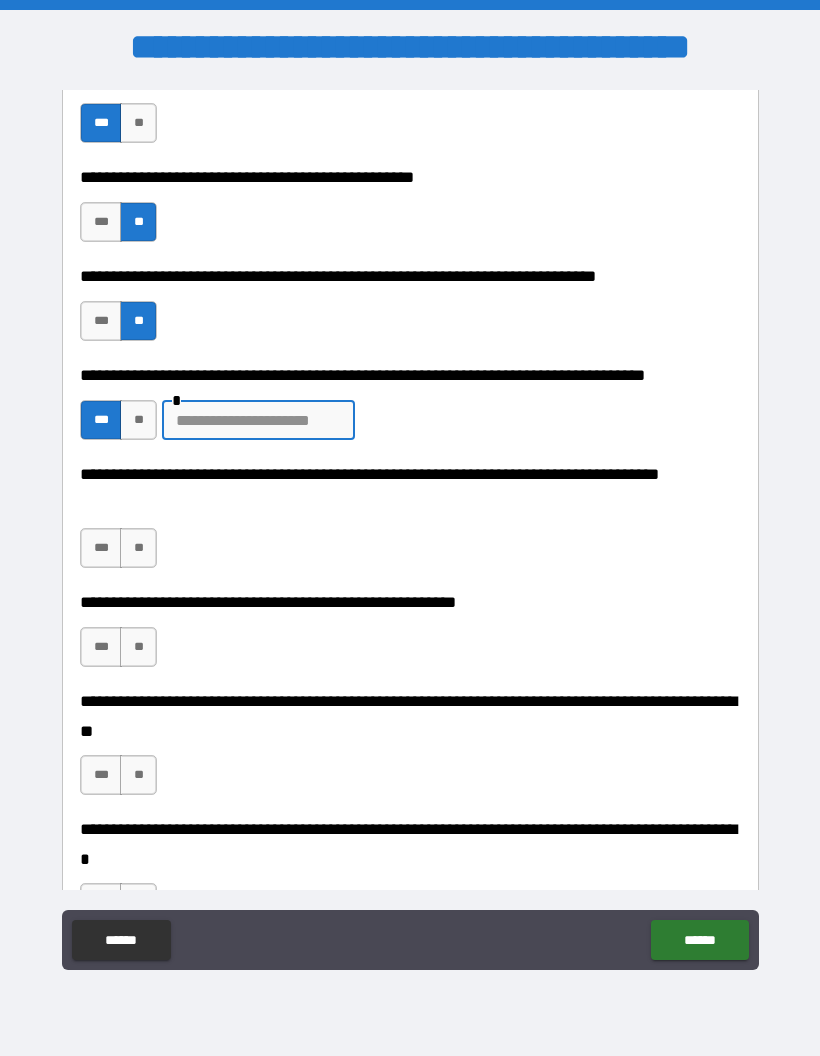 scroll, scrollTop: 1453, scrollLeft: 0, axis: vertical 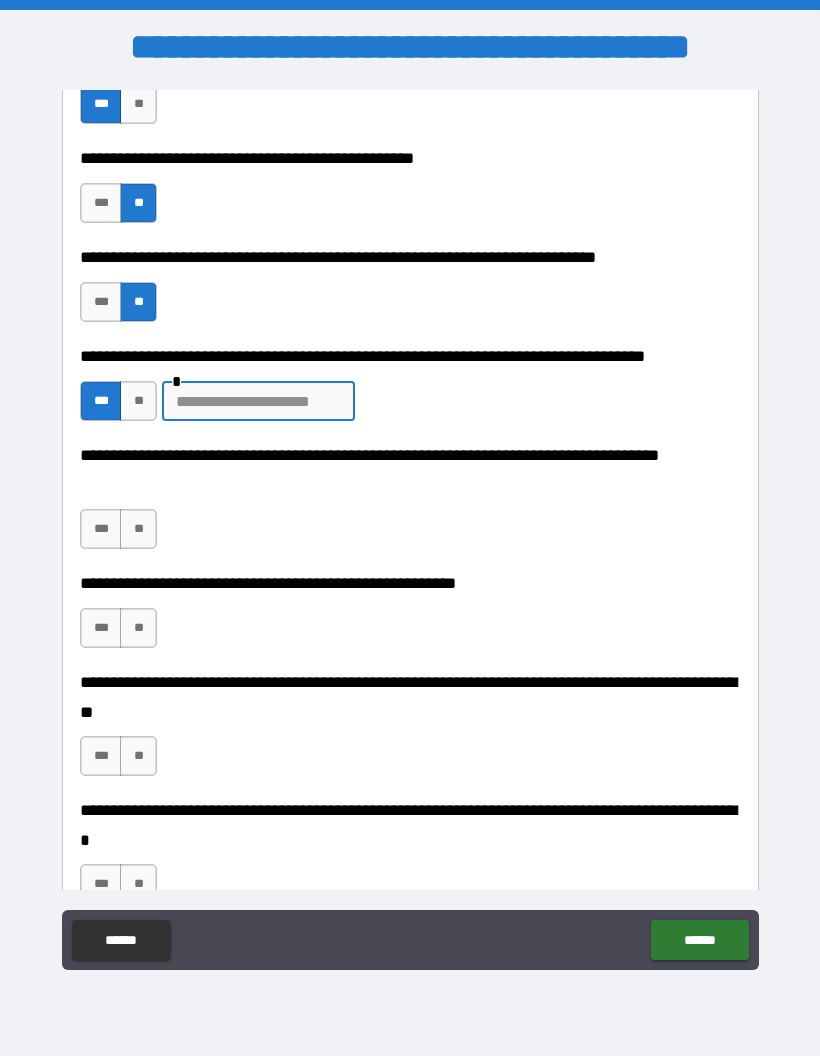 click on "**" at bounding box center (138, 529) 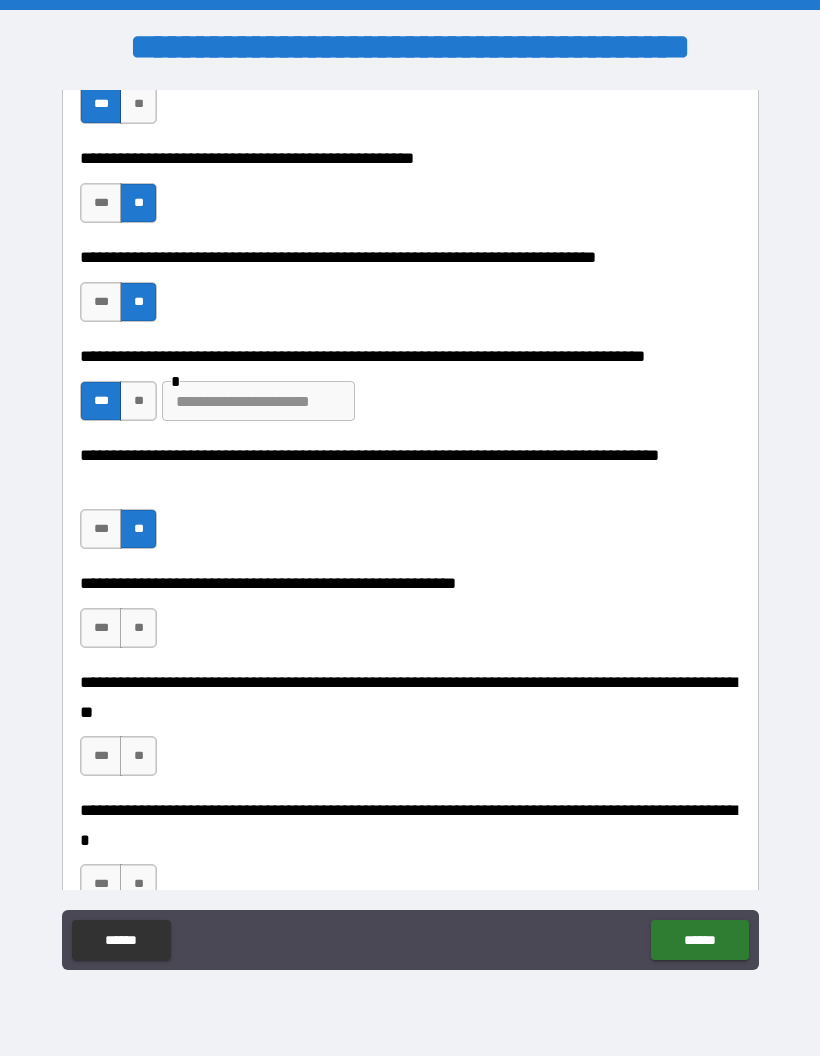 click at bounding box center [258, 401] 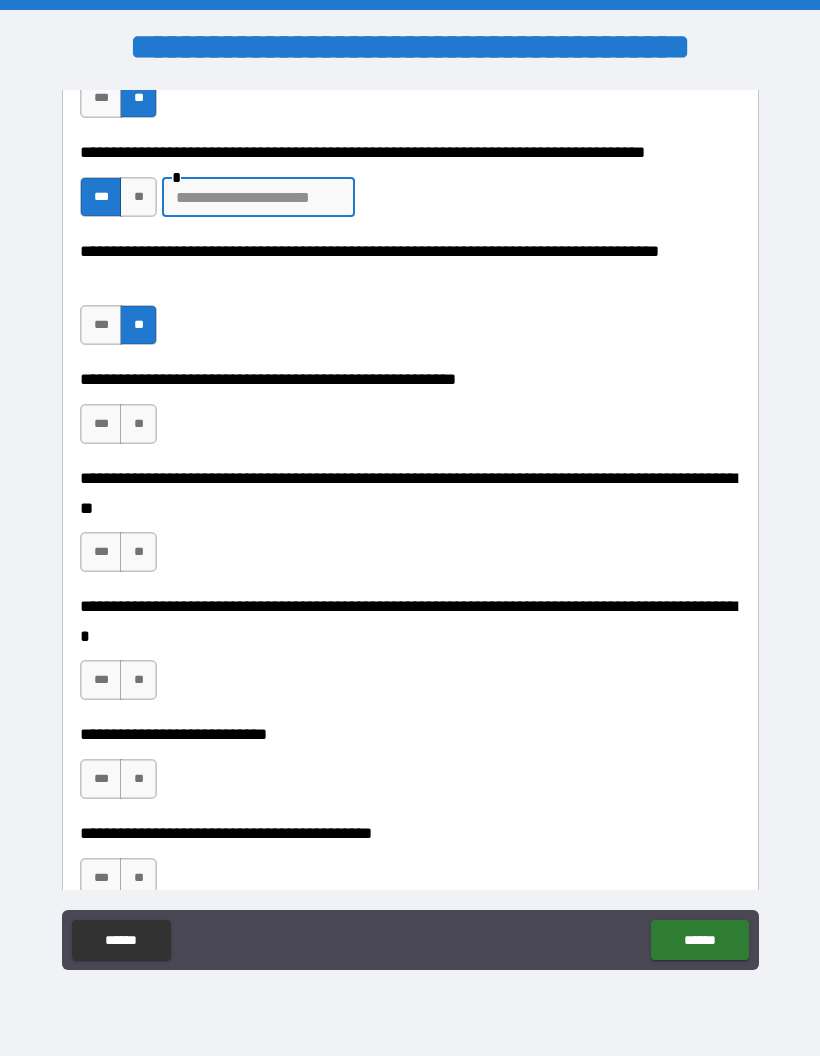 scroll, scrollTop: 1663, scrollLeft: 0, axis: vertical 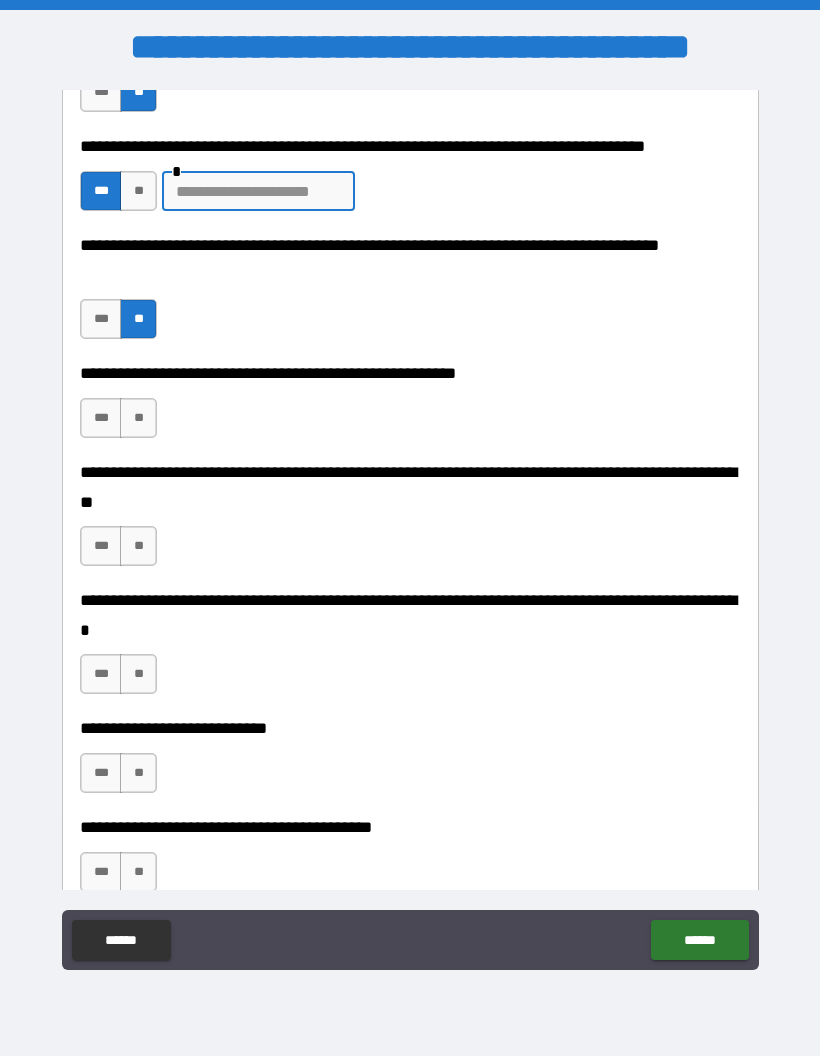 click on "**" at bounding box center (138, 418) 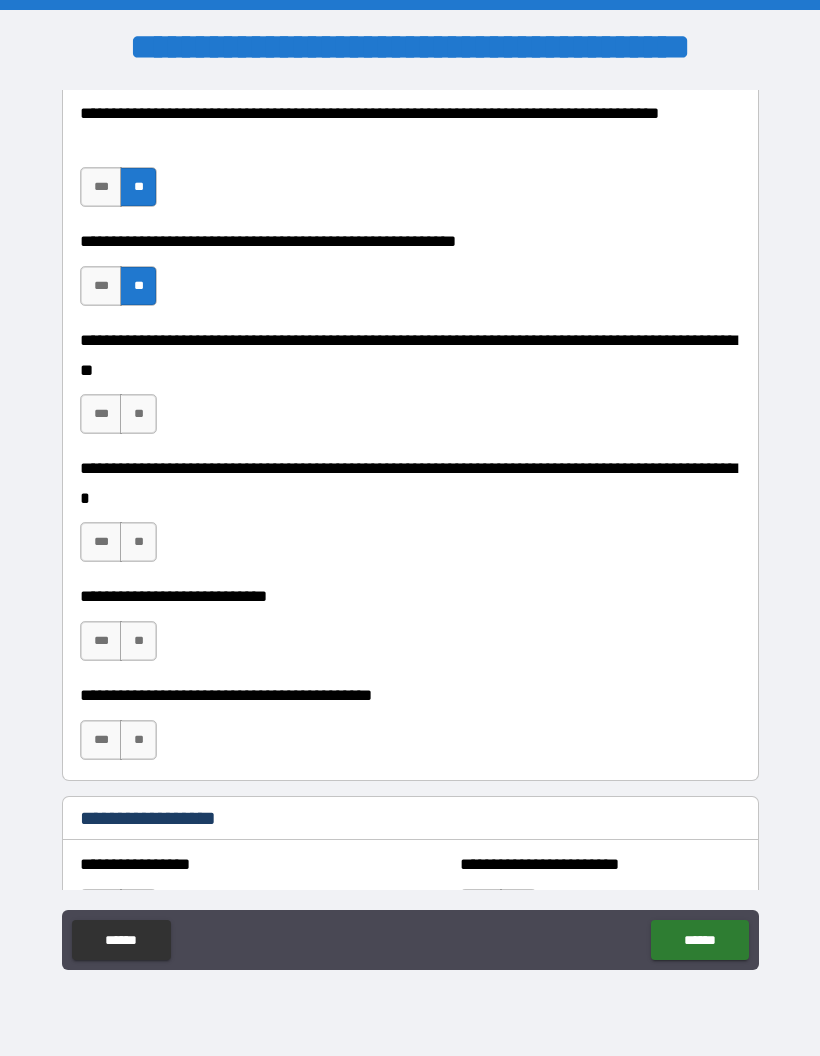 scroll, scrollTop: 1802, scrollLeft: 0, axis: vertical 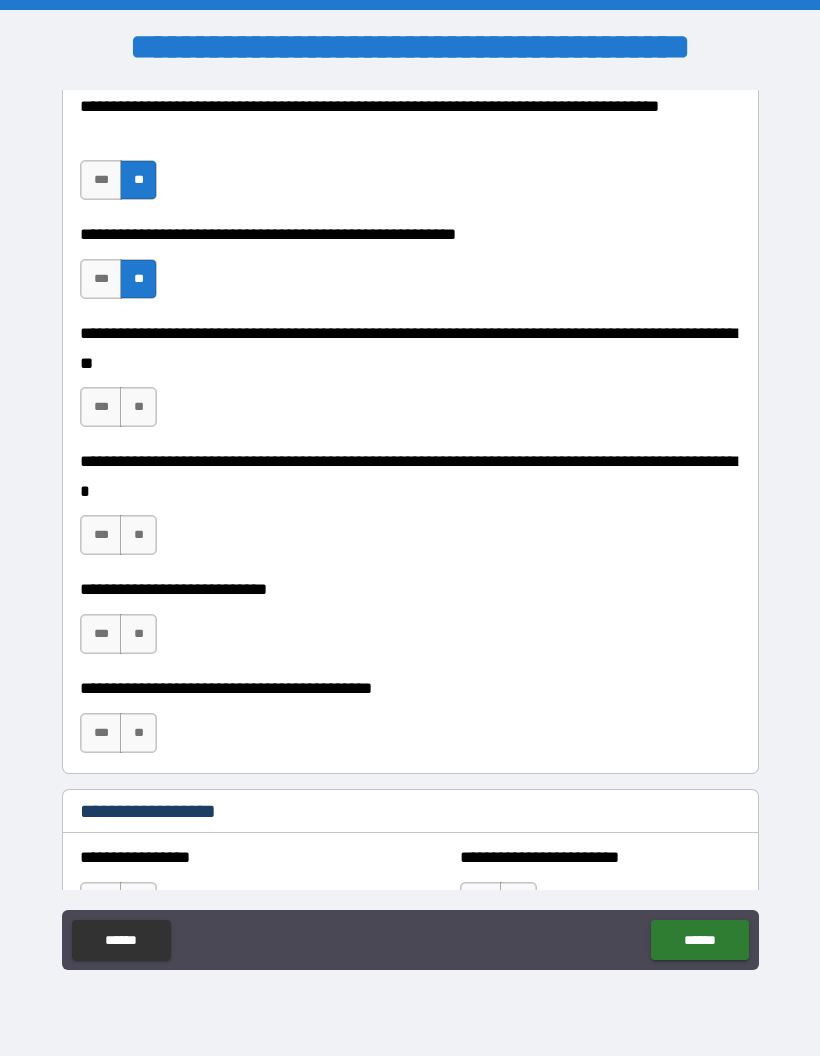 click on "**" at bounding box center (138, 407) 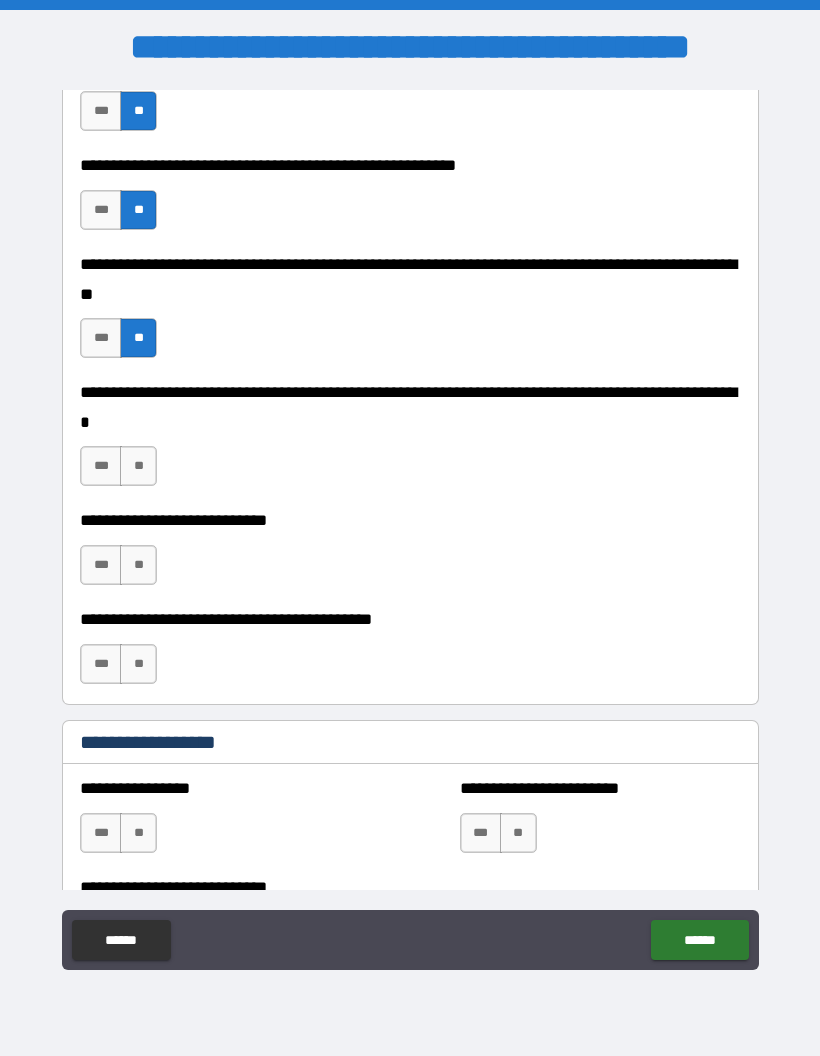 scroll, scrollTop: 1873, scrollLeft: 0, axis: vertical 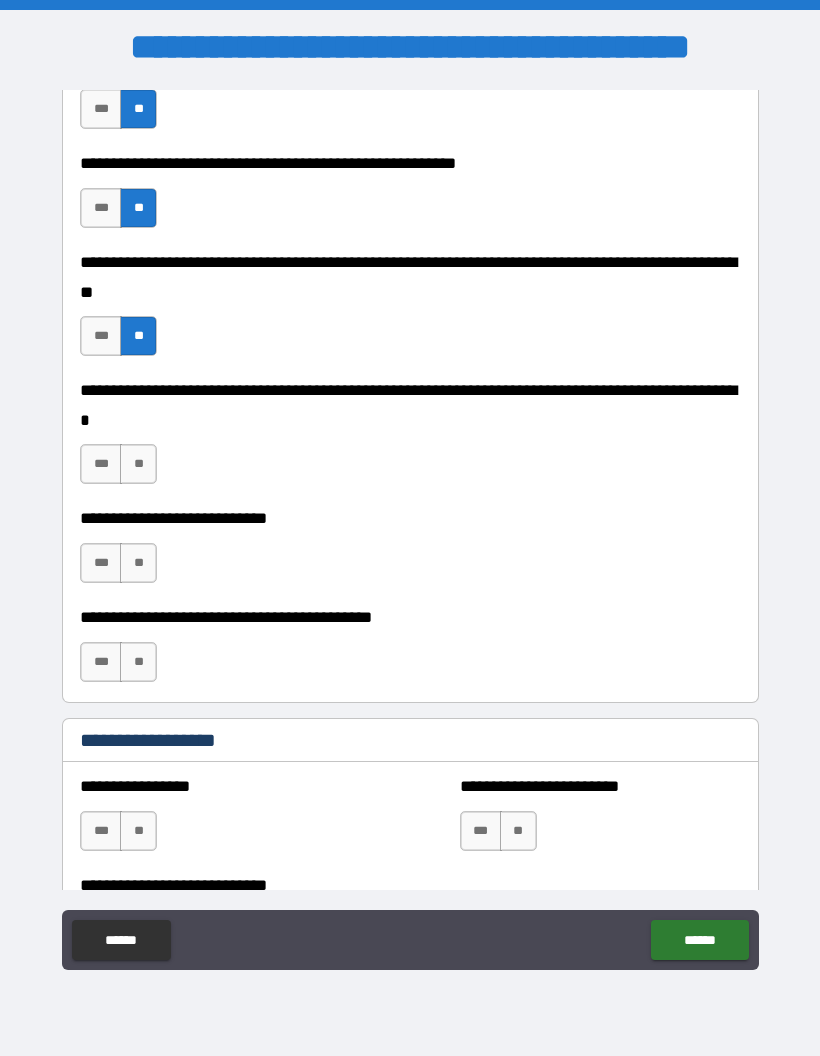 click on "***" at bounding box center (101, 464) 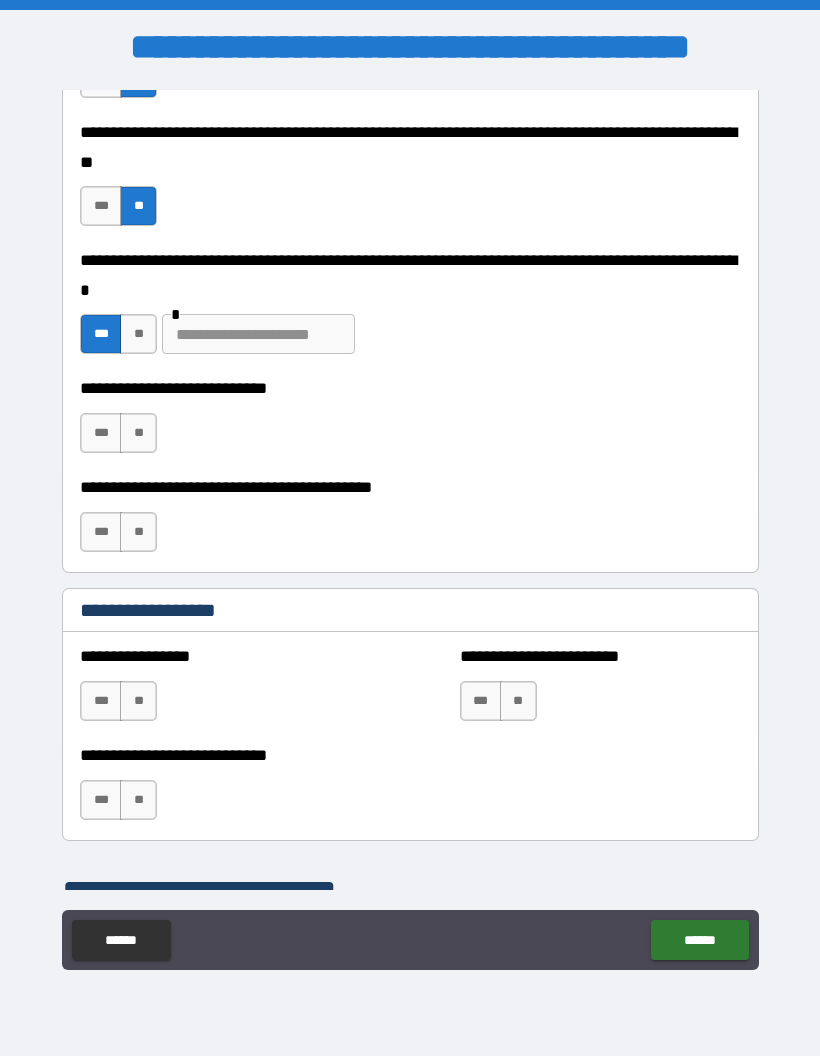 scroll, scrollTop: 2006, scrollLeft: 0, axis: vertical 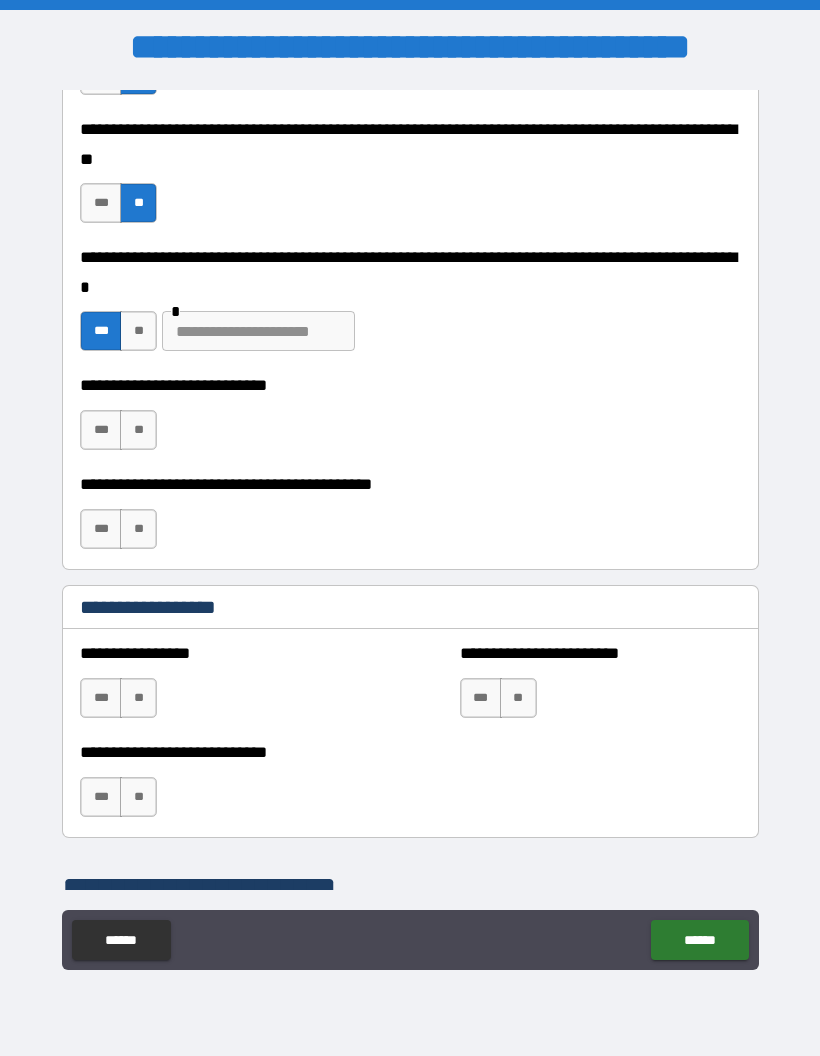 click on "**" at bounding box center [138, 430] 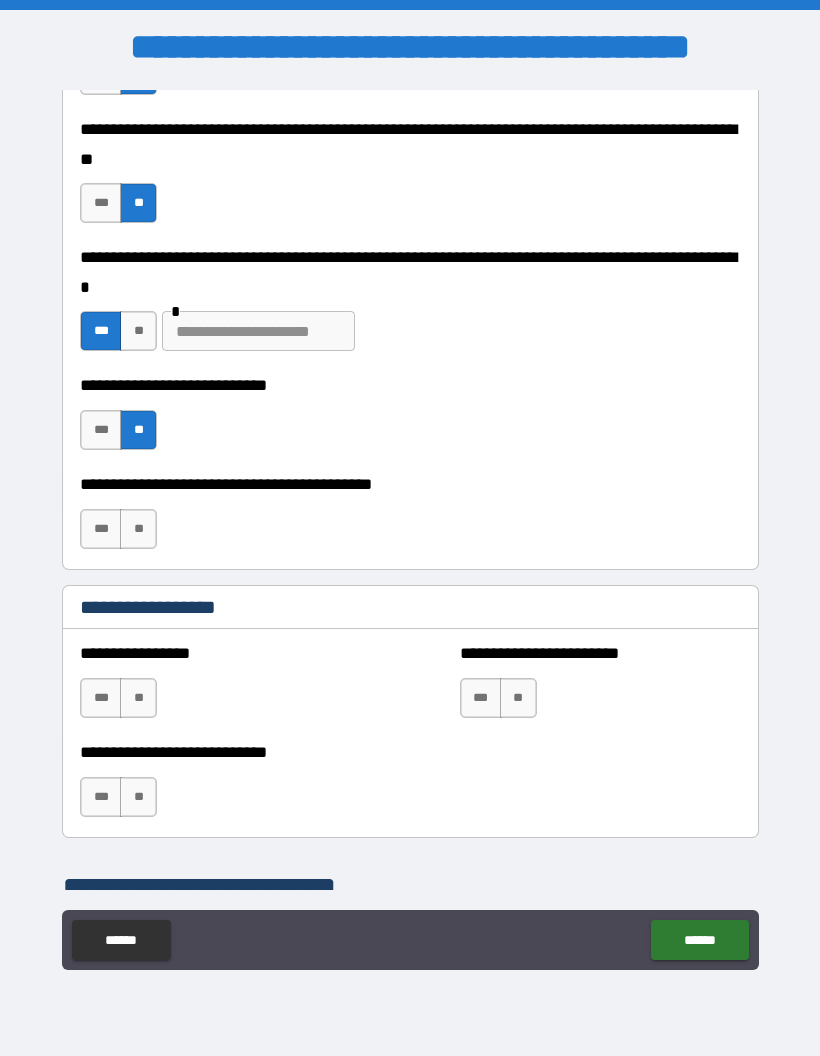 click on "**" at bounding box center [138, 529] 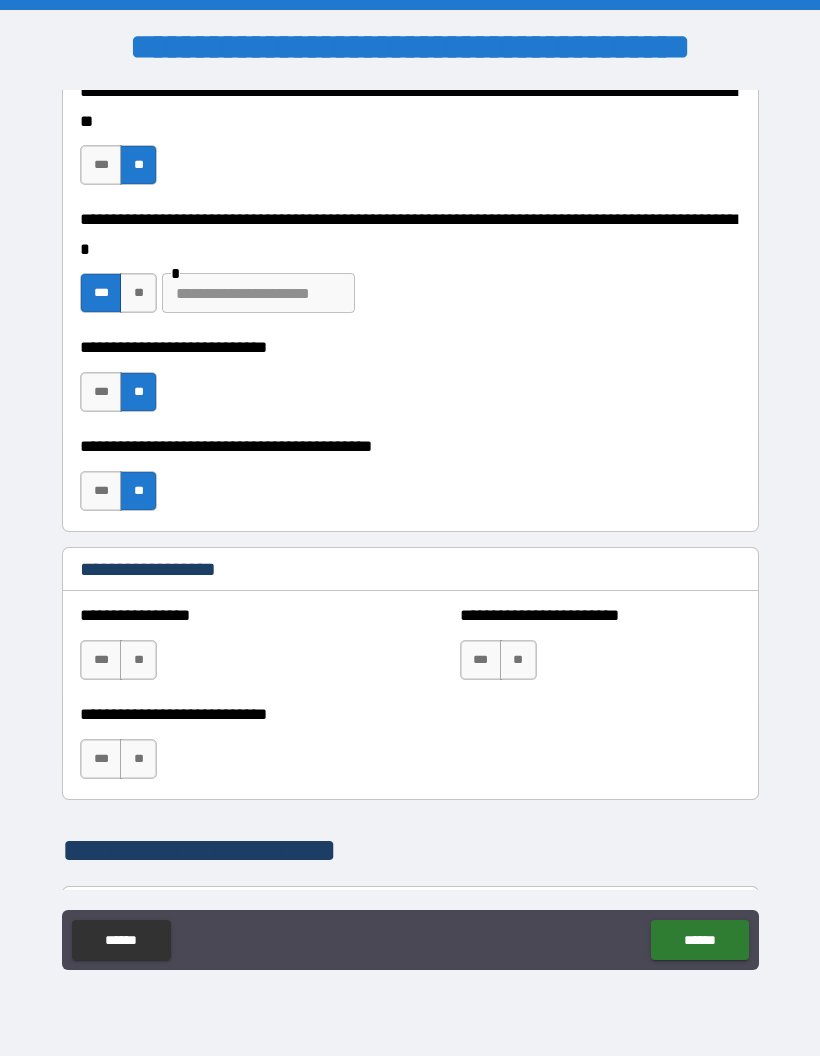 scroll, scrollTop: 2055, scrollLeft: 0, axis: vertical 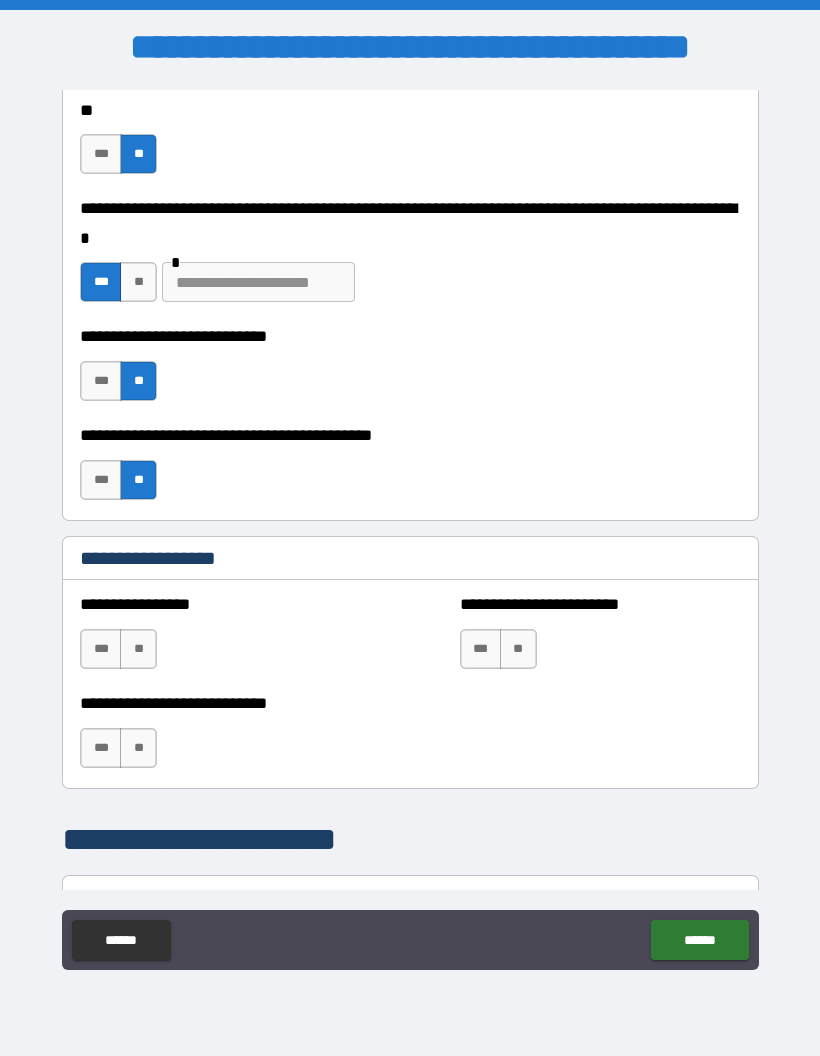 click on "**" at bounding box center (138, 649) 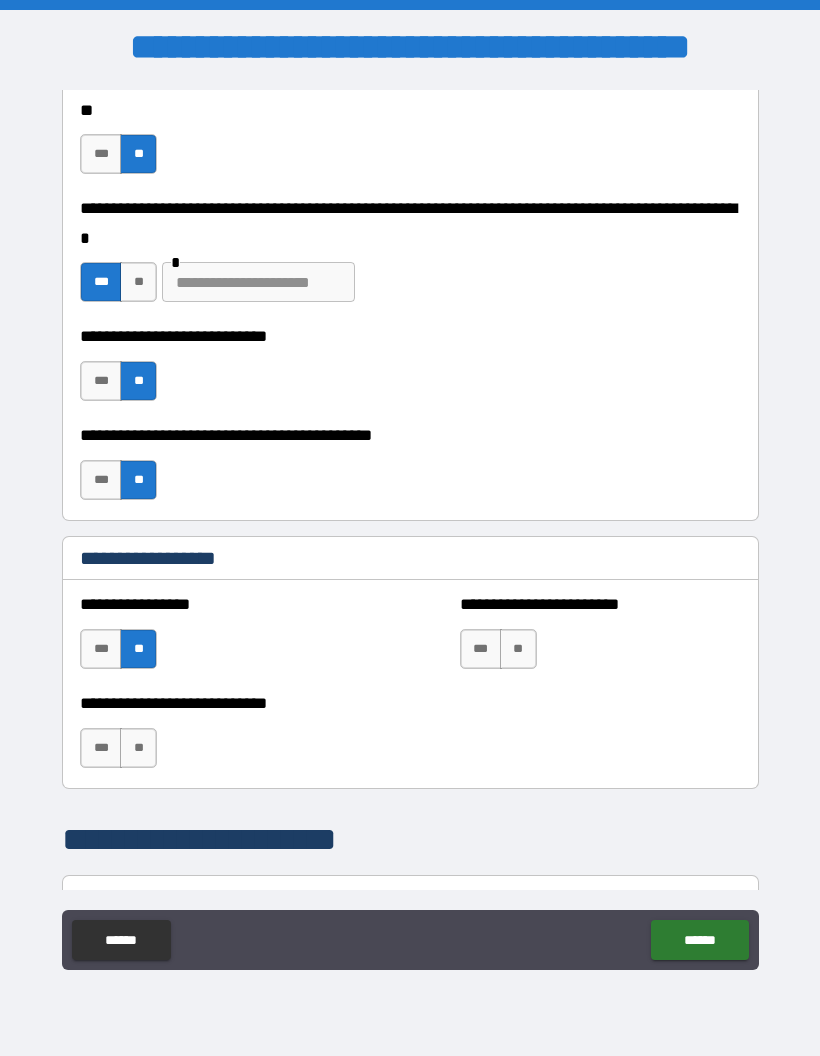 click on "**" at bounding box center (138, 748) 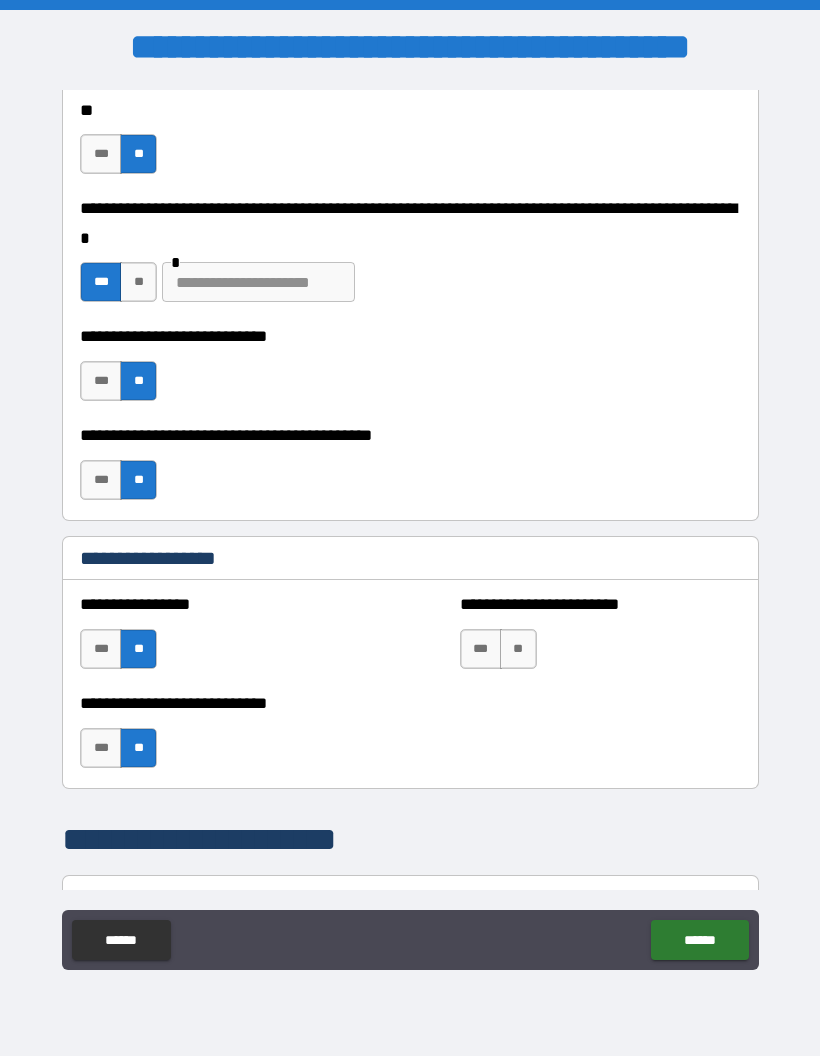 click on "**" at bounding box center [518, 649] 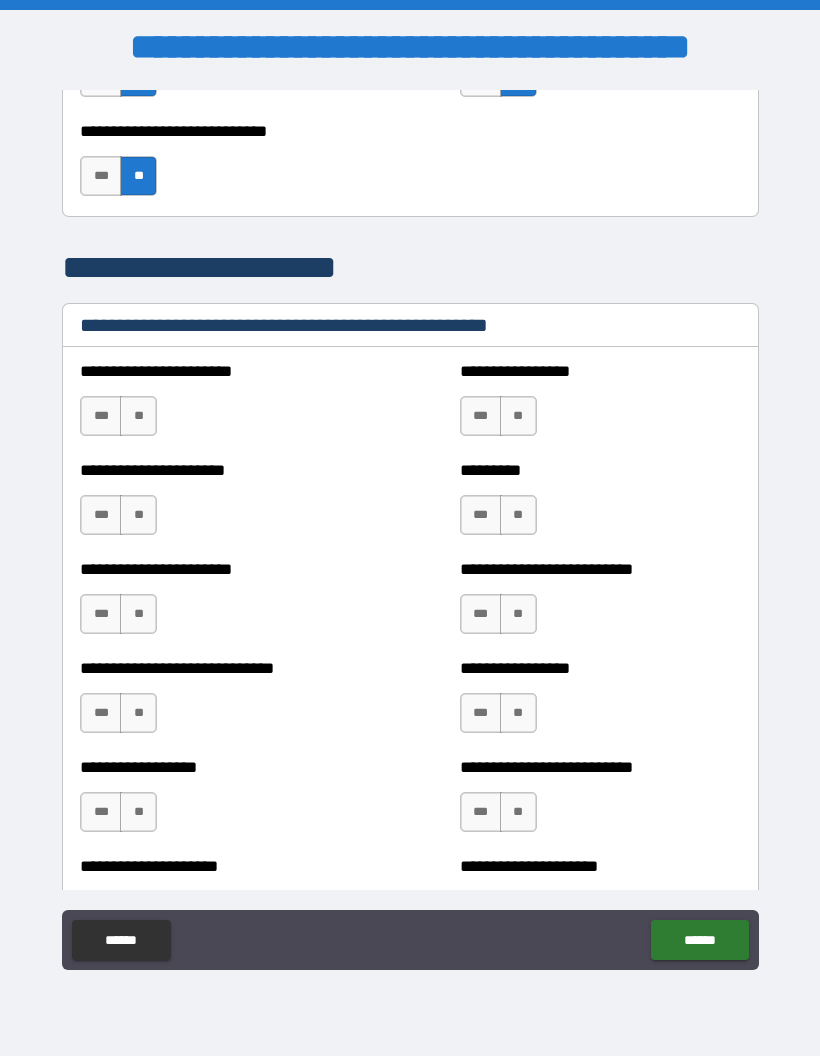 scroll, scrollTop: 2630, scrollLeft: 0, axis: vertical 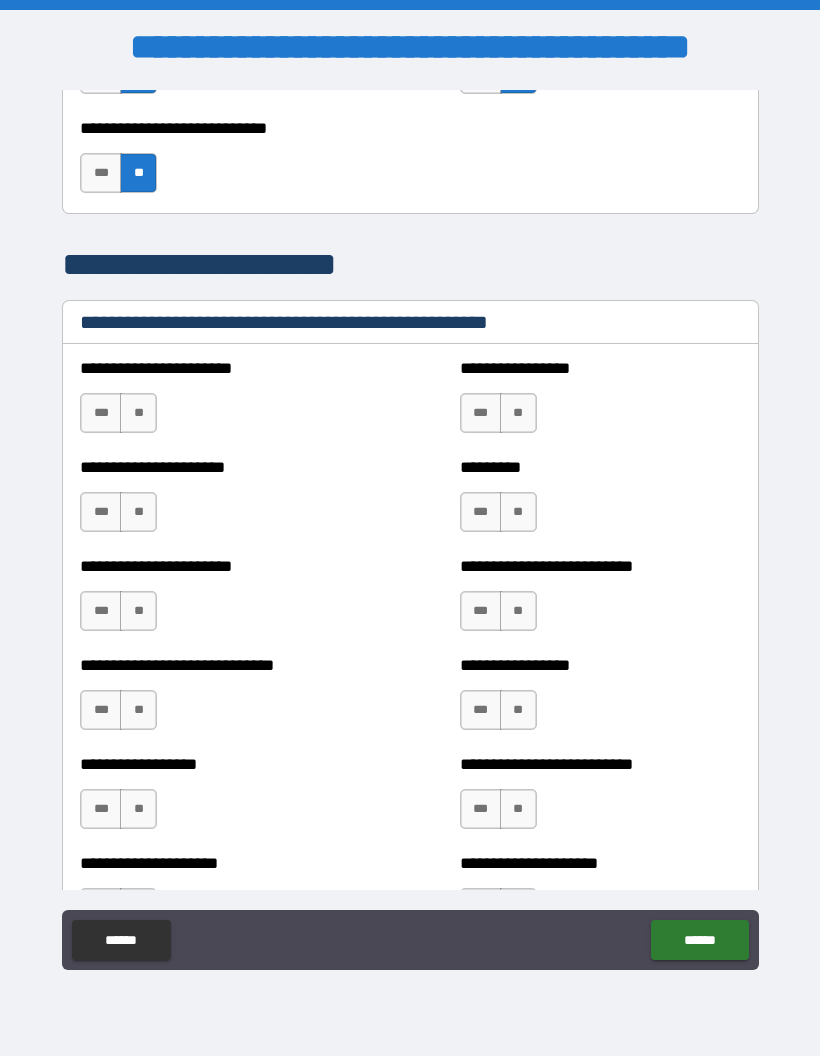 click on "**" at bounding box center [138, 413] 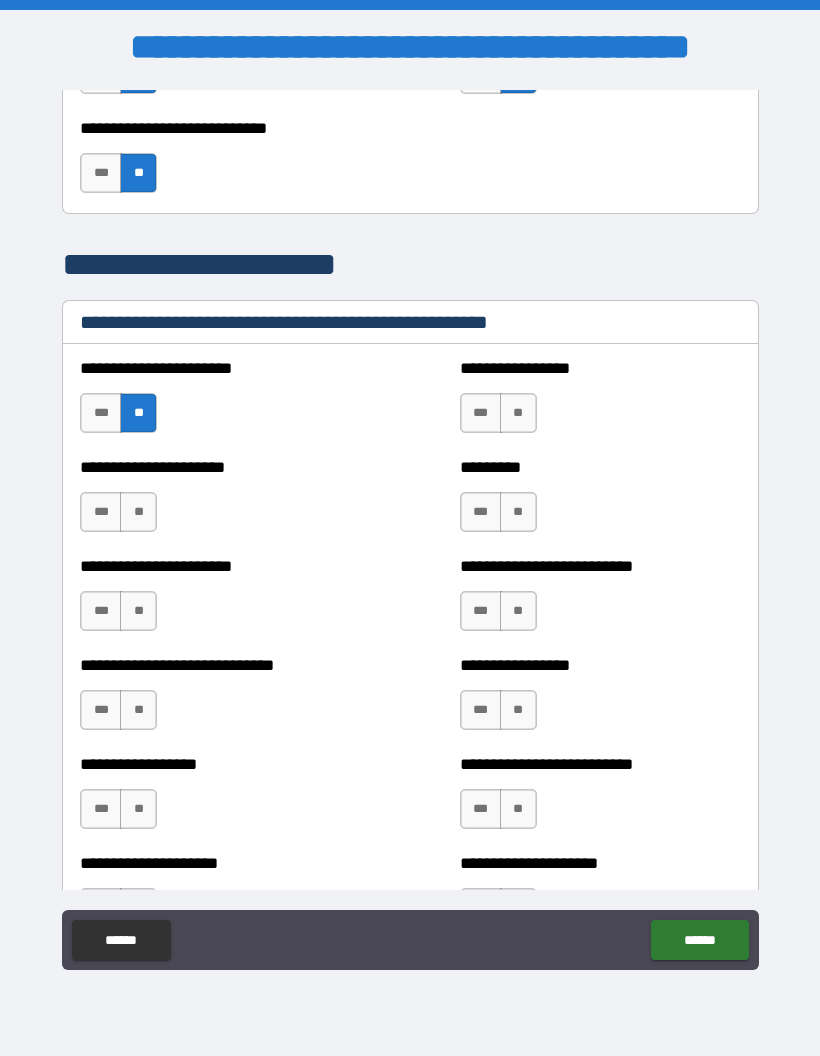 click on "**" at bounding box center (138, 512) 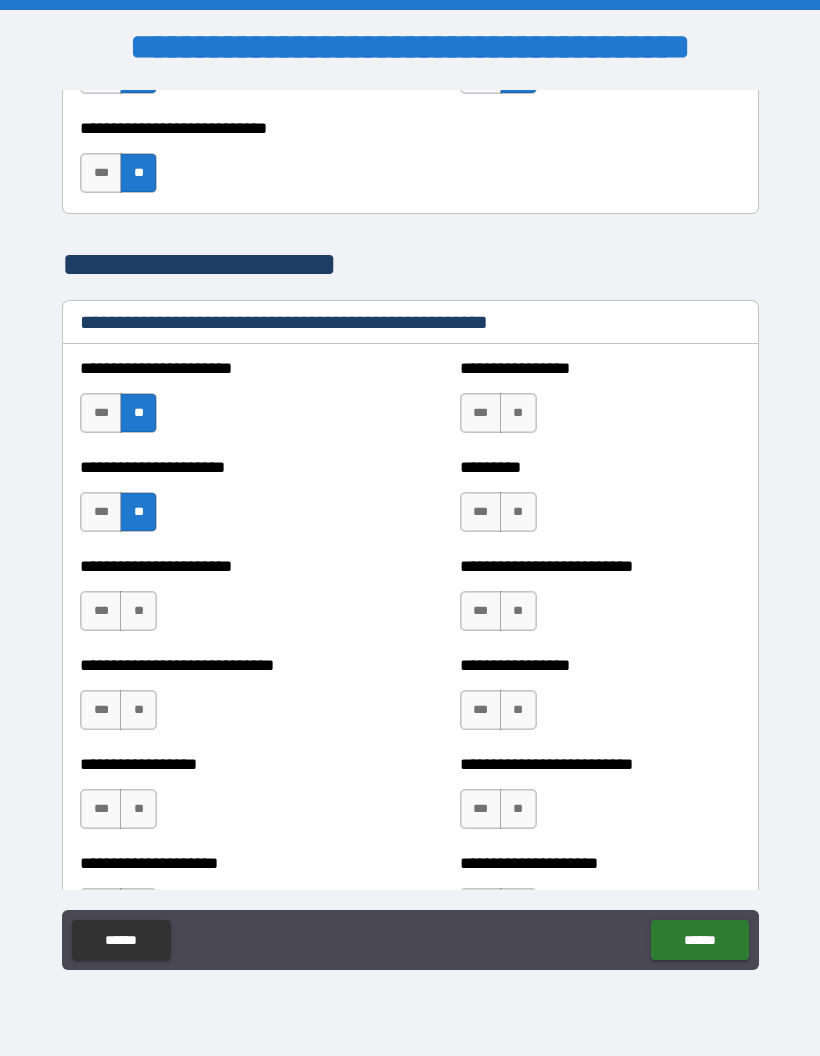 click on "**" at bounding box center [138, 611] 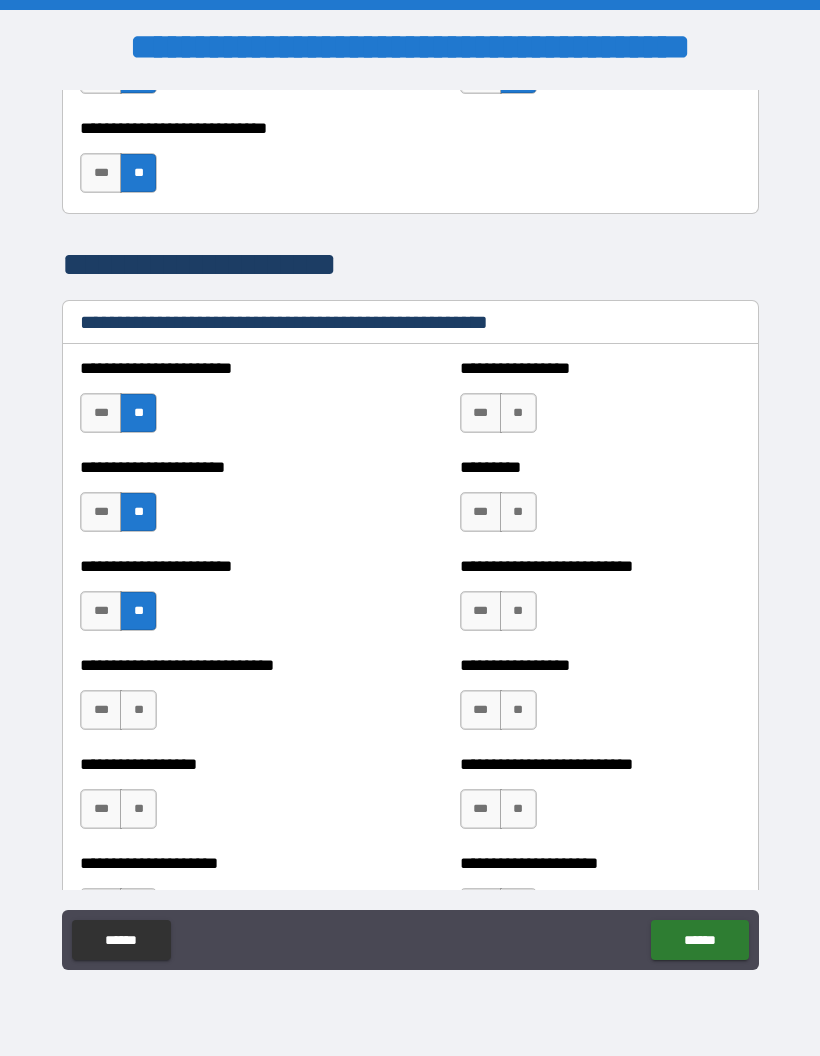 click on "**" at bounding box center [138, 710] 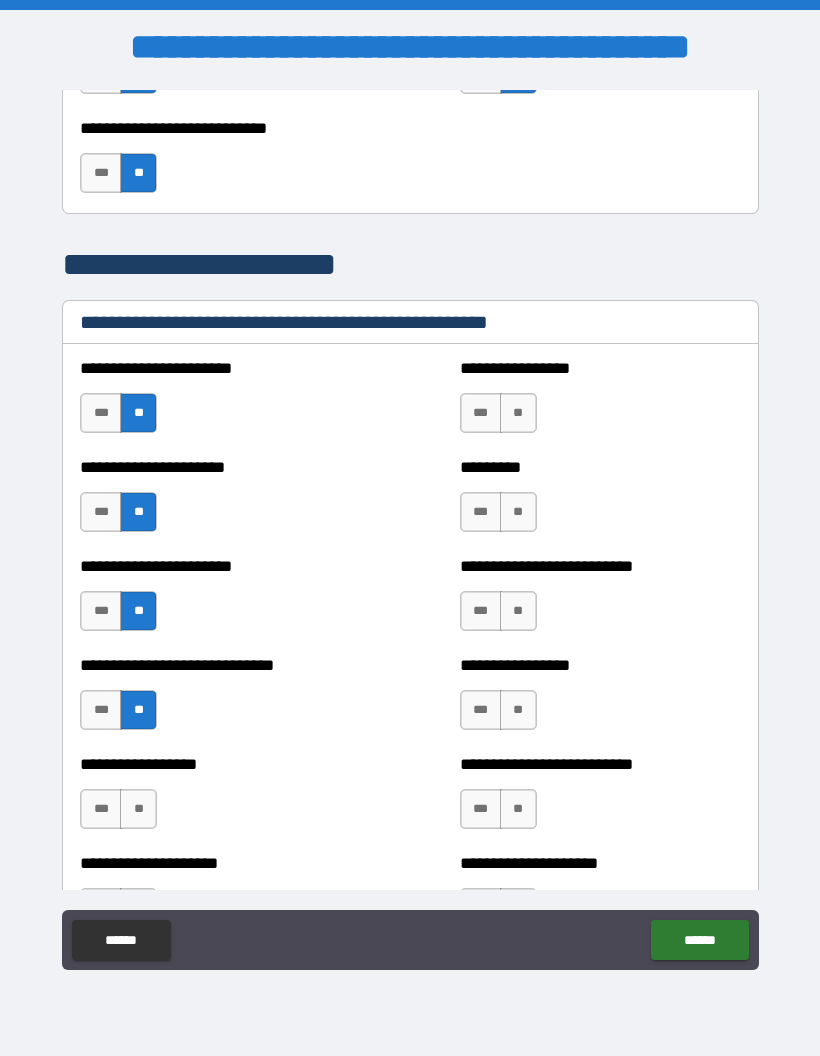 click on "**" at bounding box center [138, 809] 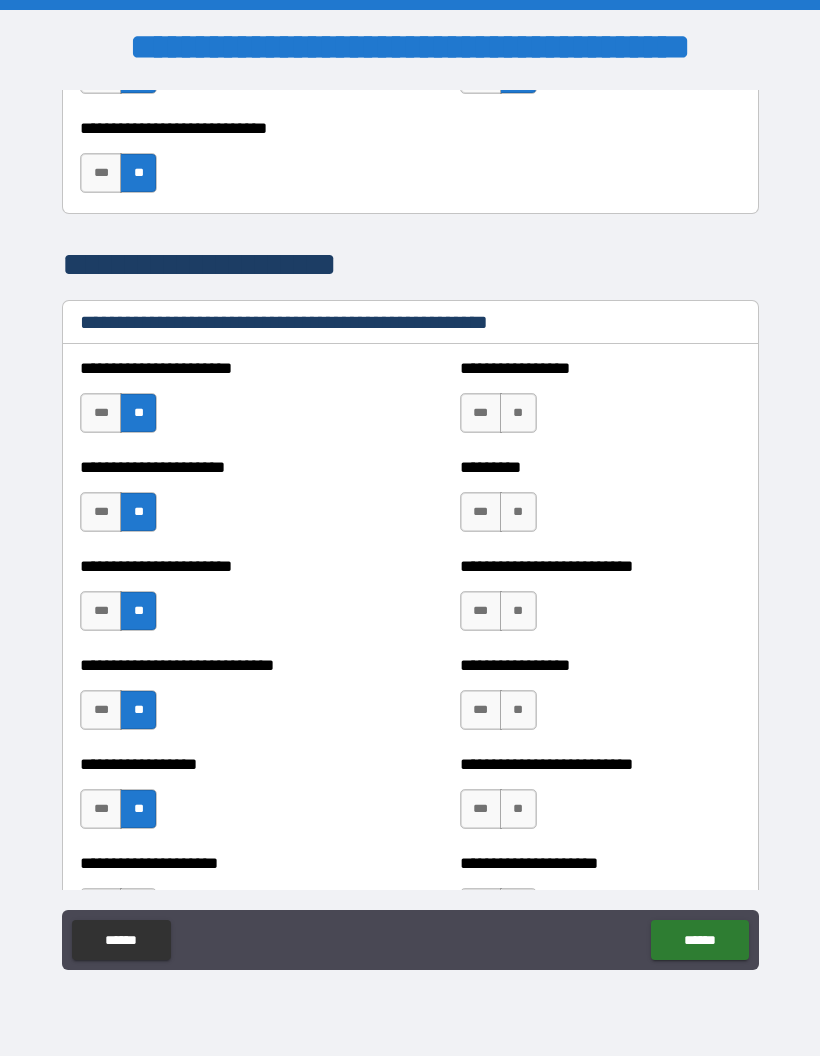 click on "**" at bounding box center [518, 413] 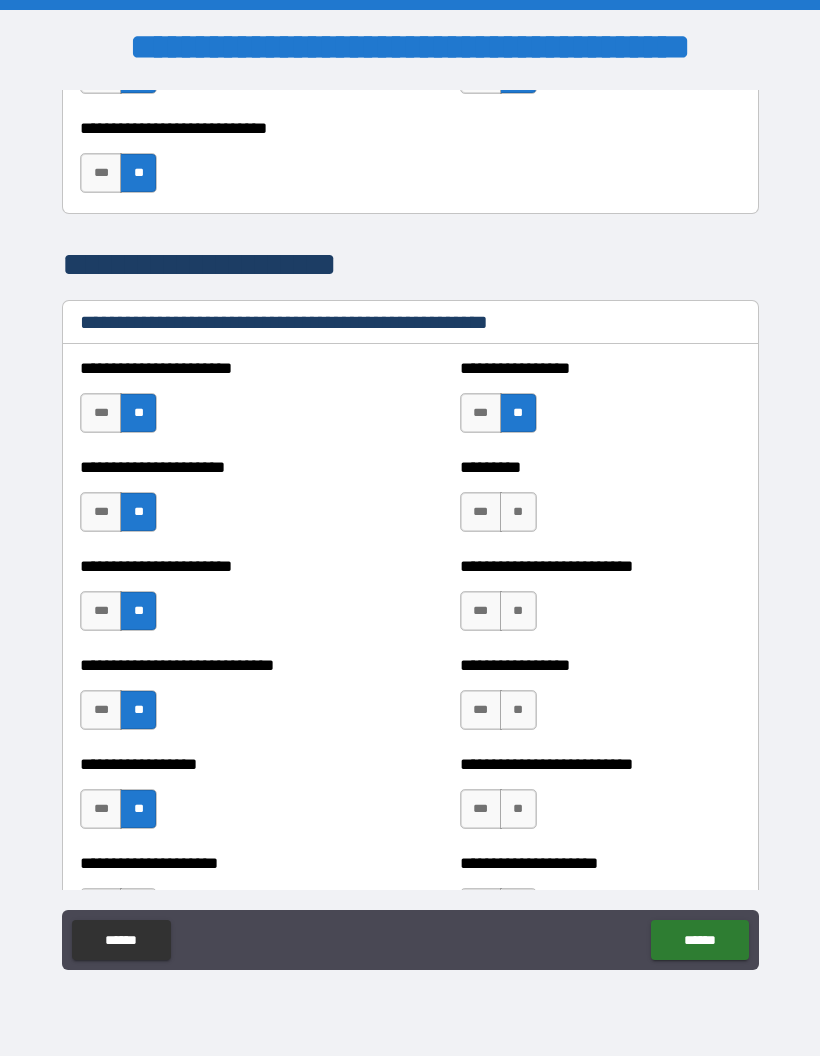 click on "***" at bounding box center [481, 512] 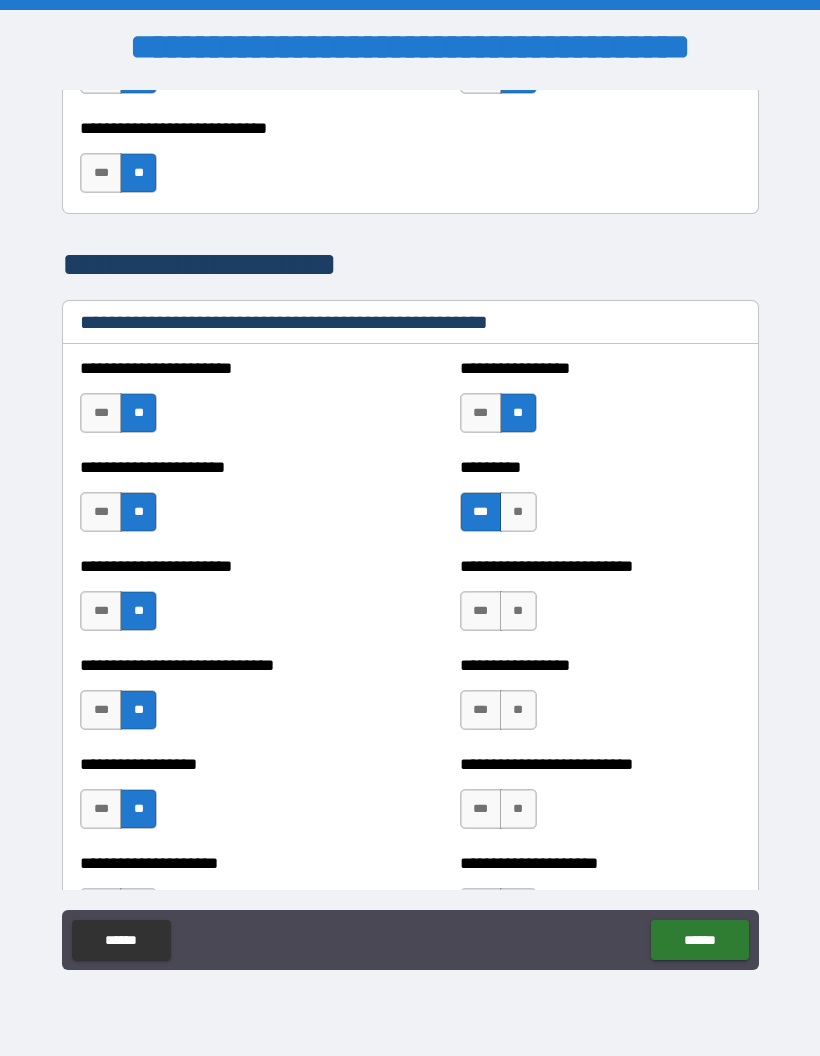 click on "**" at bounding box center (518, 611) 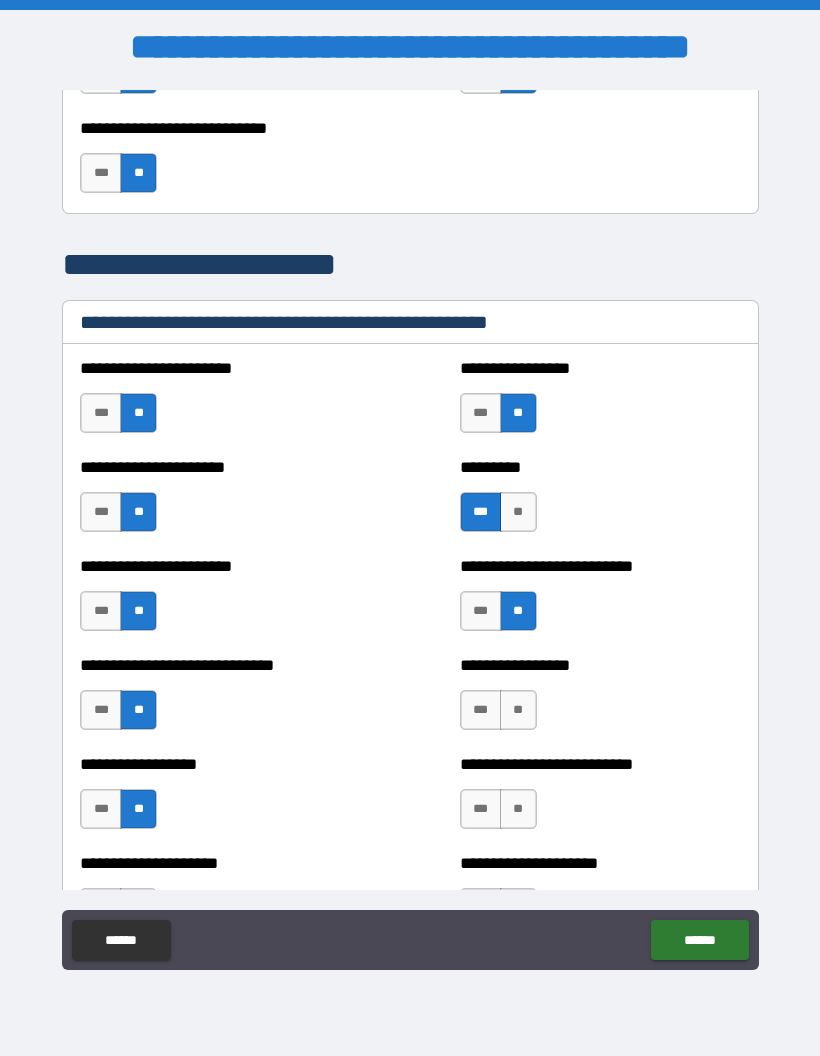 click on "**" at bounding box center (518, 710) 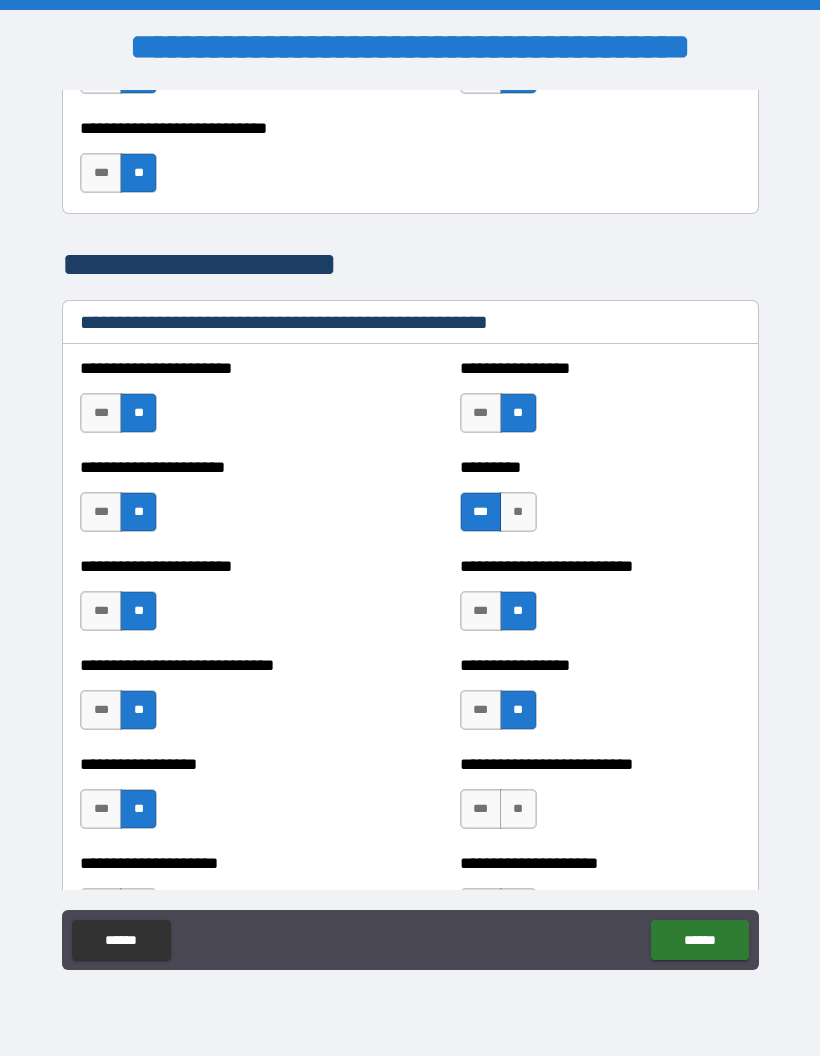 click on "***" at bounding box center [481, 809] 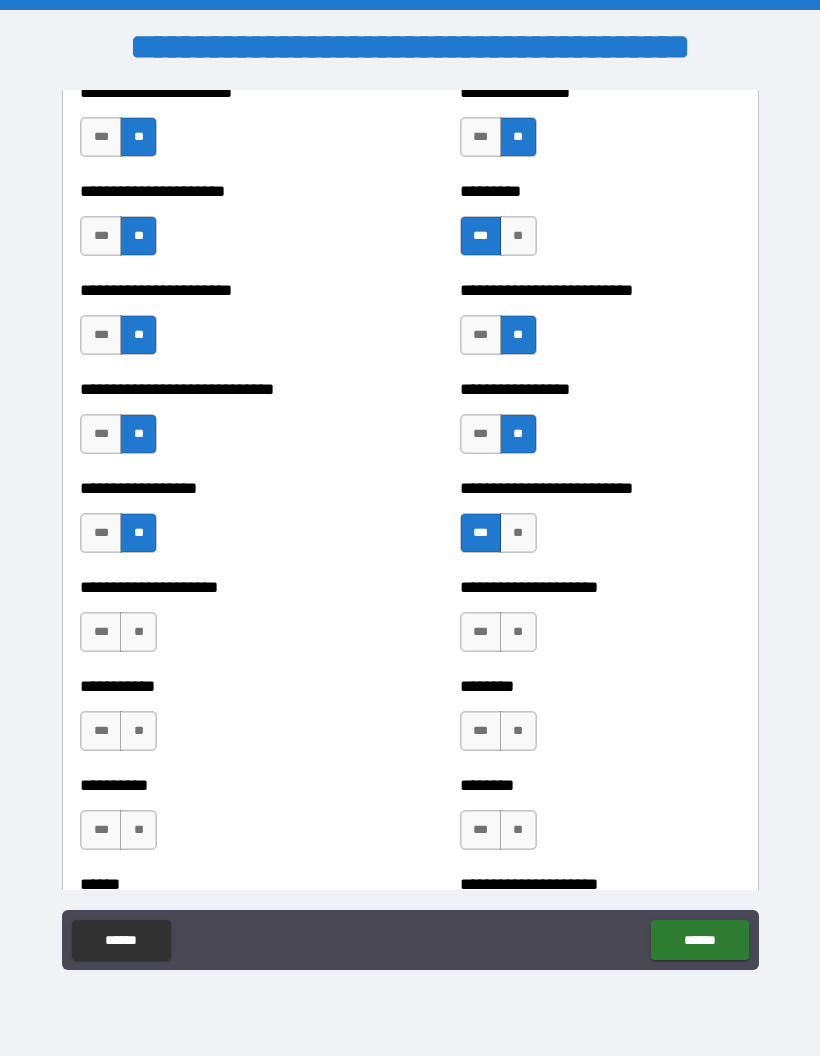 scroll, scrollTop: 2934, scrollLeft: 0, axis: vertical 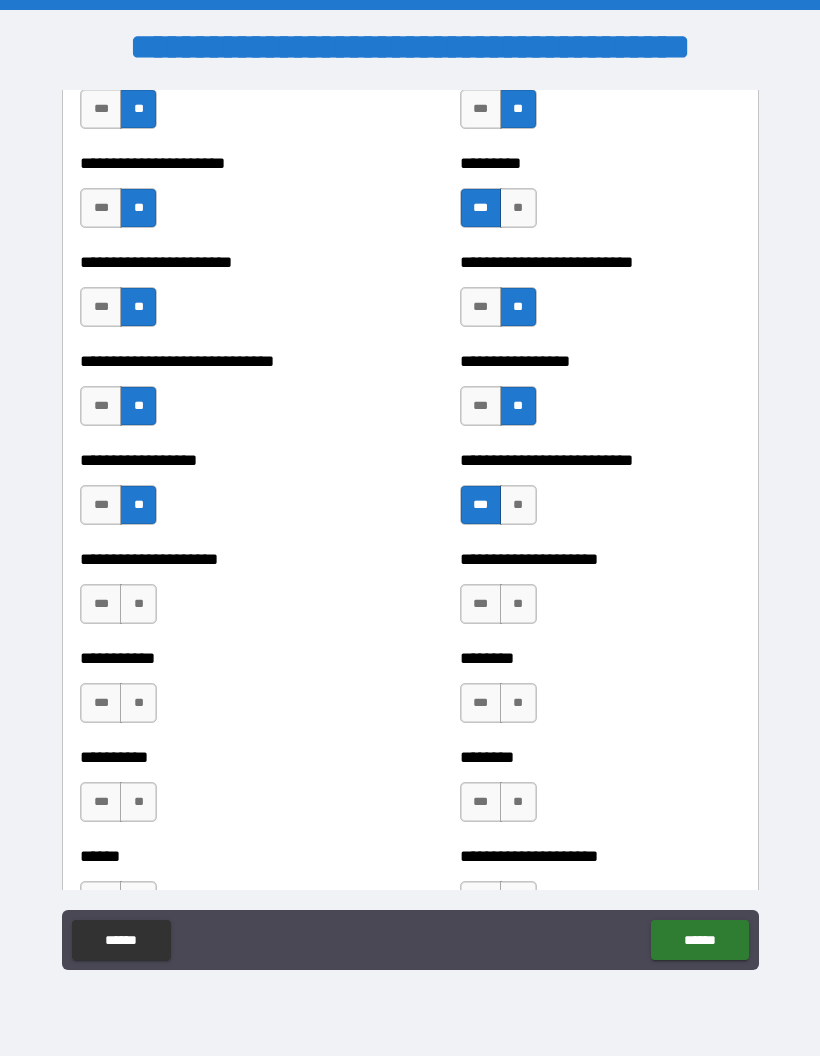 click on "**" at bounding box center [518, 505] 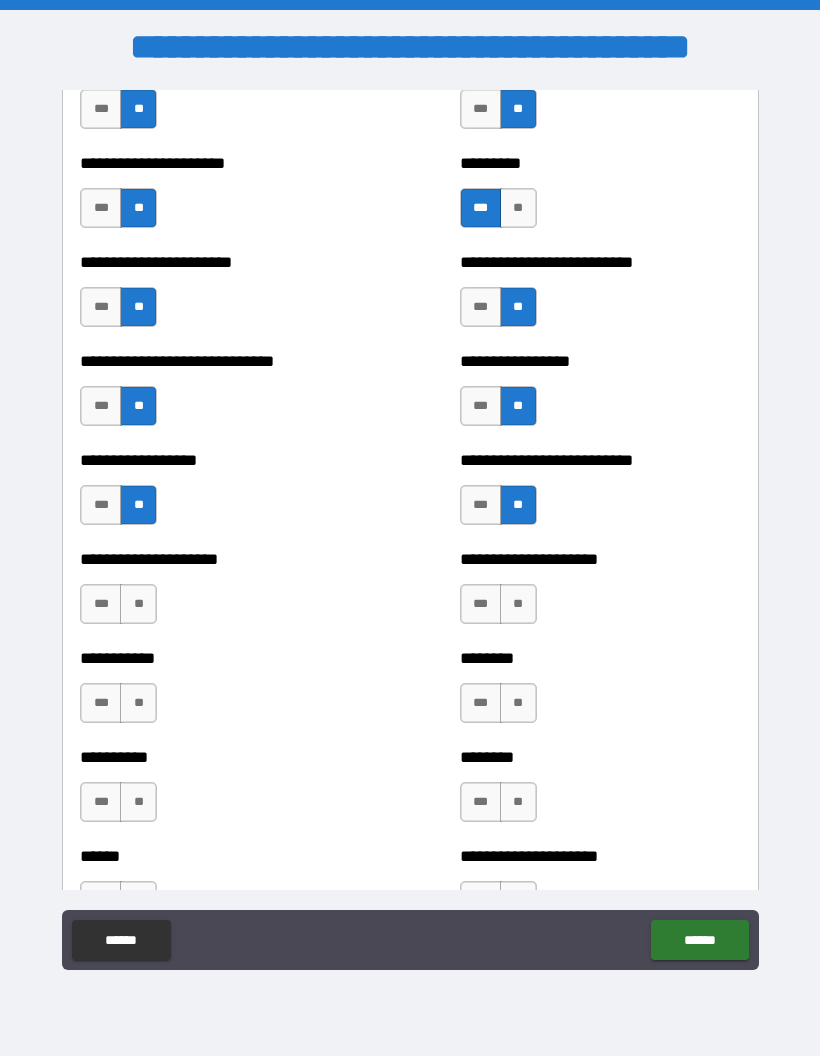click on "**" at bounding box center (518, 604) 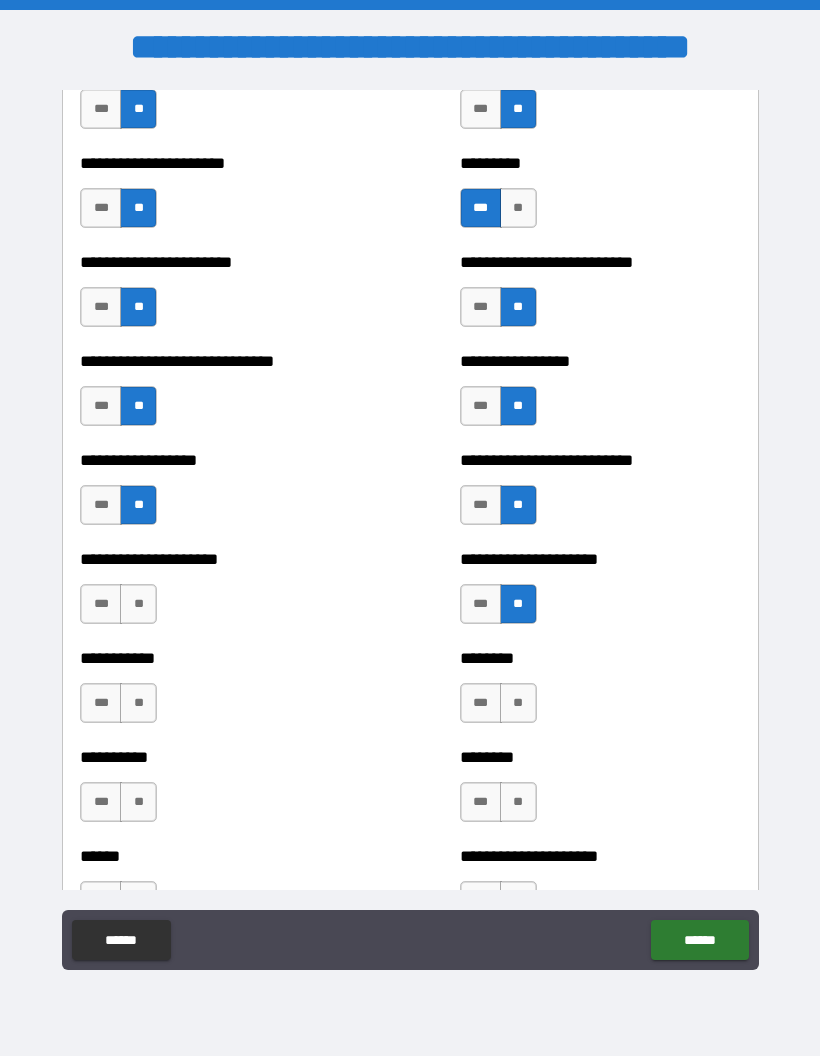 click on "**" at bounding box center (518, 703) 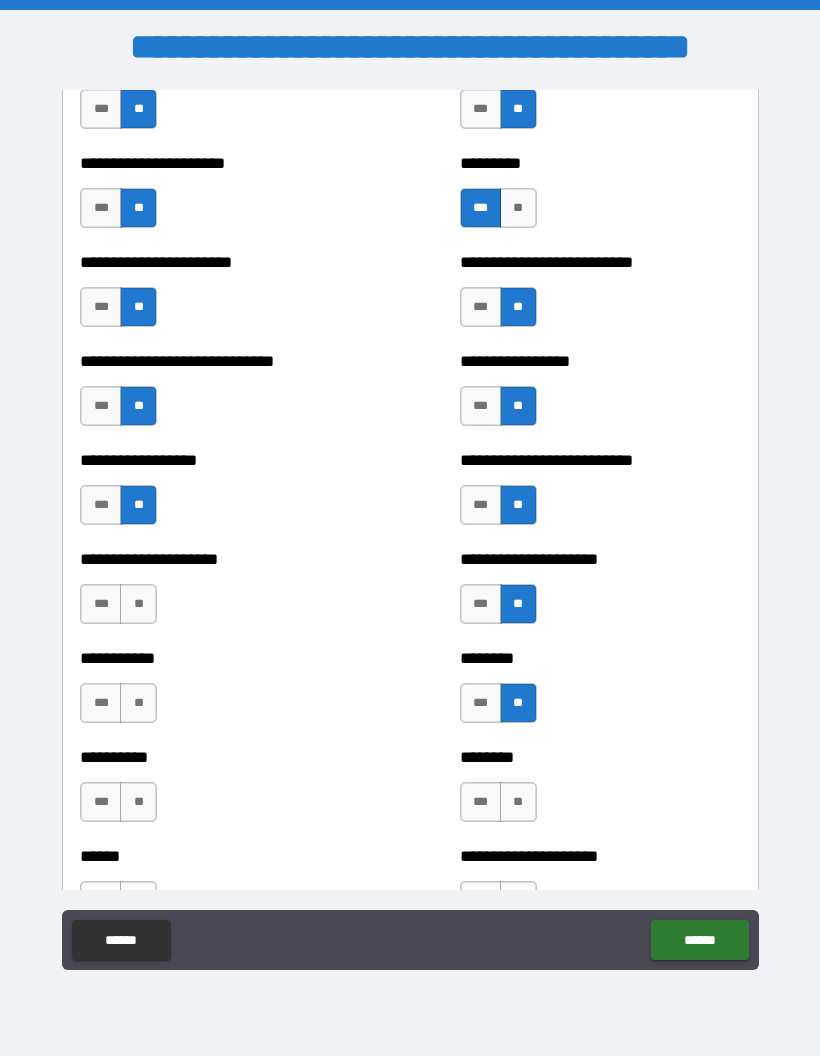 click on "**" at bounding box center (518, 802) 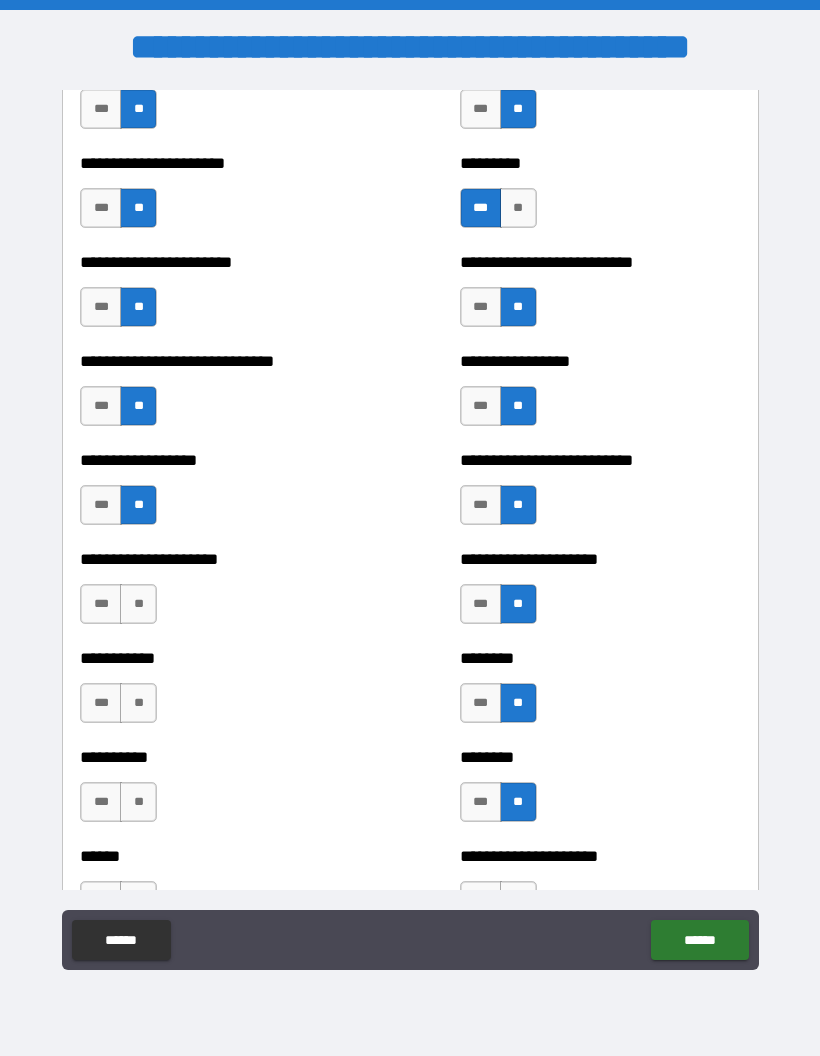 click on "**" at bounding box center [138, 604] 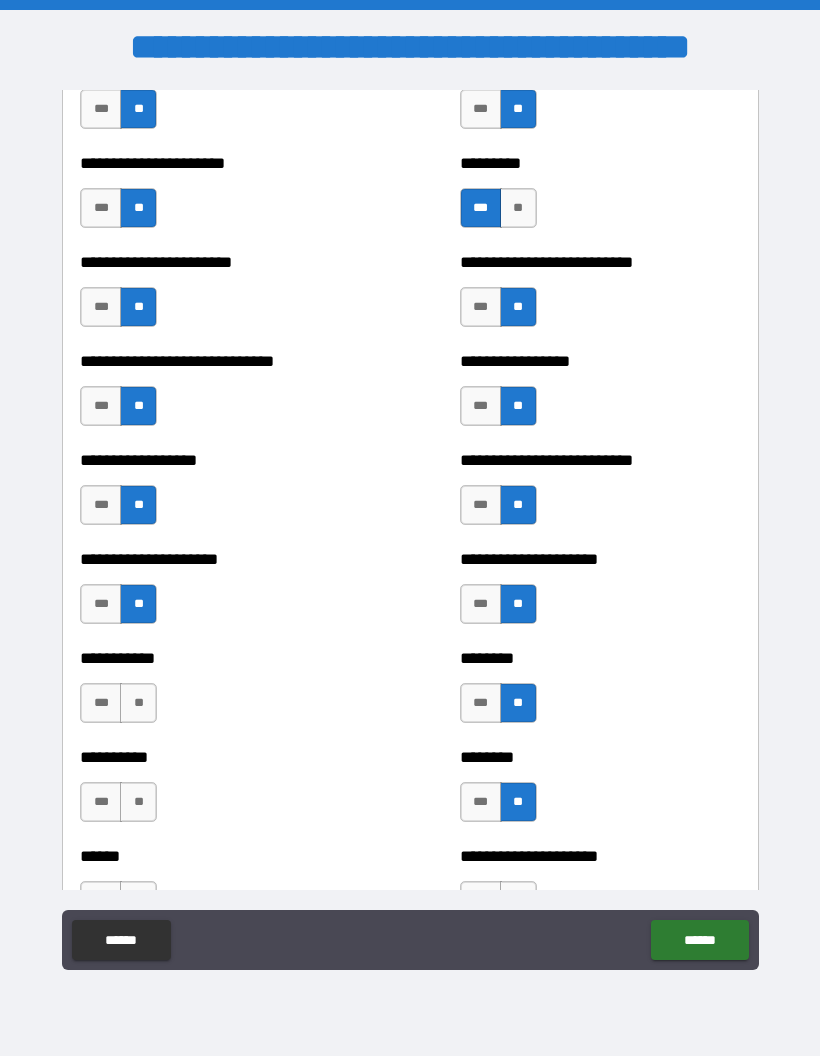 click on "***" at bounding box center (101, 604) 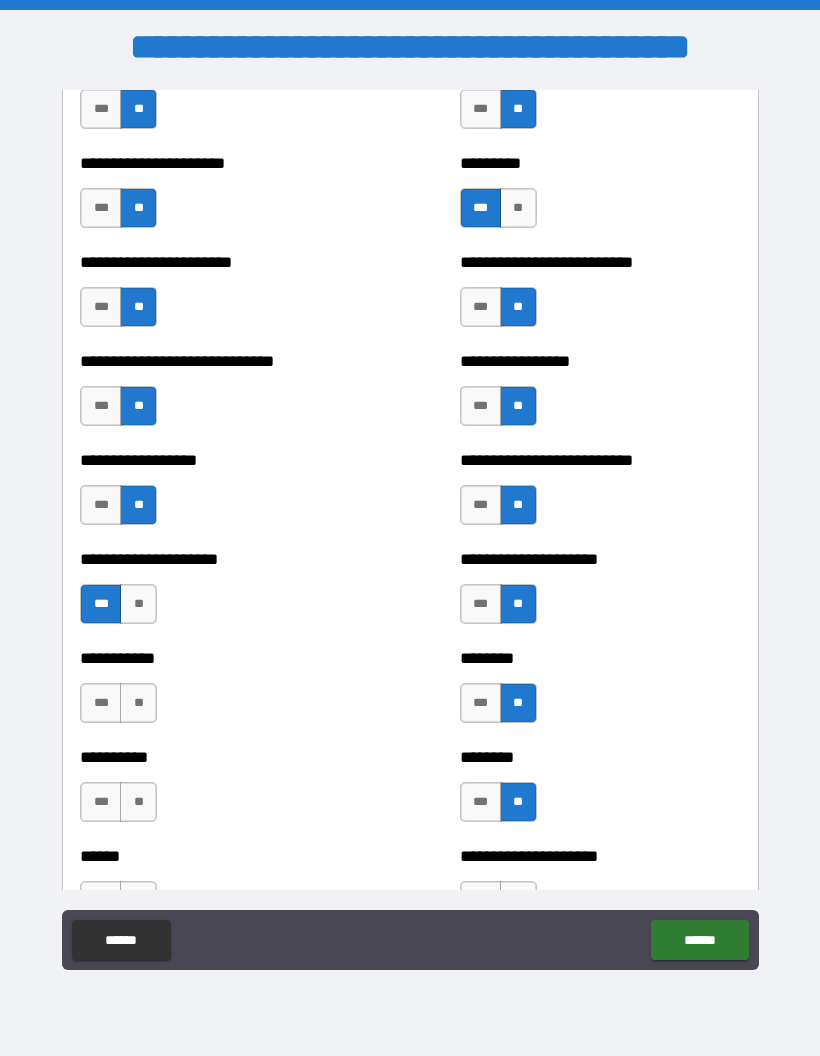 click on "**" at bounding box center [138, 703] 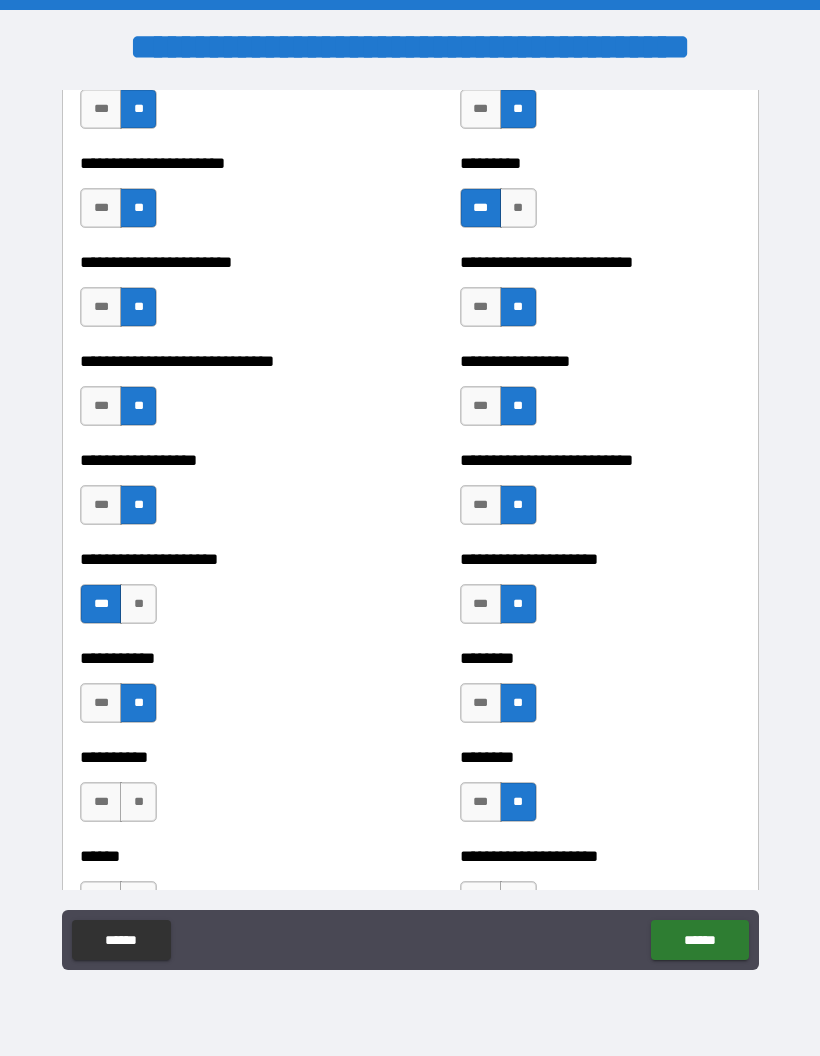 click on "**" at bounding box center (138, 802) 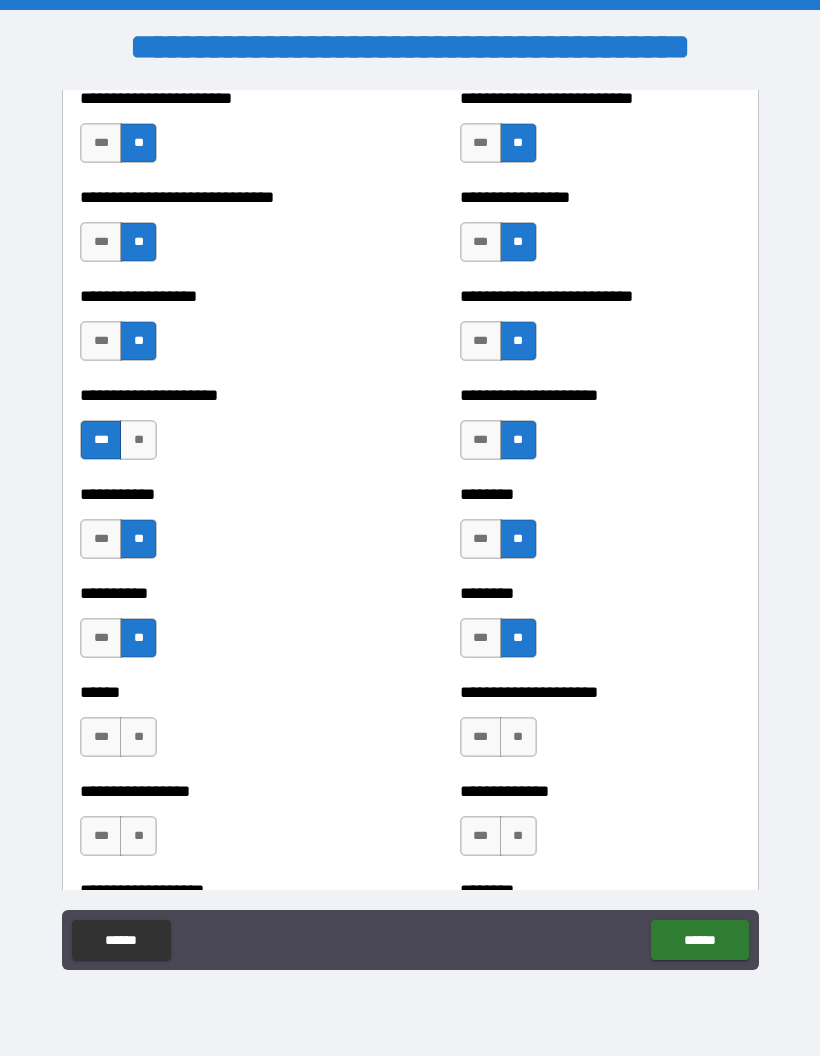 scroll, scrollTop: 3171, scrollLeft: 0, axis: vertical 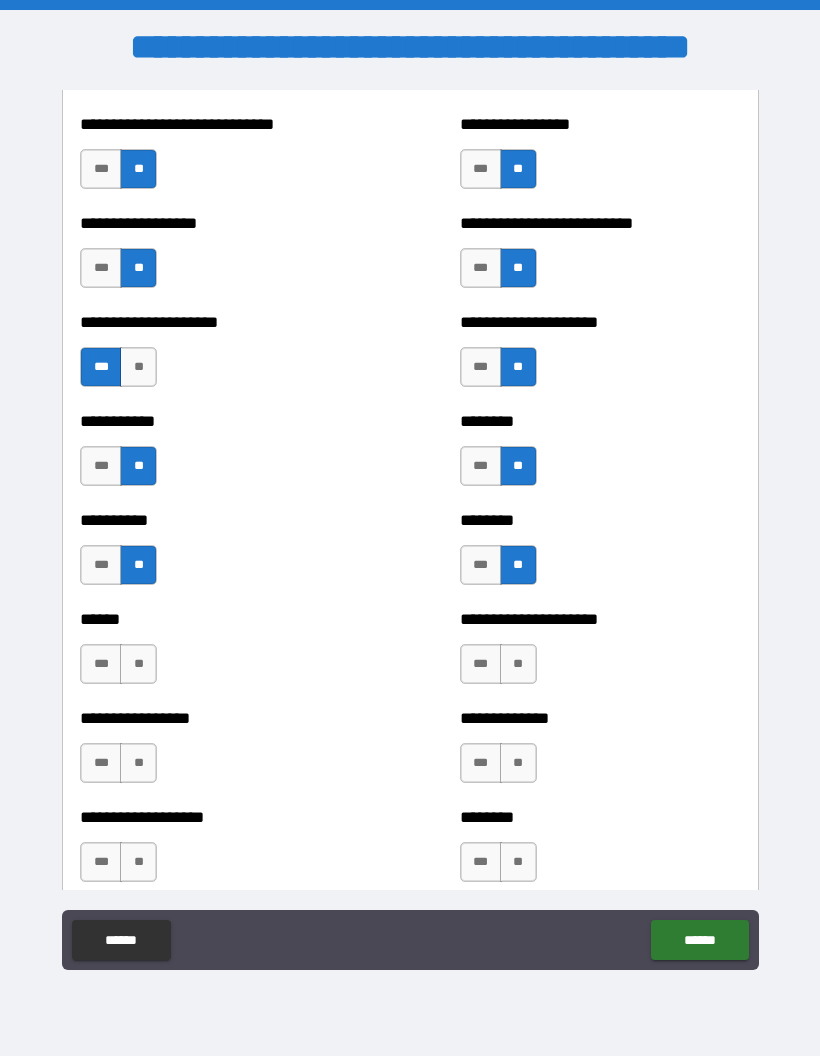 click on "**" at bounding box center (138, 664) 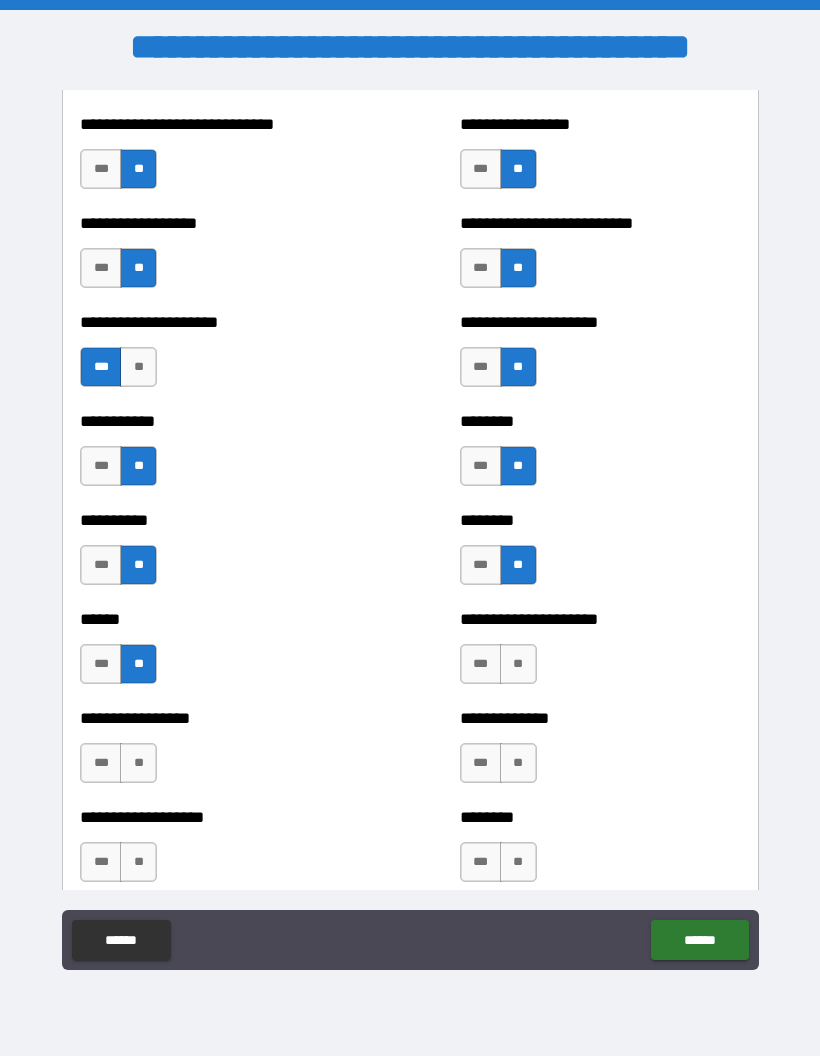 click on "**" at bounding box center [138, 763] 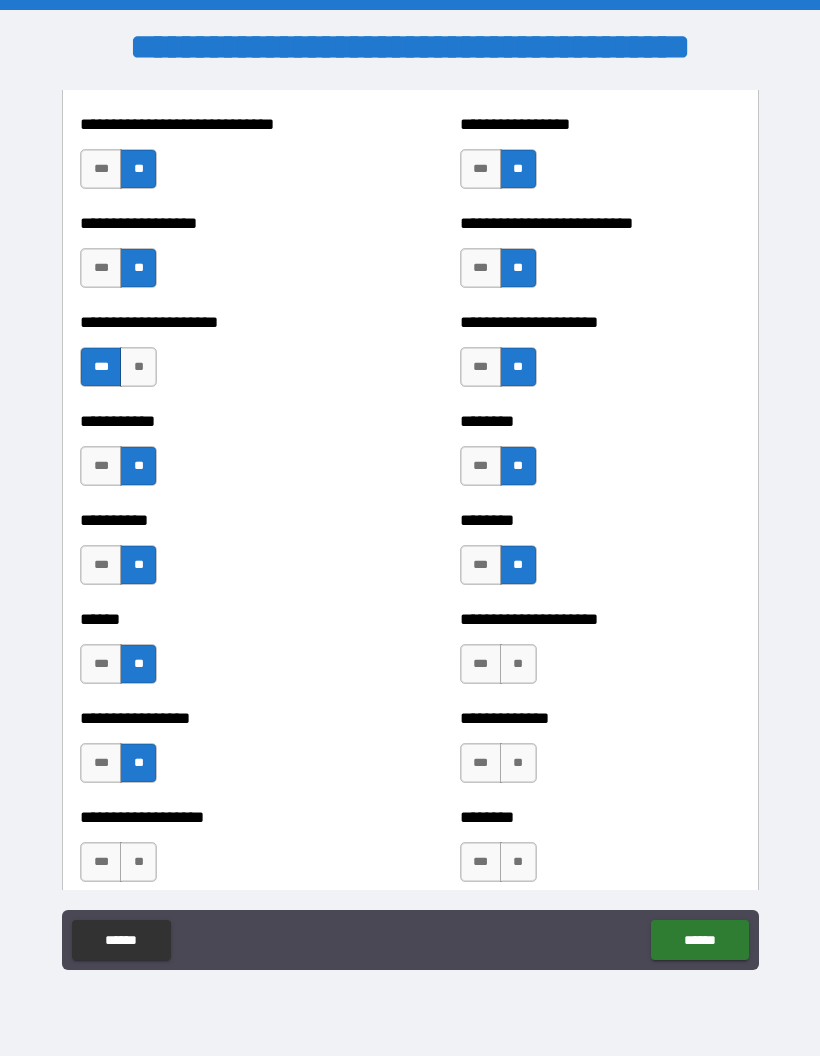 click on "**" at bounding box center (138, 862) 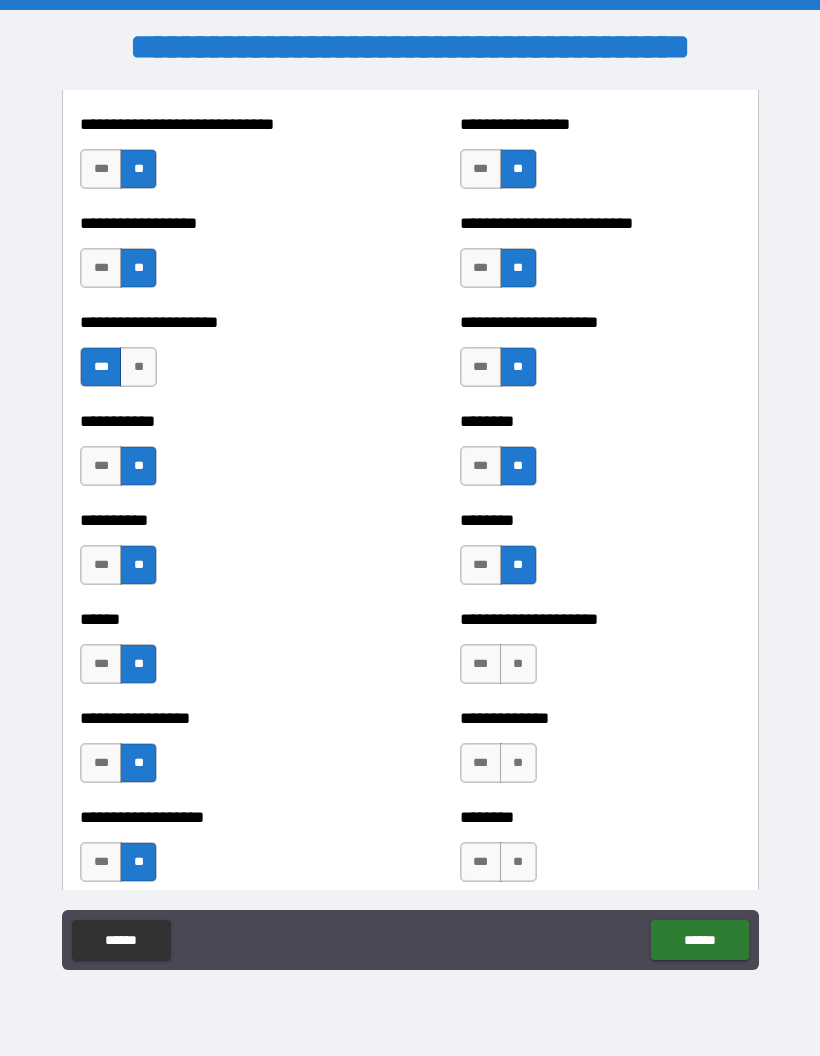 click on "**" at bounding box center [518, 664] 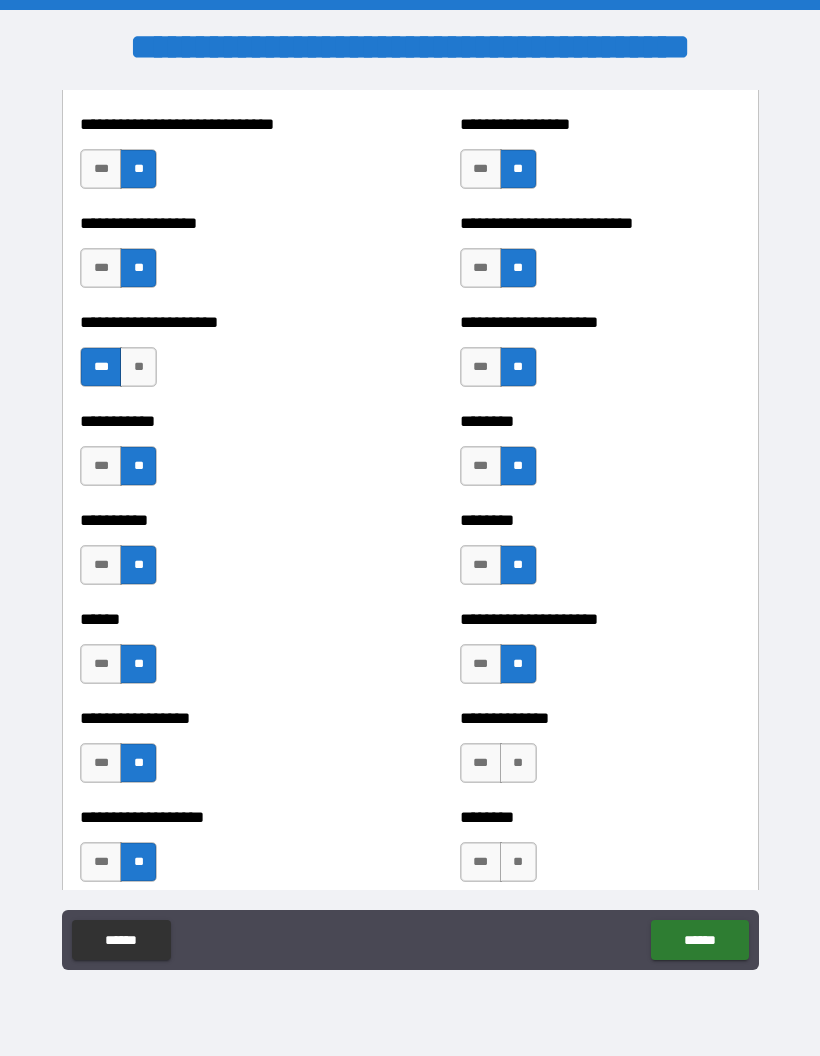click on "**" at bounding box center [518, 763] 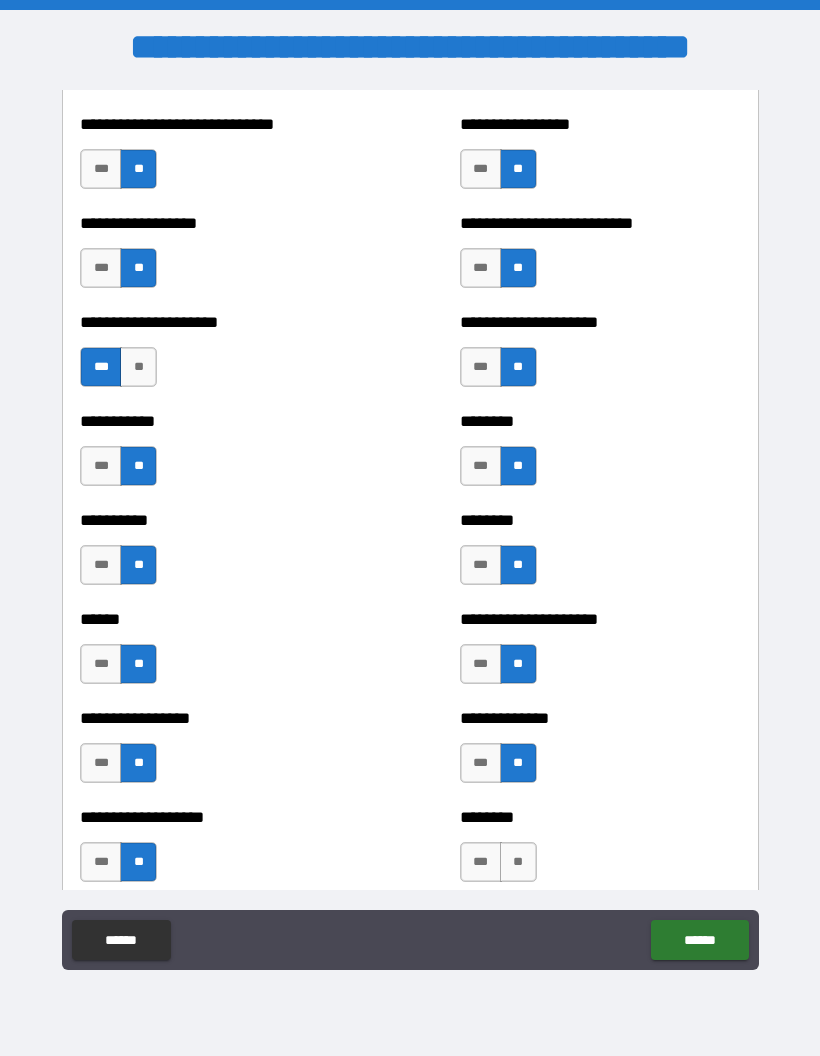 click on "***" at bounding box center (481, 862) 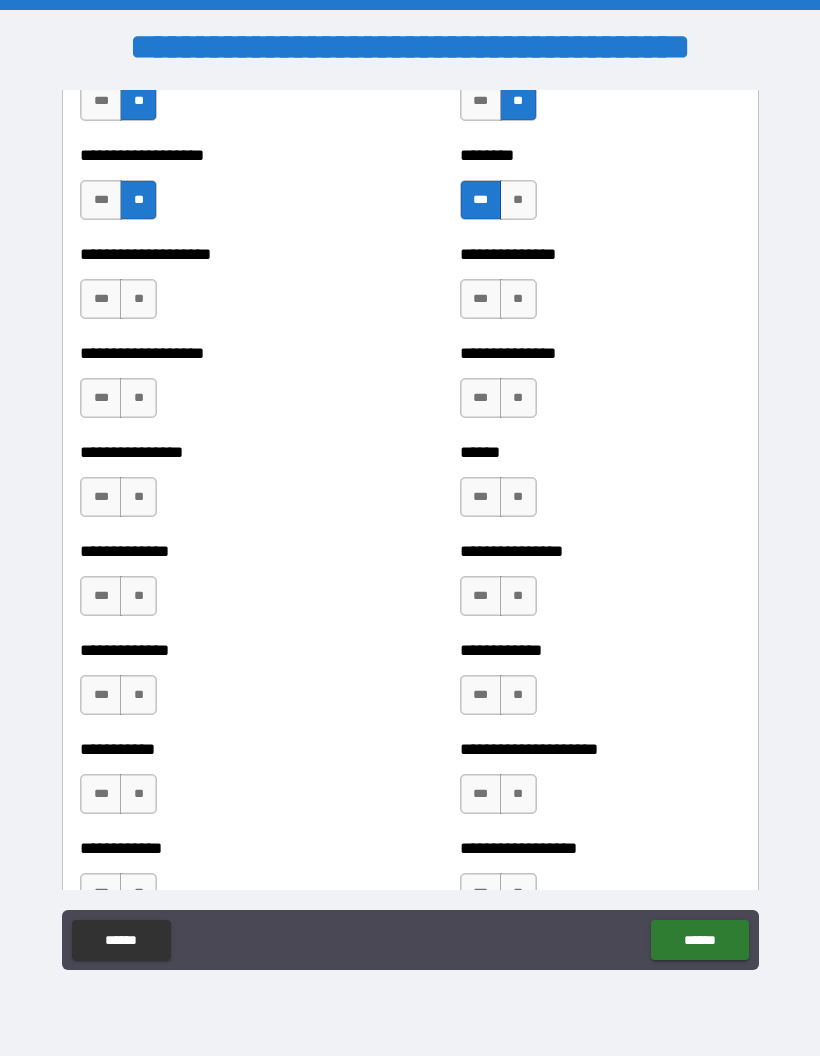 scroll, scrollTop: 3837, scrollLeft: 0, axis: vertical 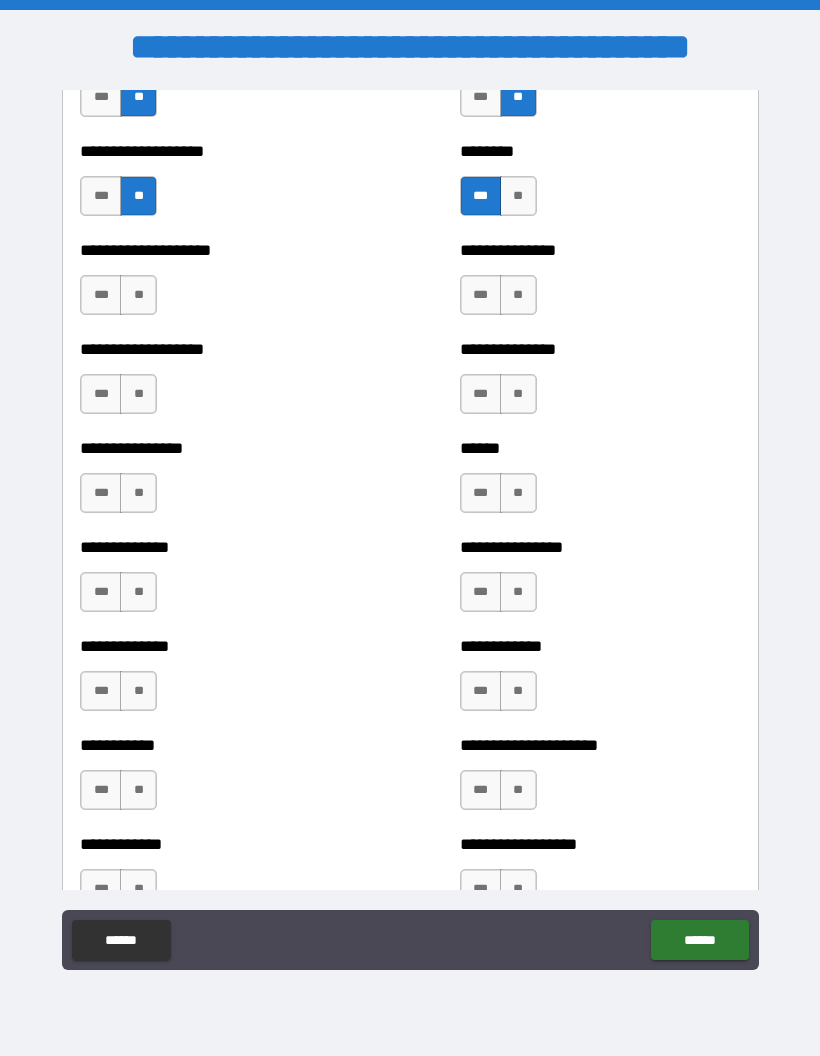click on "**" at bounding box center (138, 295) 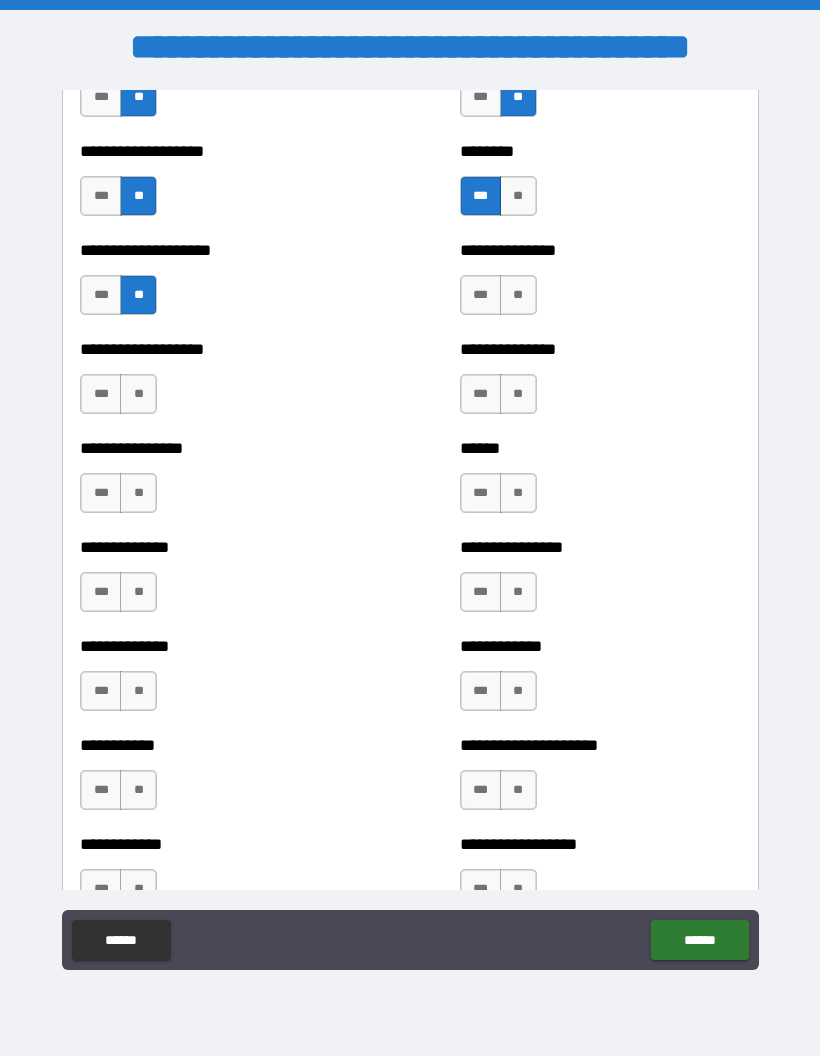 click on "**" at bounding box center (138, 394) 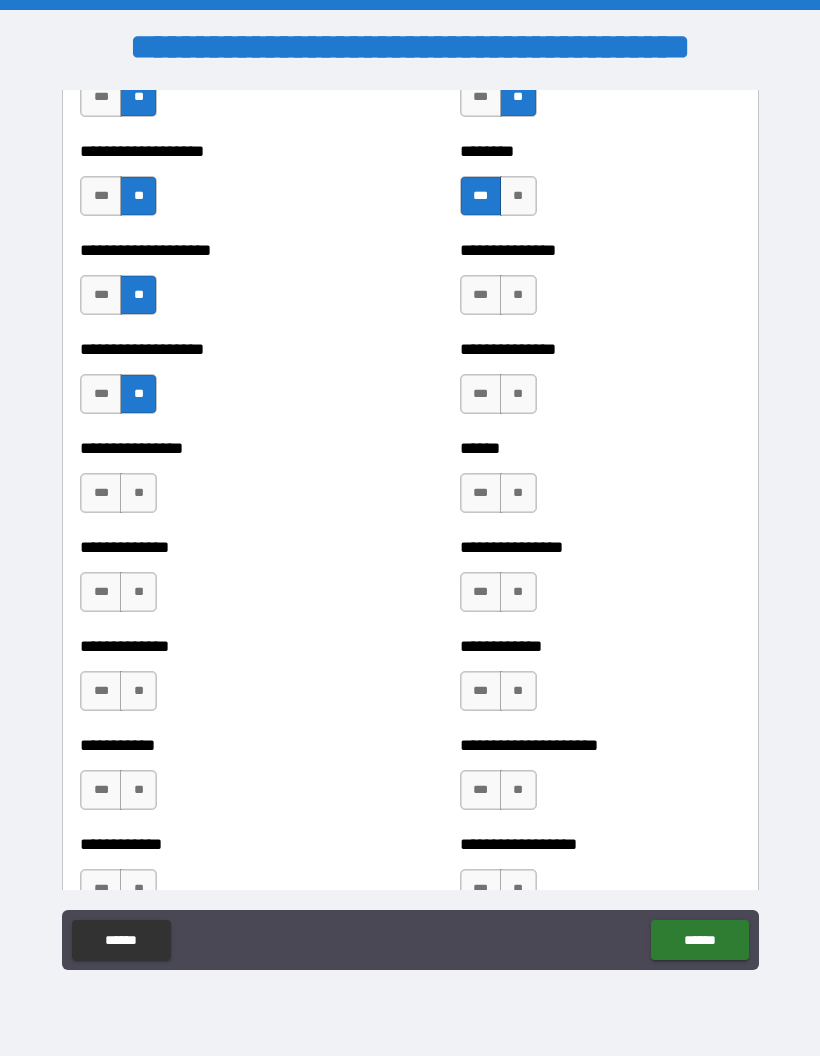 click on "**" at bounding box center [138, 493] 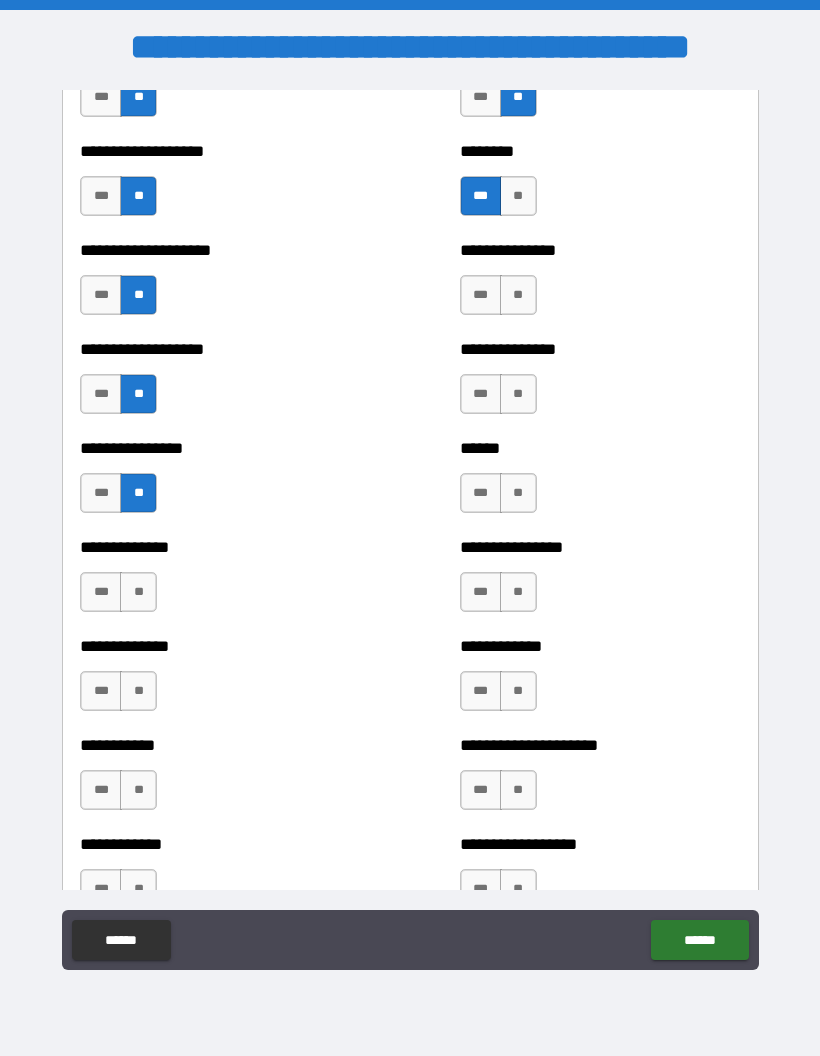 click on "***" at bounding box center (101, 592) 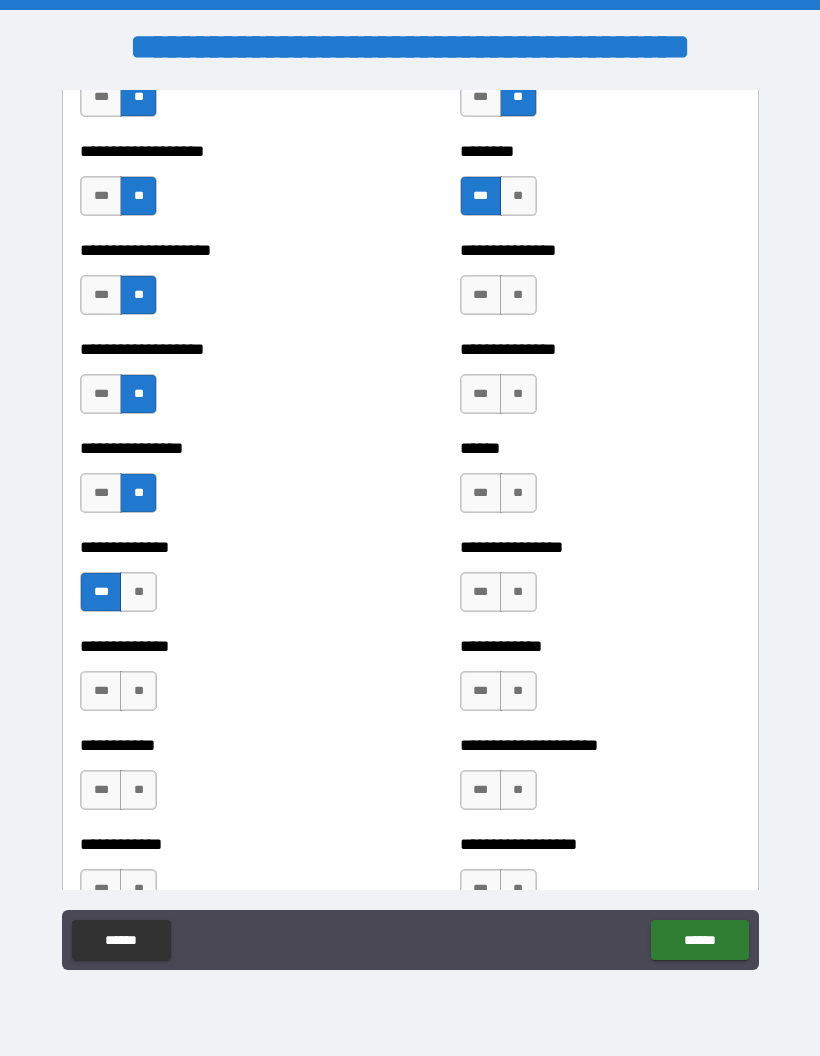 click on "**" at bounding box center (138, 691) 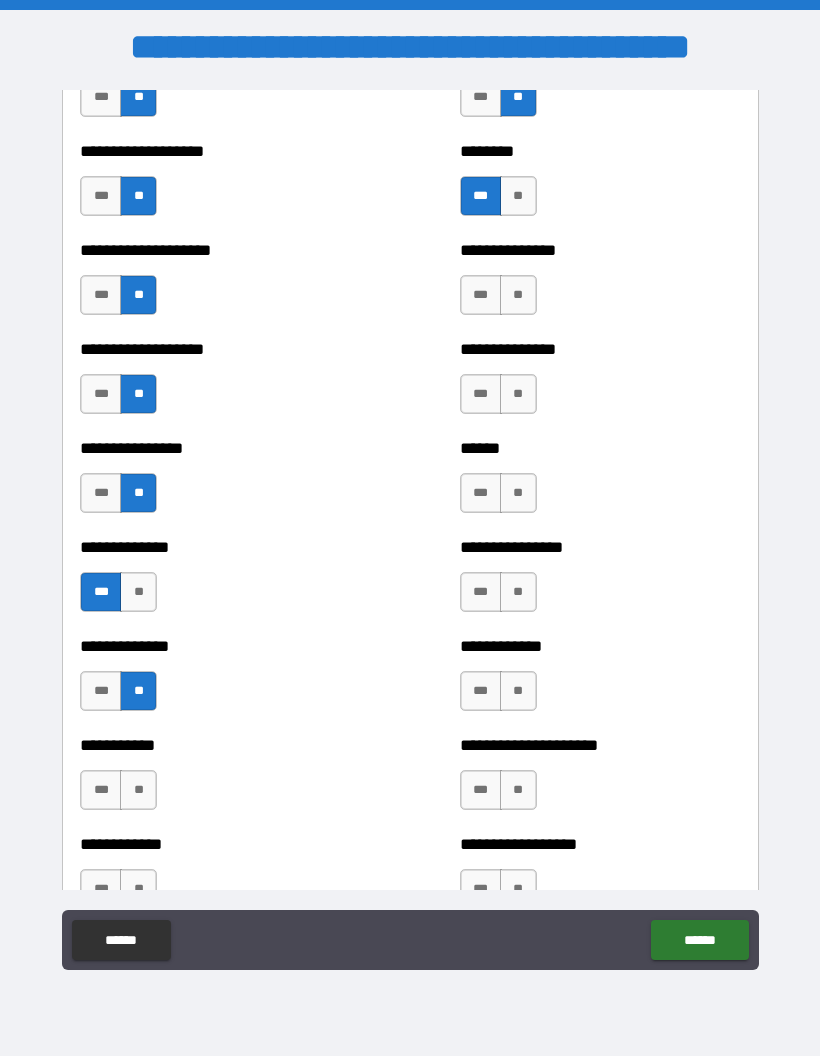 click on "**" at bounding box center [138, 790] 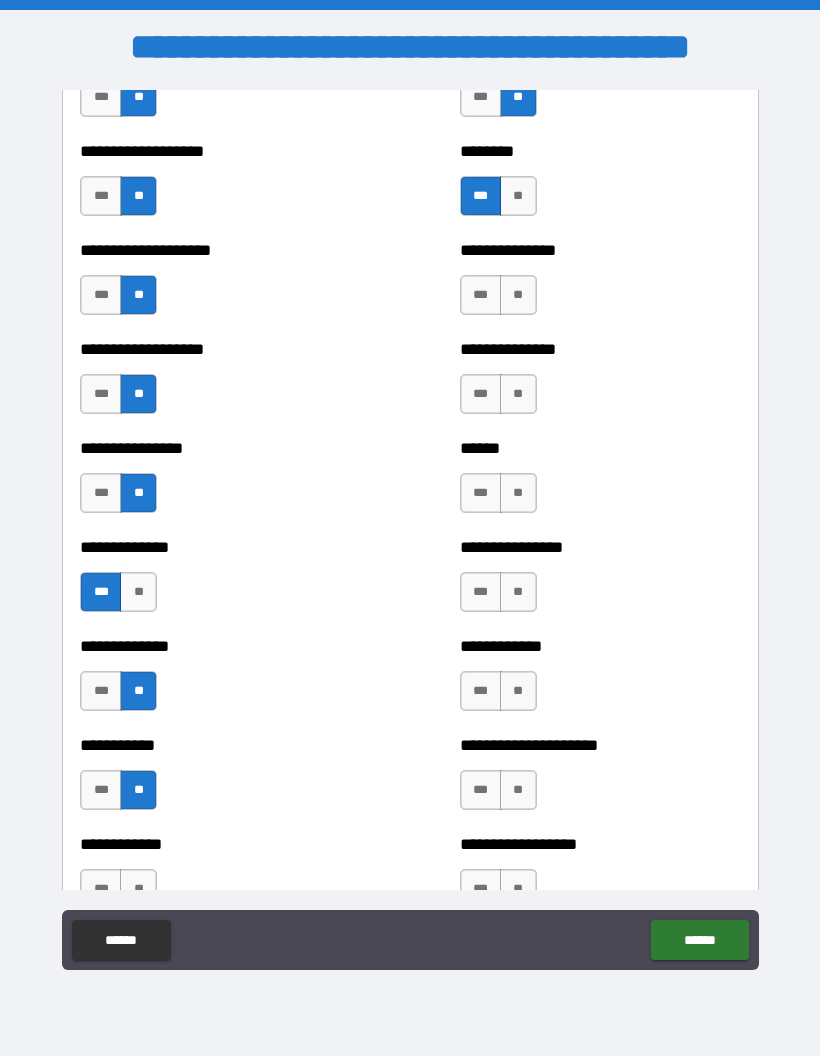 click on "***" at bounding box center (481, 295) 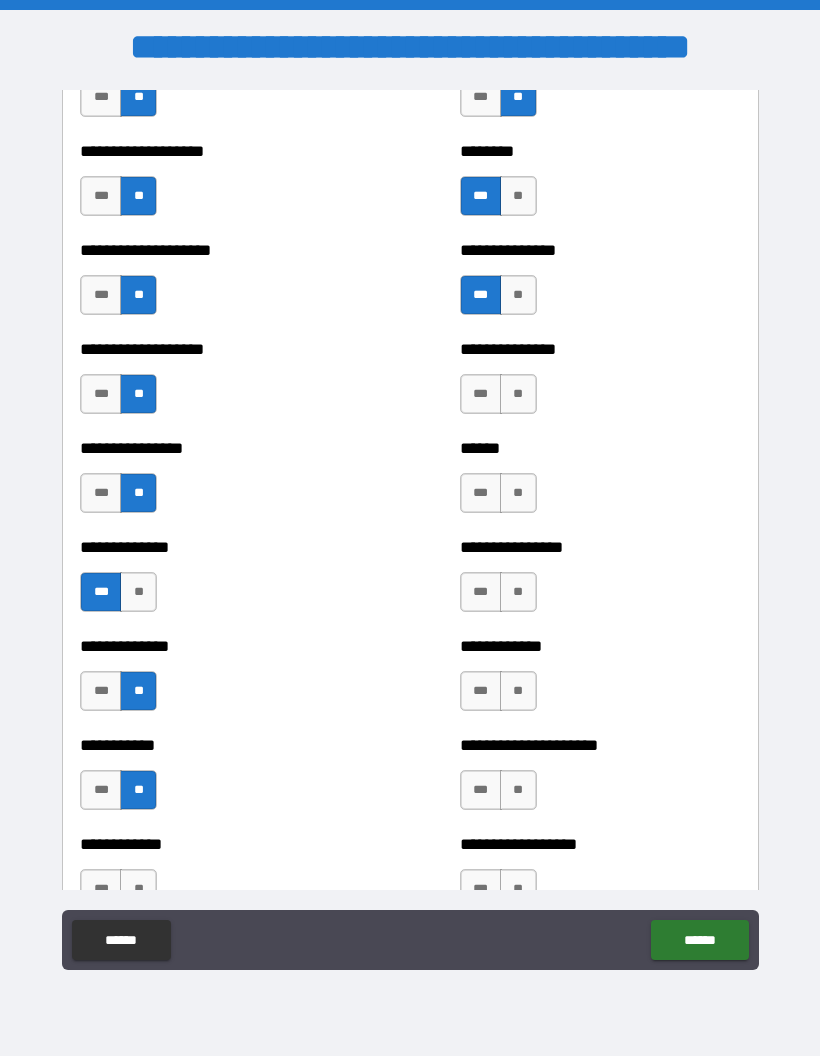 click on "**" at bounding box center [518, 394] 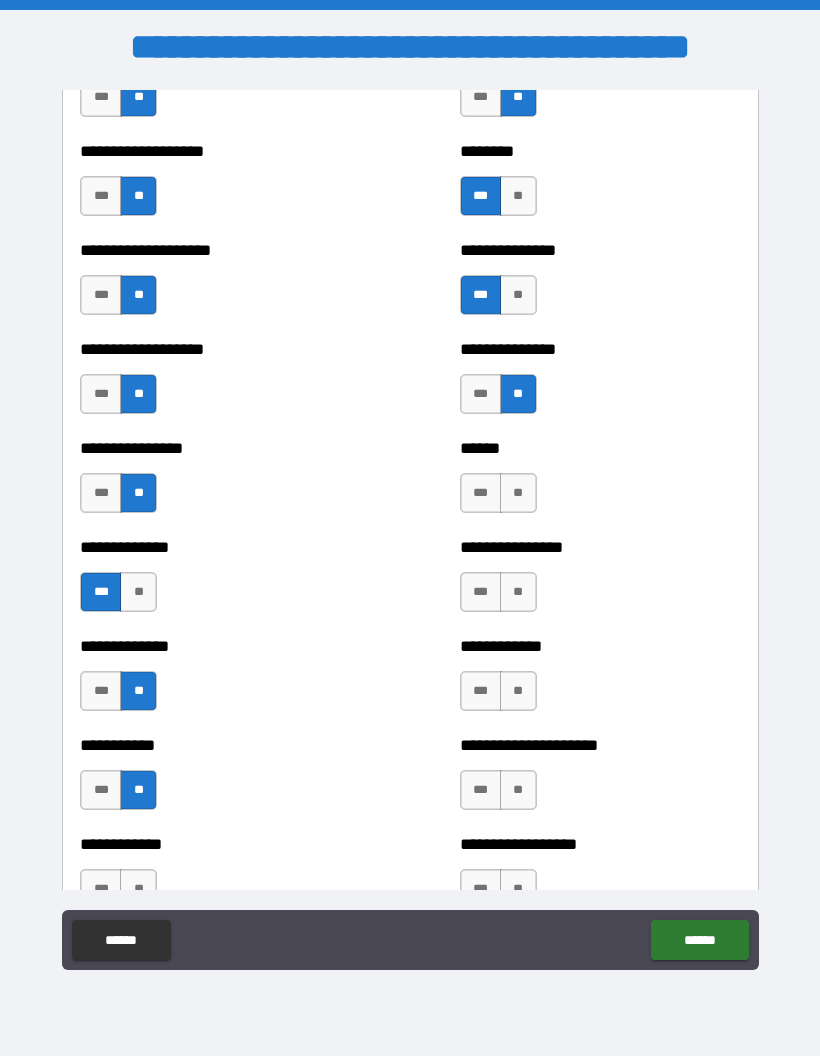 click on "**" at bounding box center [518, 493] 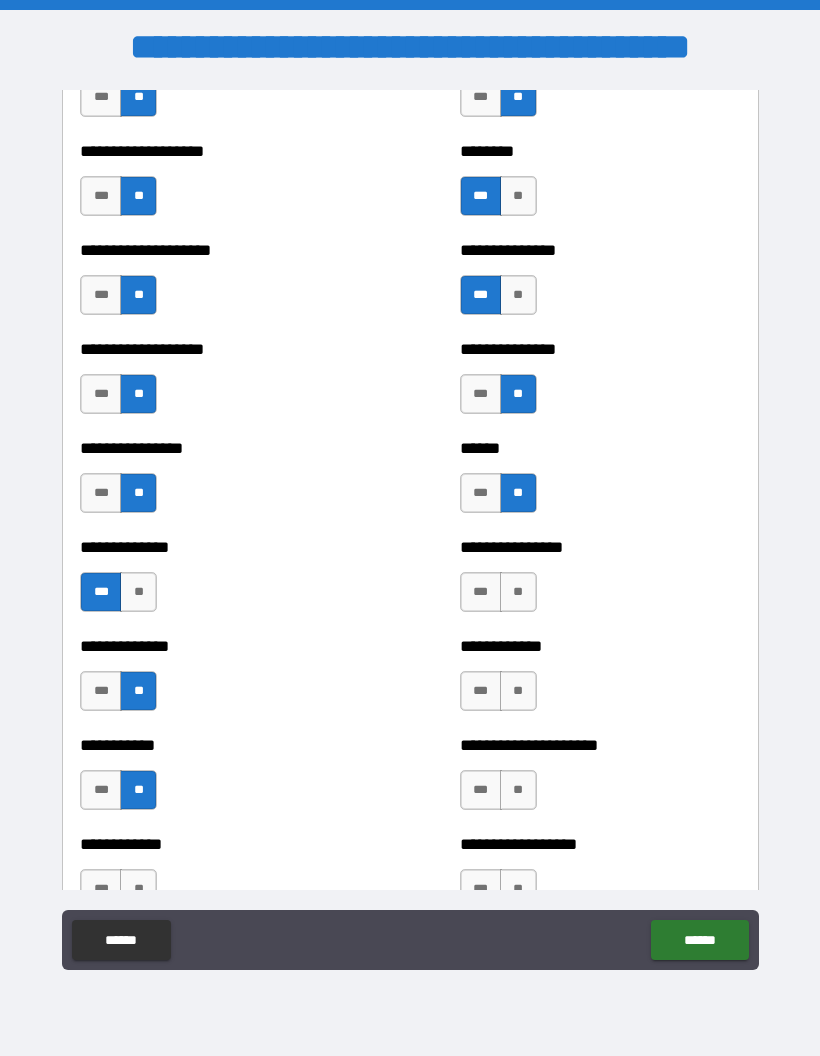 click on "**" at bounding box center [518, 592] 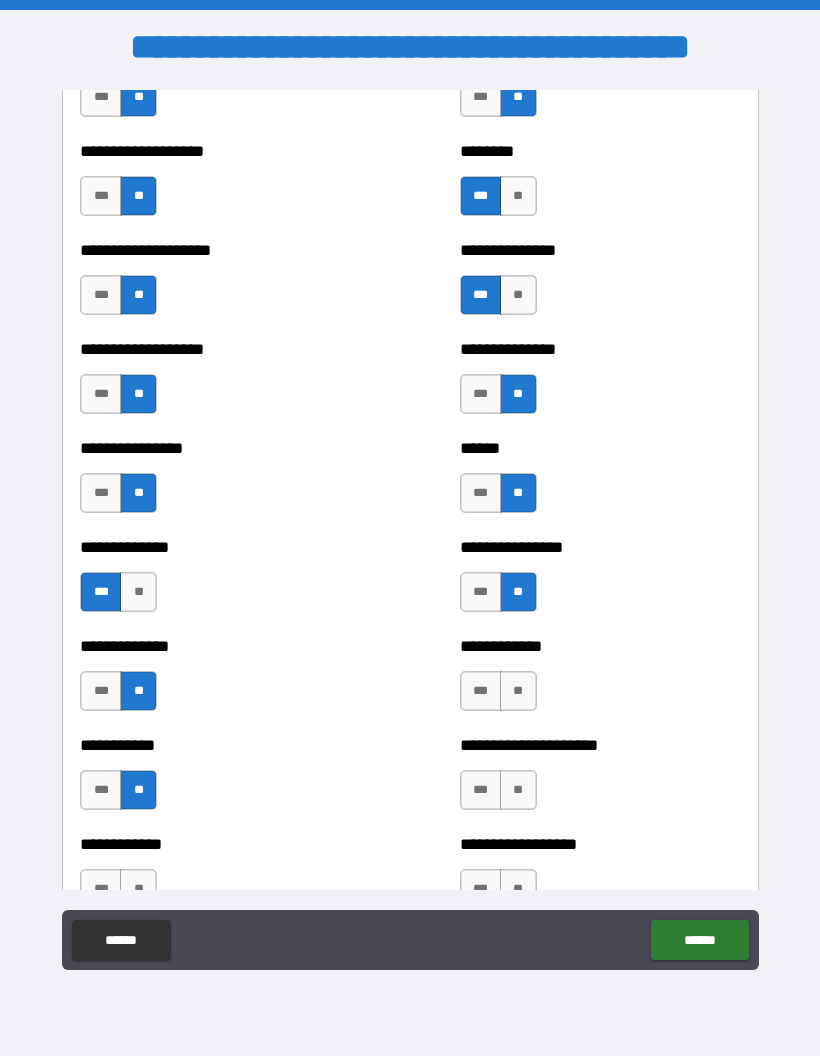 click on "**" at bounding box center [518, 691] 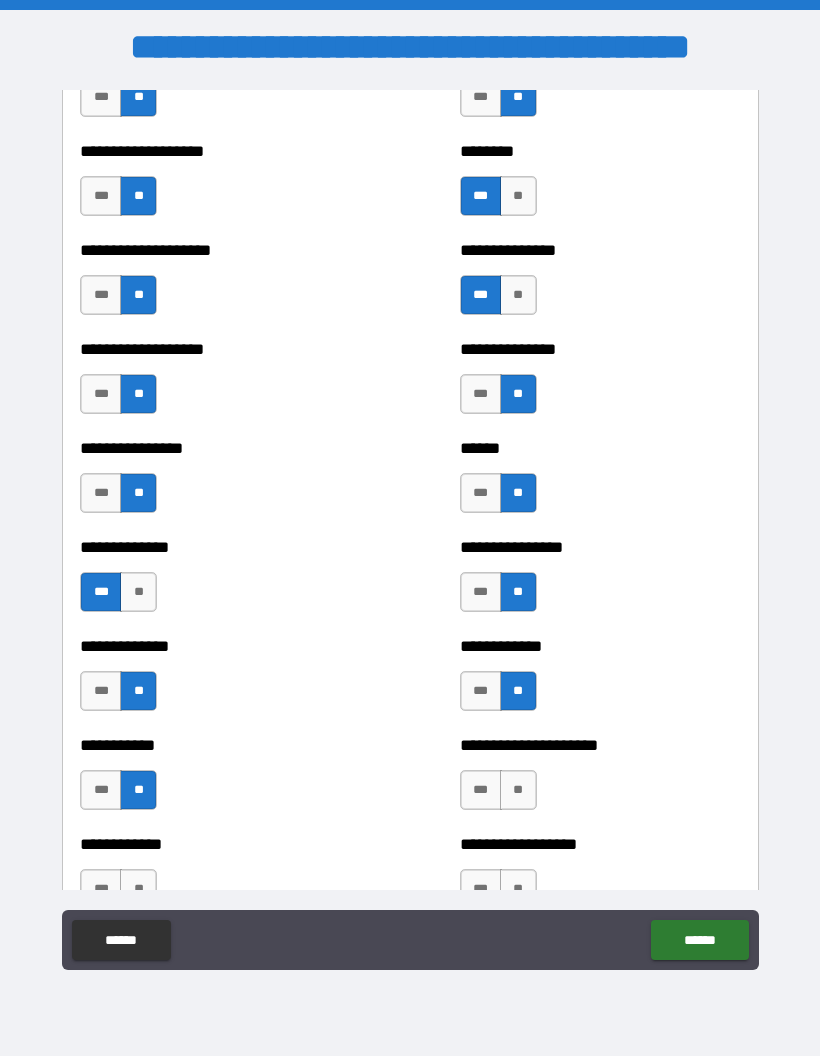 click on "**" at bounding box center (518, 790) 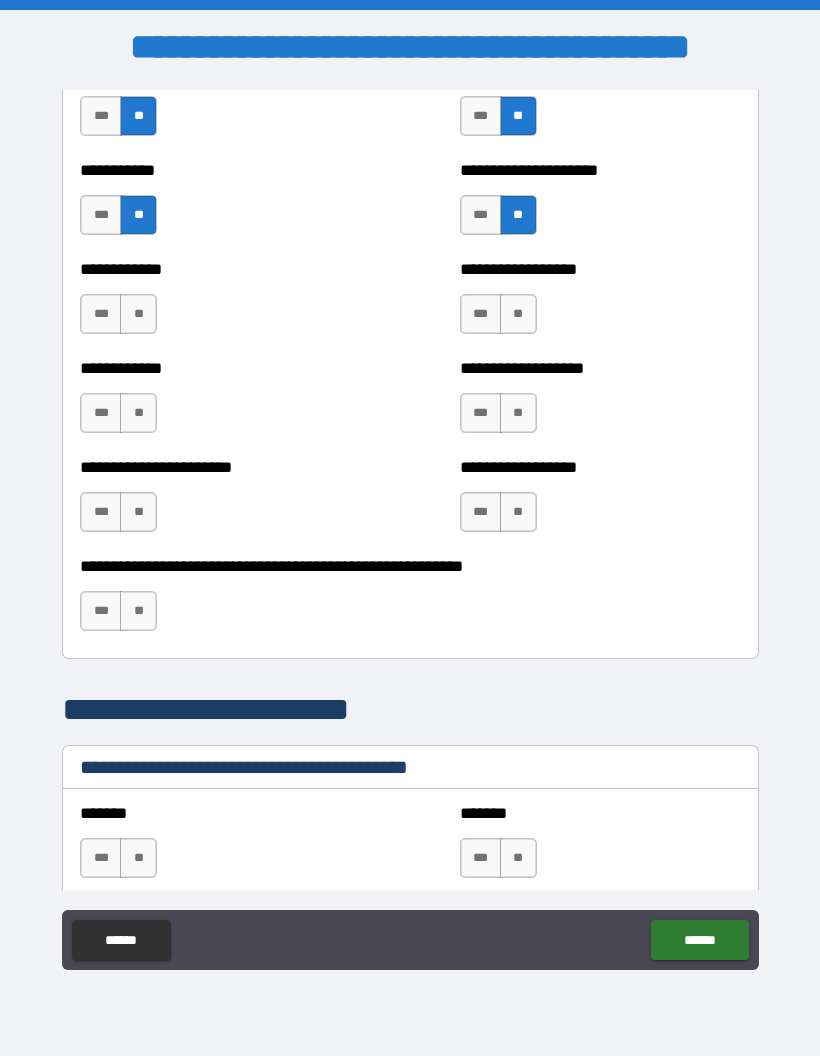 scroll, scrollTop: 4415, scrollLeft: 0, axis: vertical 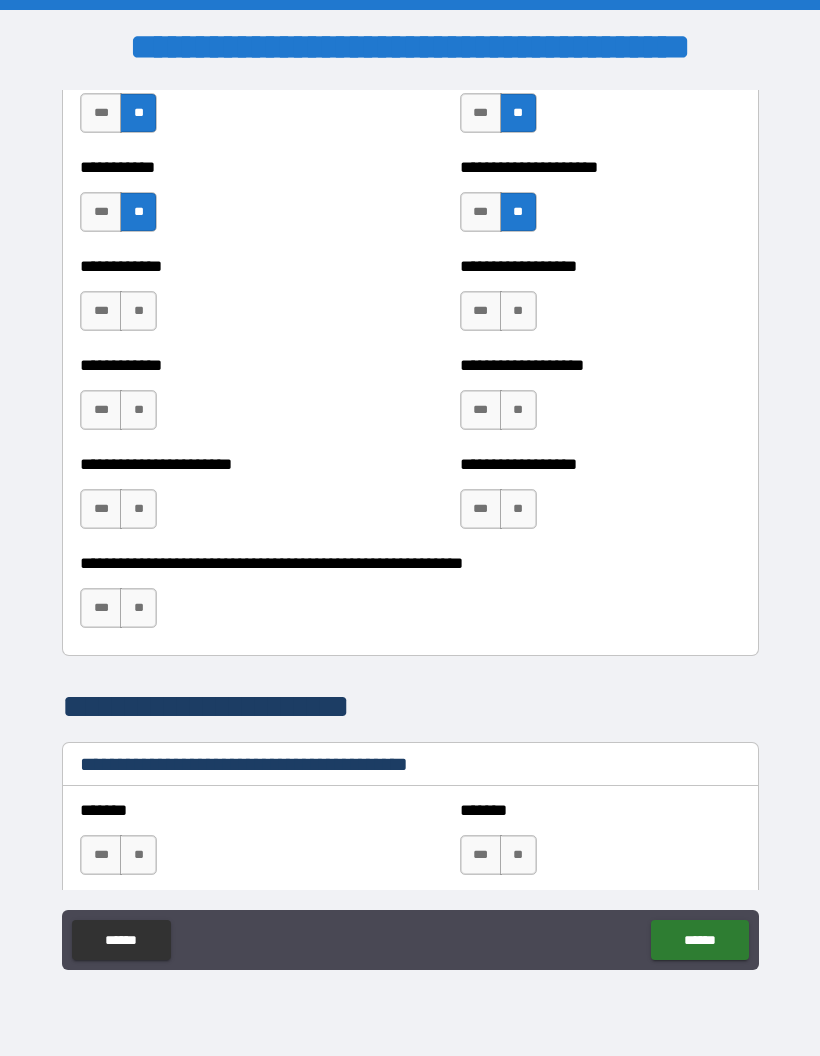click on "**" at bounding box center [518, 410] 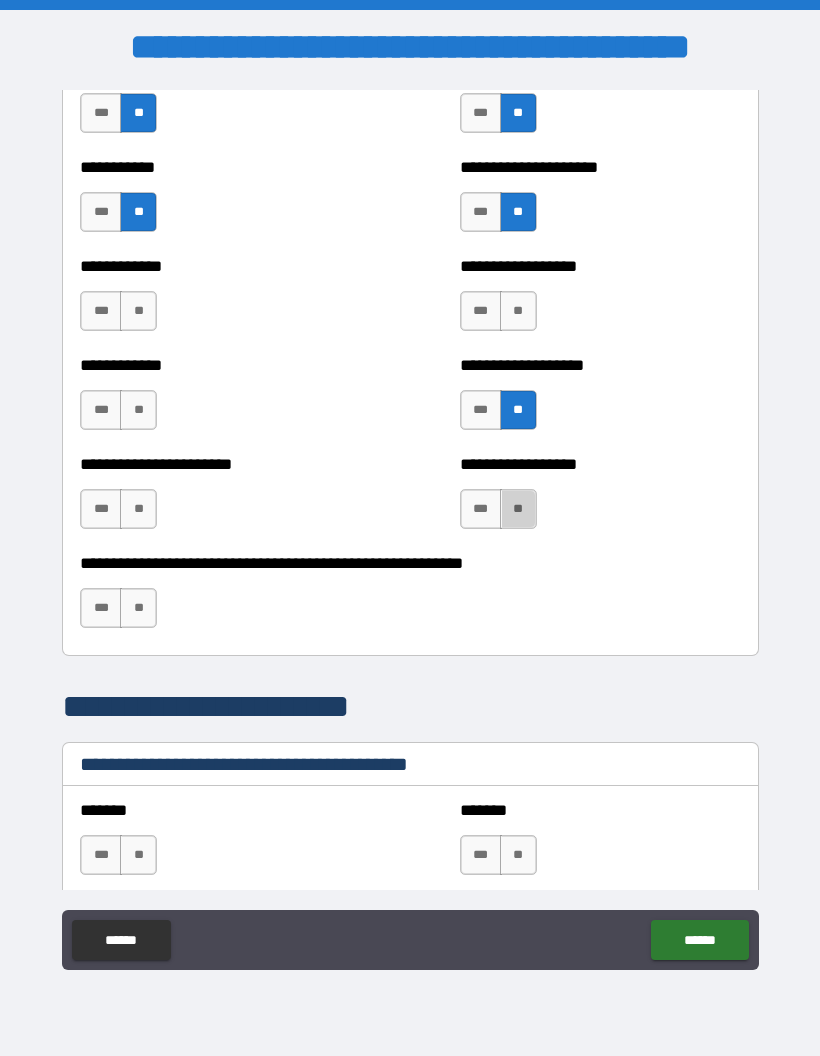 click on "**" at bounding box center [518, 509] 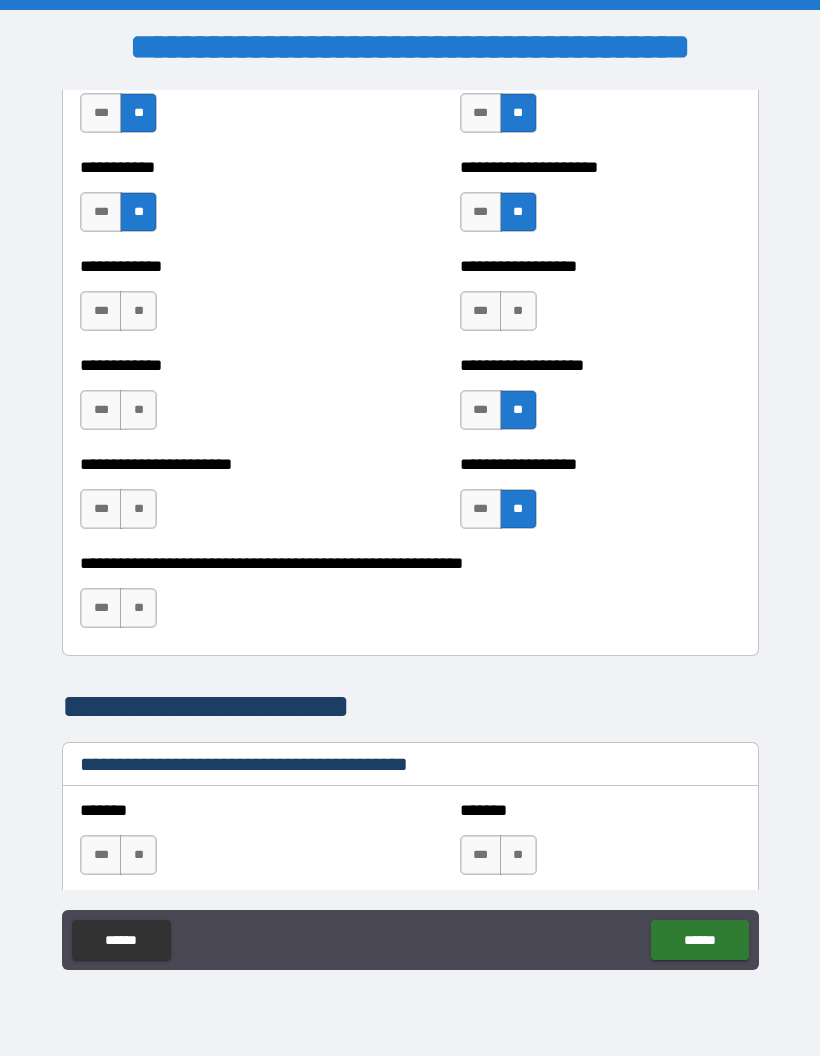click on "**" at bounding box center [518, 311] 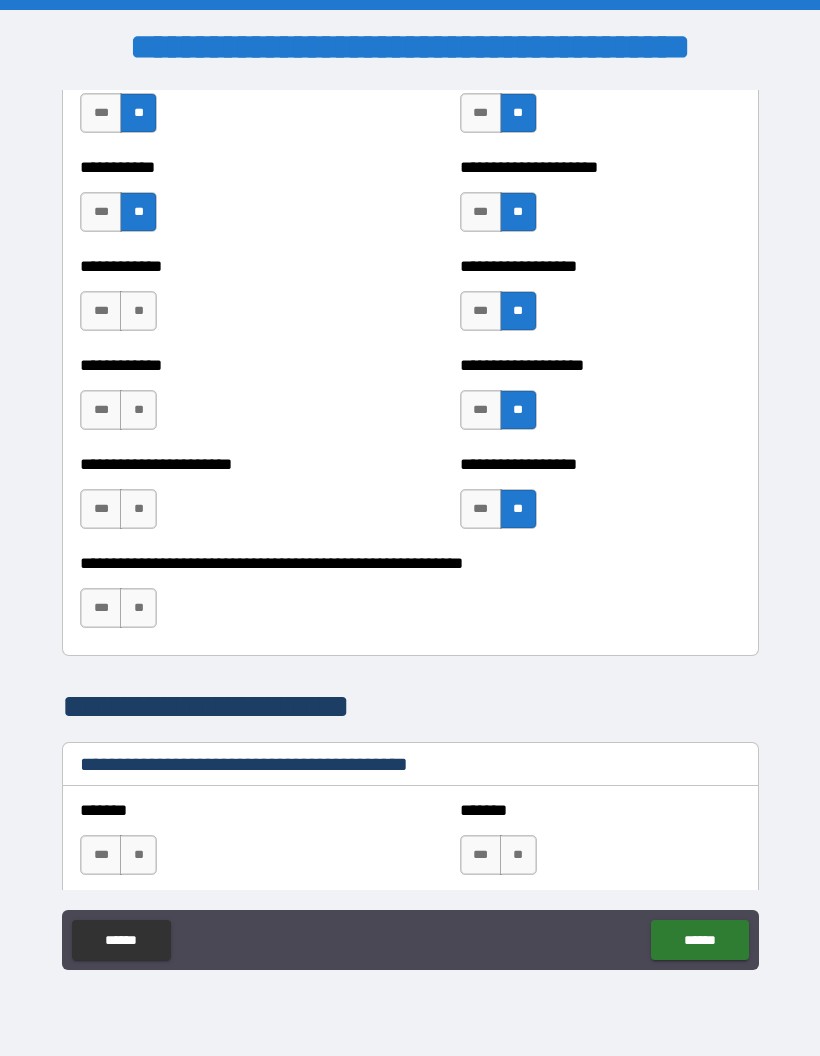 click on "**" at bounding box center (138, 311) 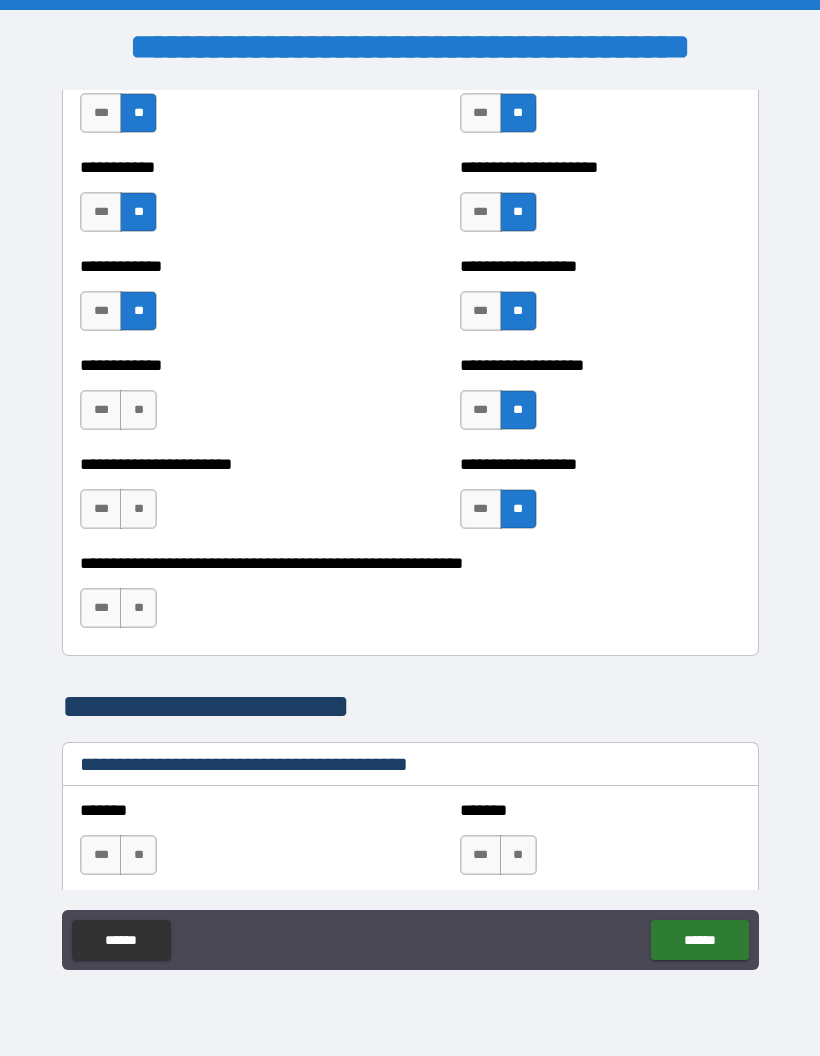 click on "**" at bounding box center [138, 410] 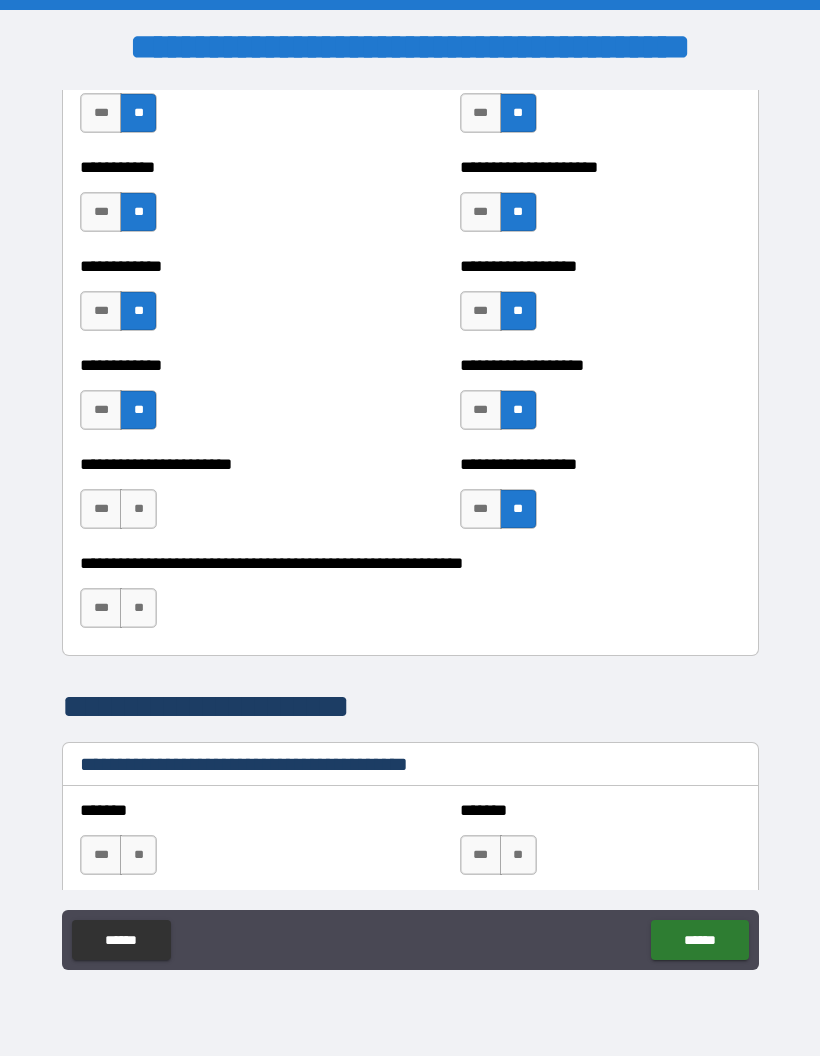 click on "**" at bounding box center (138, 509) 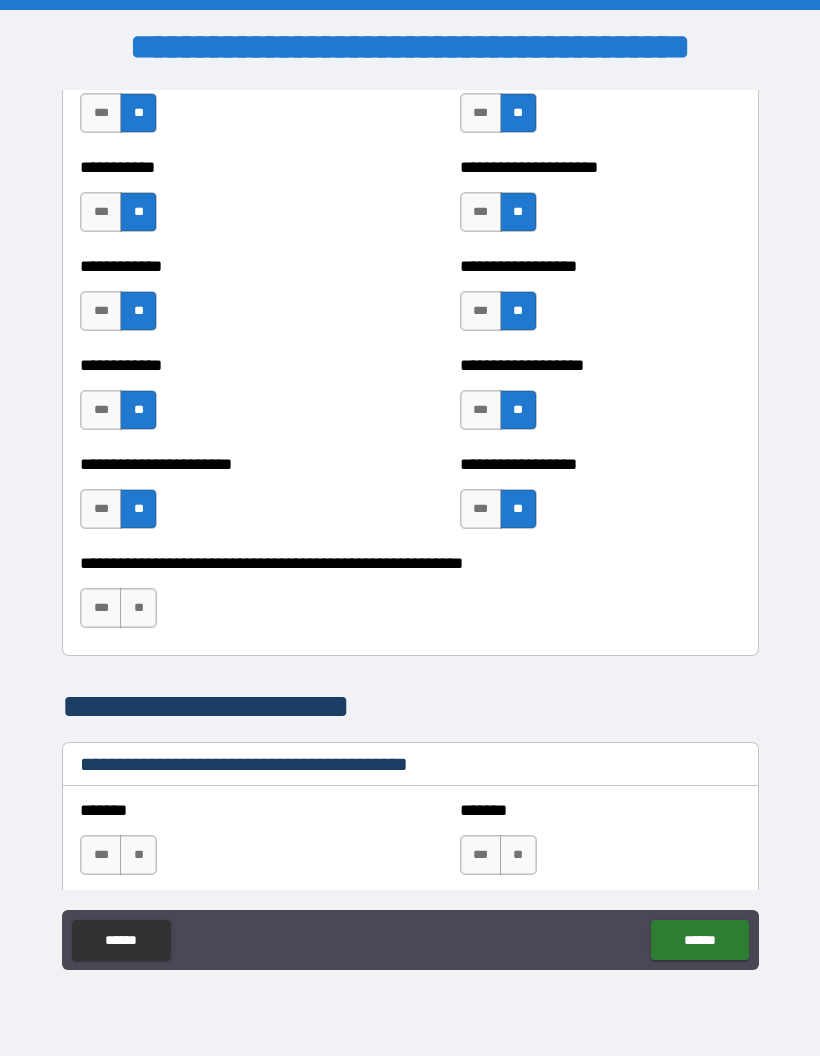 click on "**" at bounding box center [138, 608] 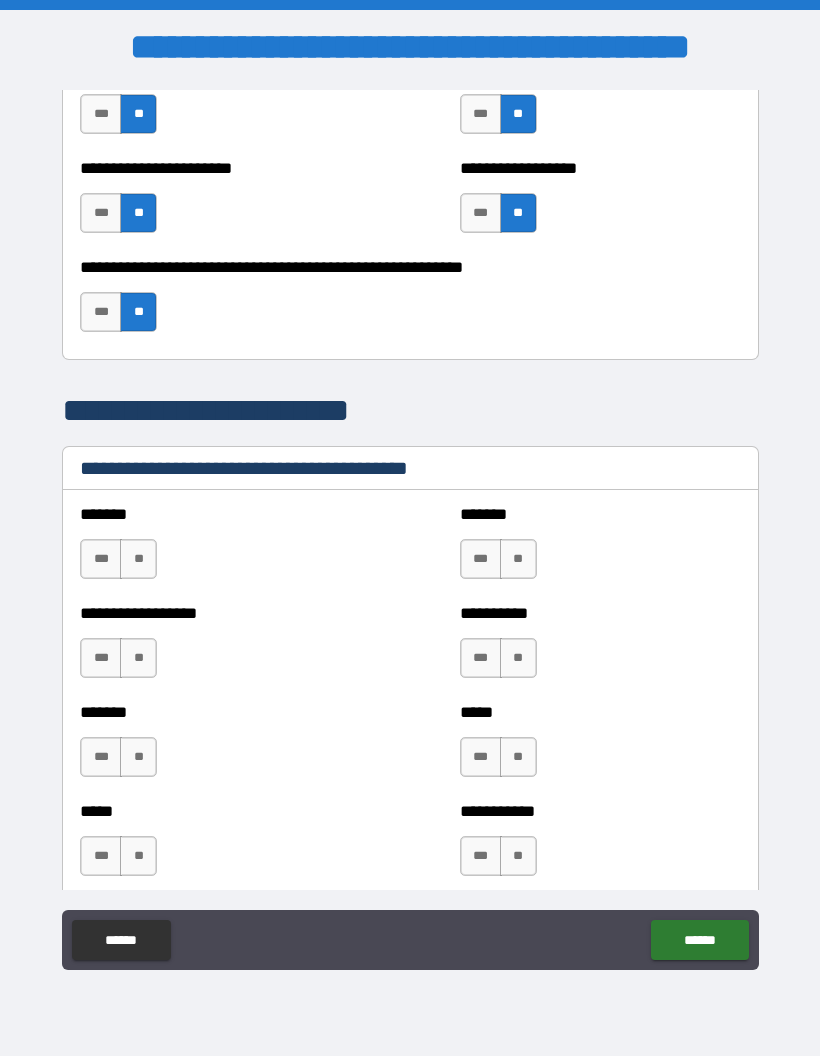scroll, scrollTop: 4733, scrollLeft: 0, axis: vertical 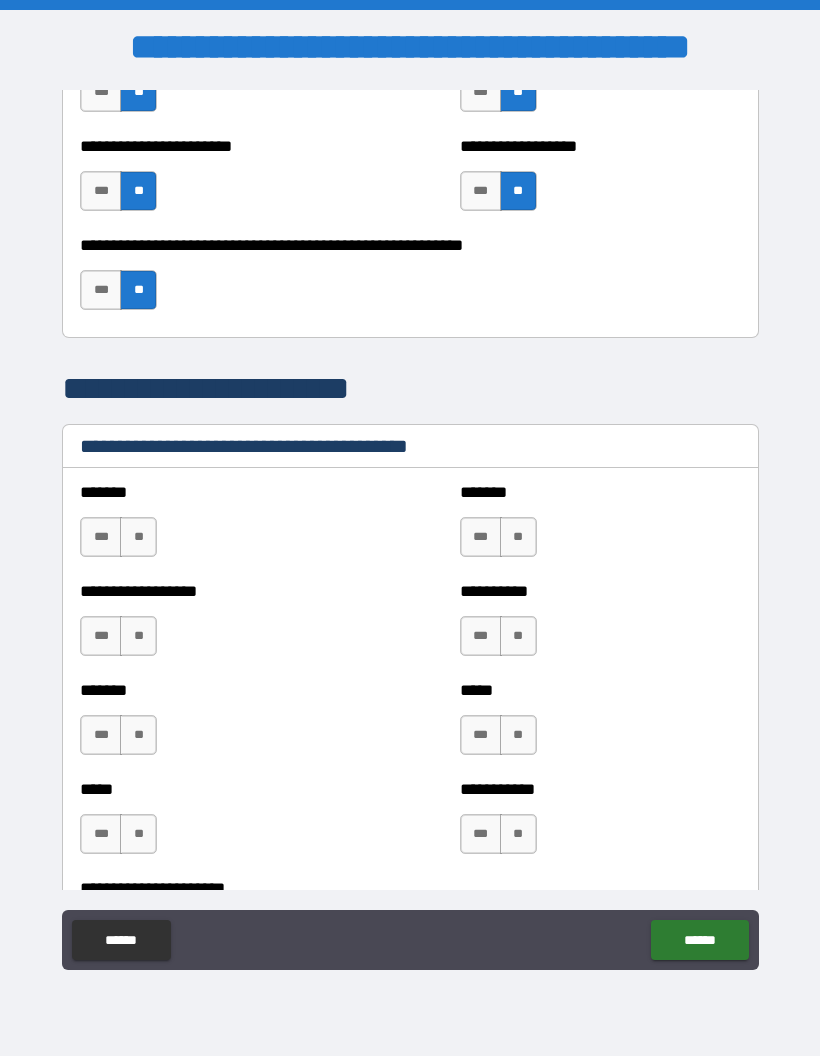 click on "**" at bounding box center (138, 537) 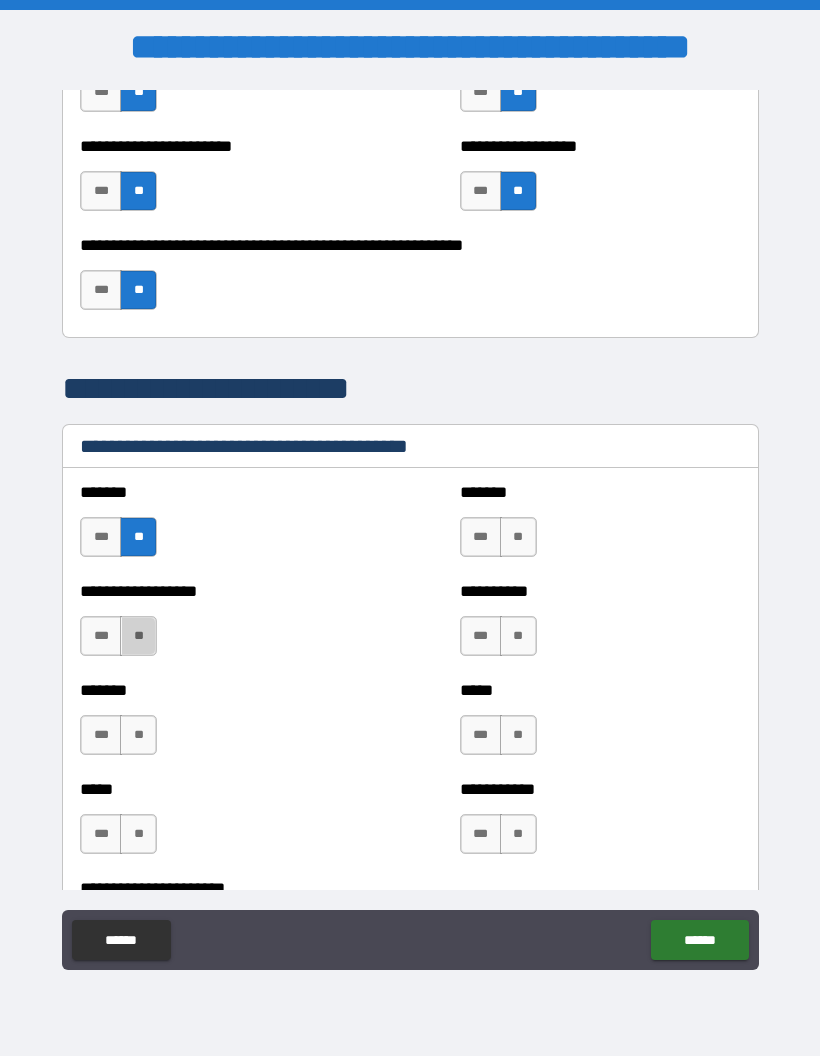 click on "**" at bounding box center [138, 636] 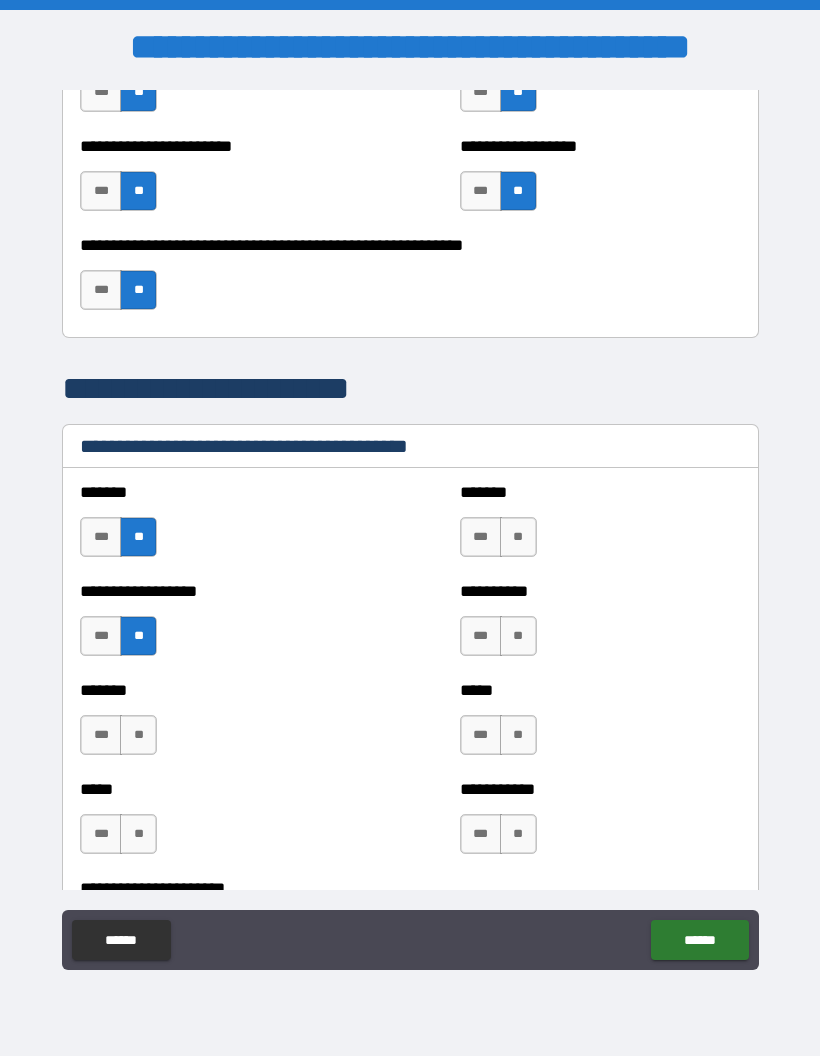 click on "**" at bounding box center [138, 735] 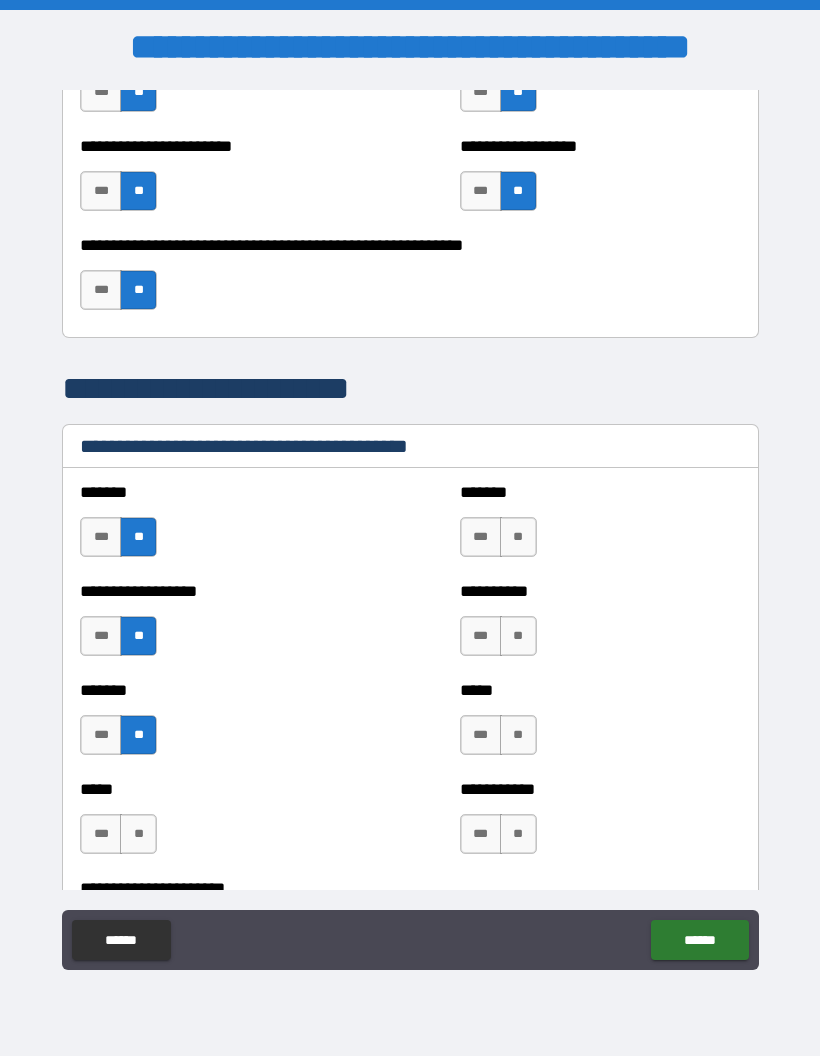 click on "***" at bounding box center (101, 834) 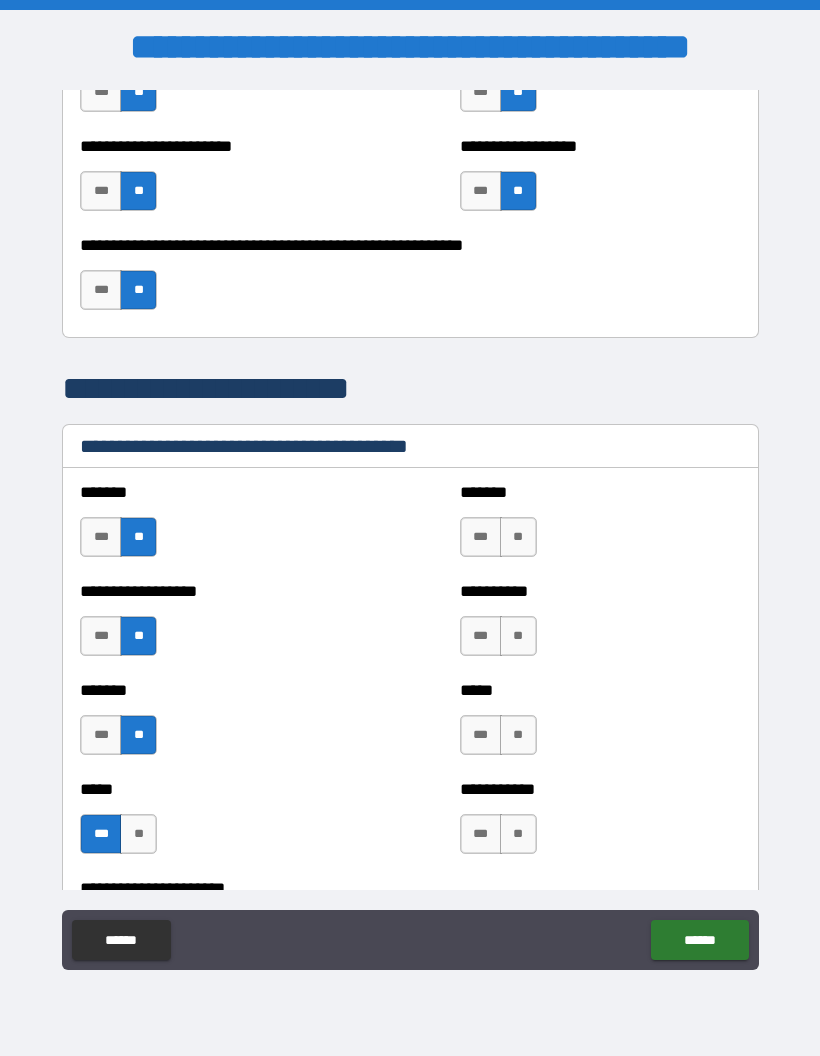 click on "**" at bounding box center [518, 537] 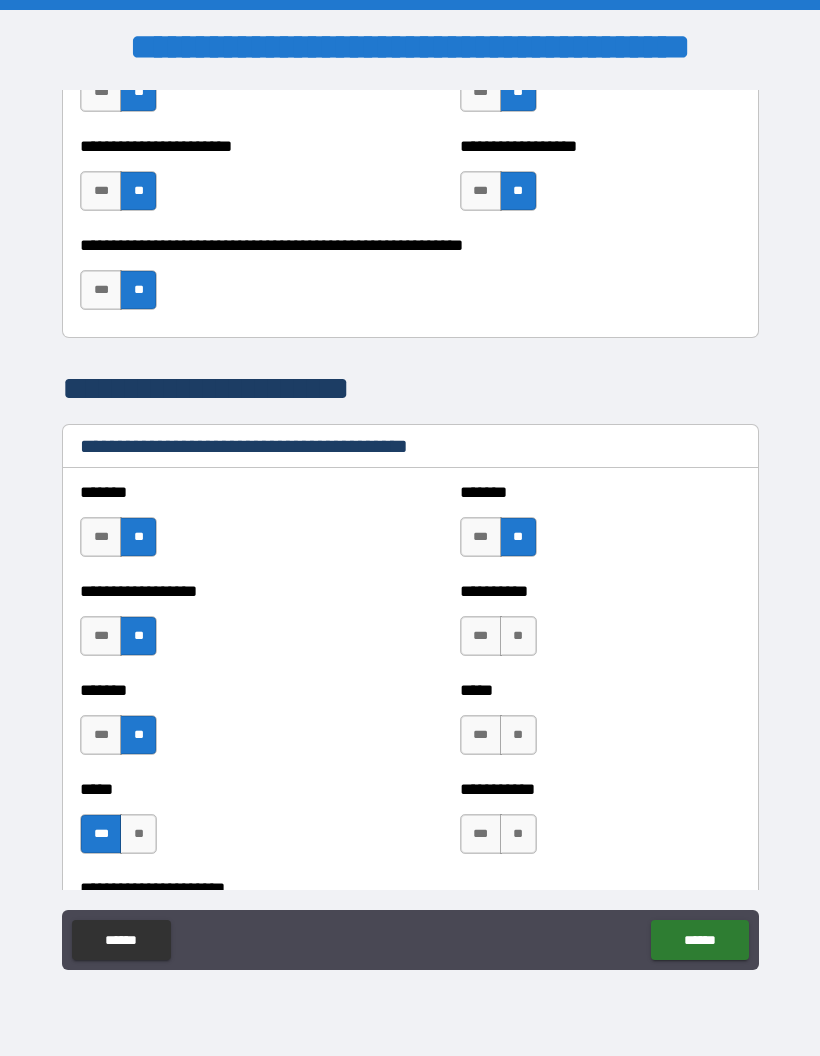 click on "**" at bounding box center (518, 636) 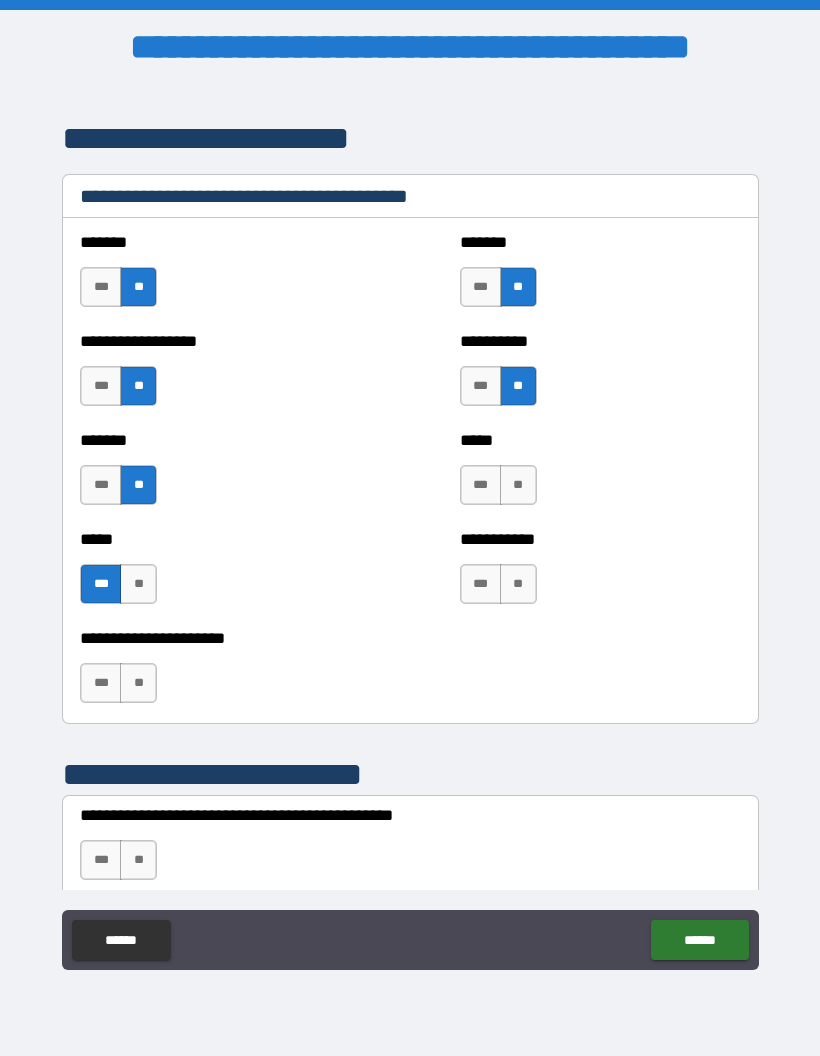 scroll, scrollTop: 5007, scrollLeft: 0, axis: vertical 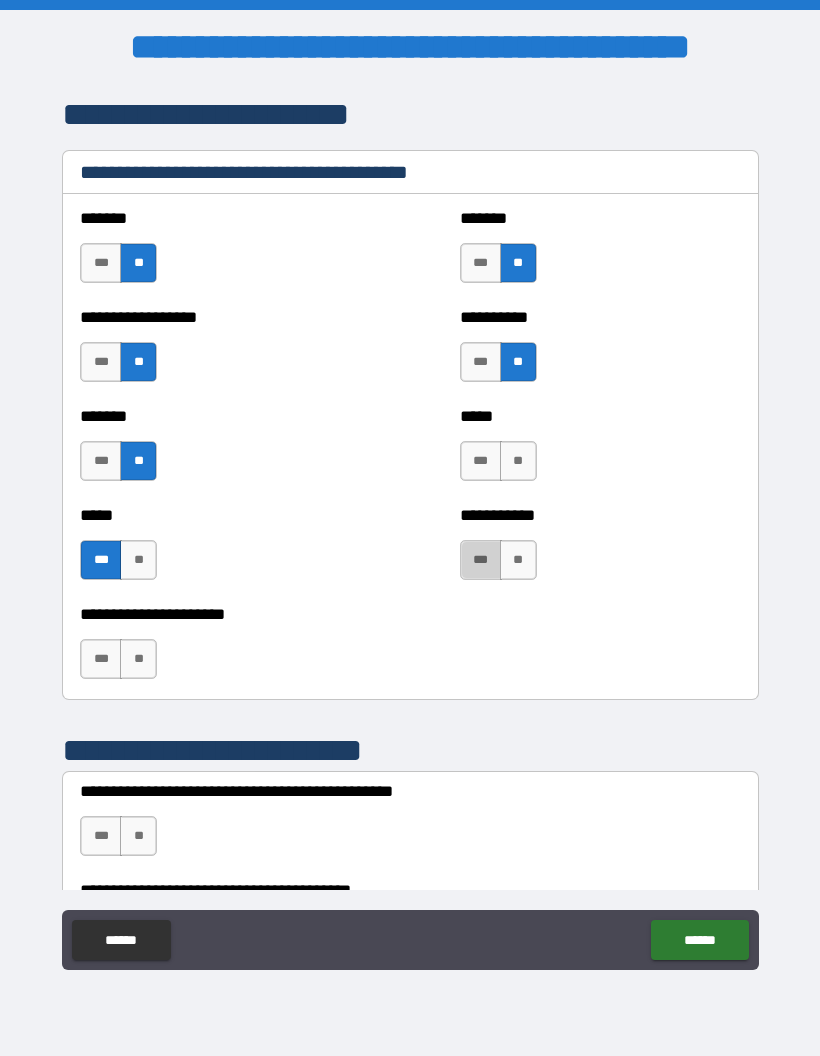 click on "***" at bounding box center (481, 560) 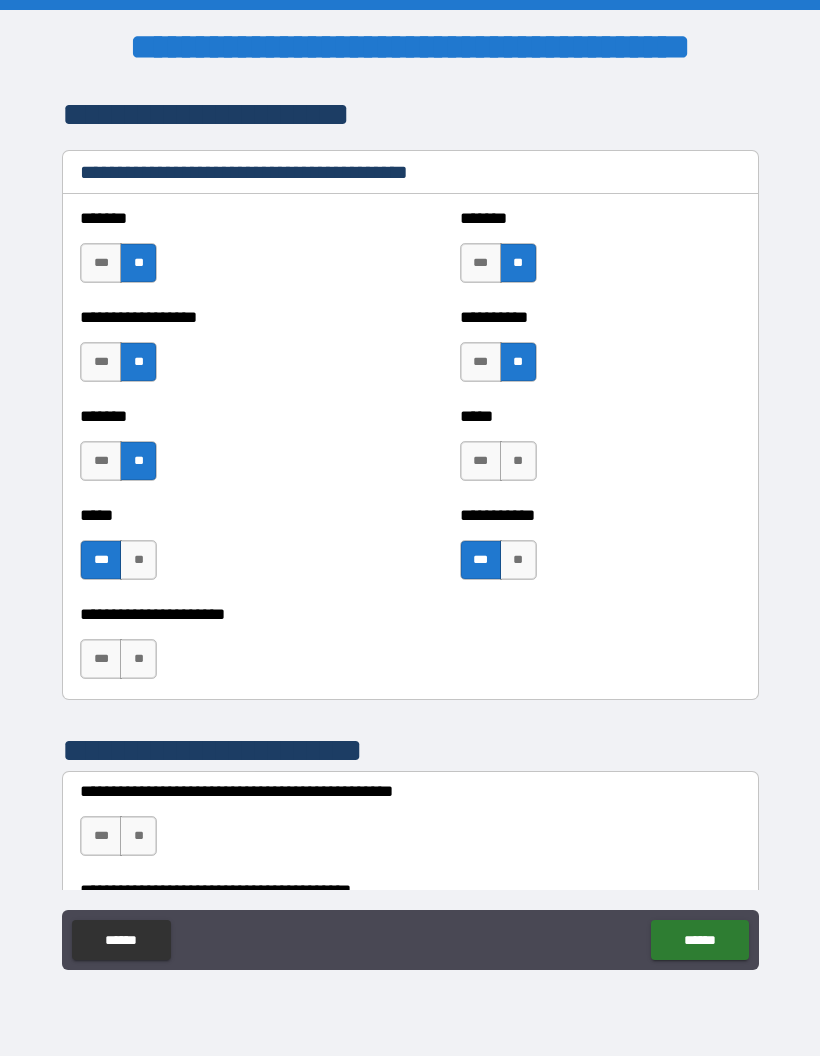 click on "**" at bounding box center (518, 461) 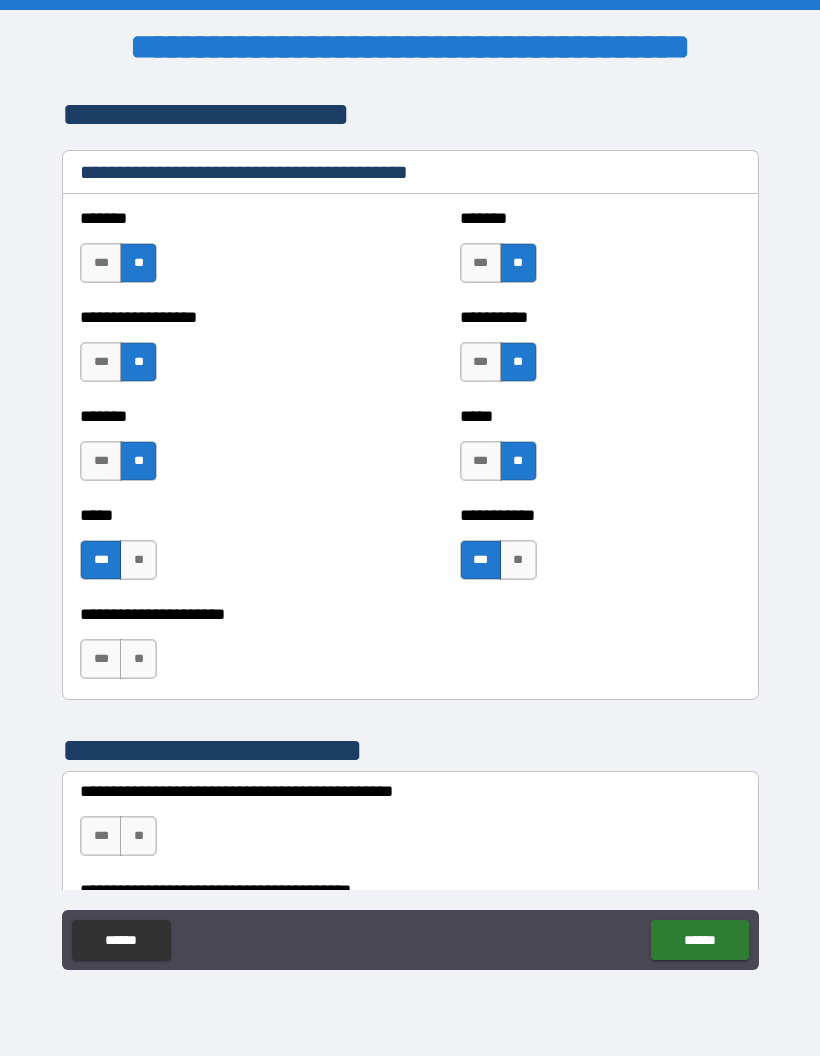 click on "**" at bounding box center (138, 659) 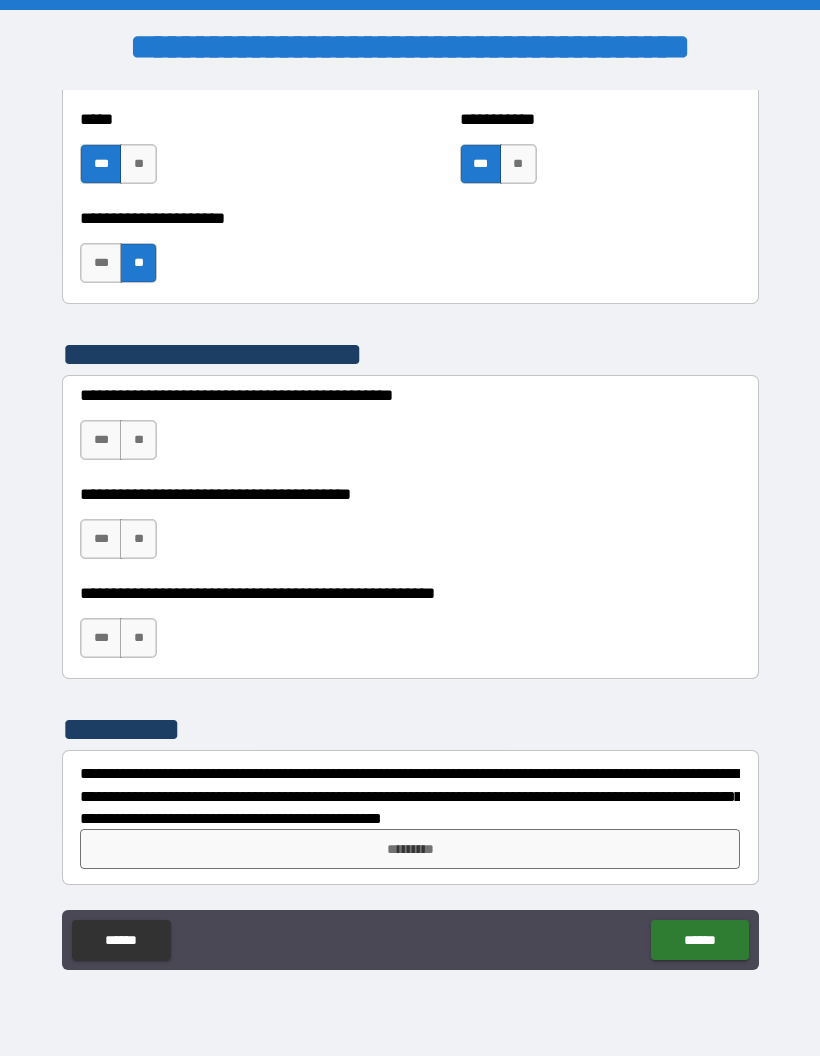 scroll, scrollTop: 5403, scrollLeft: 0, axis: vertical 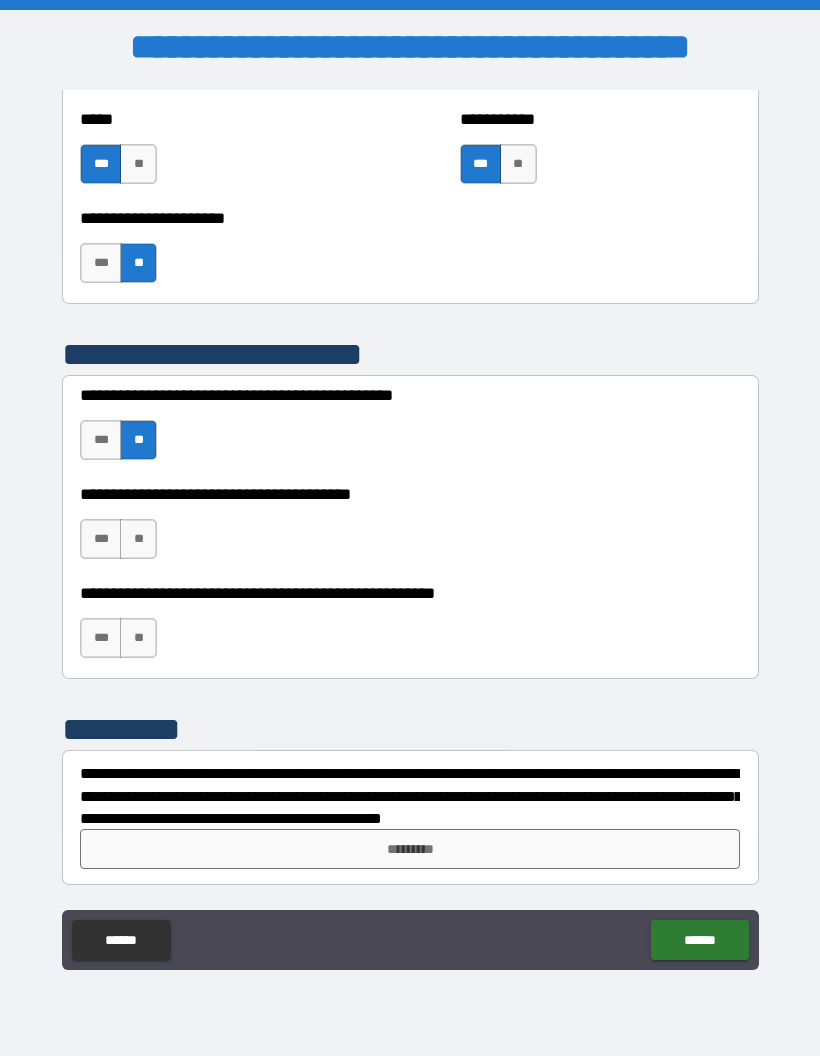 click on "**" at bounding box center (138, 539) 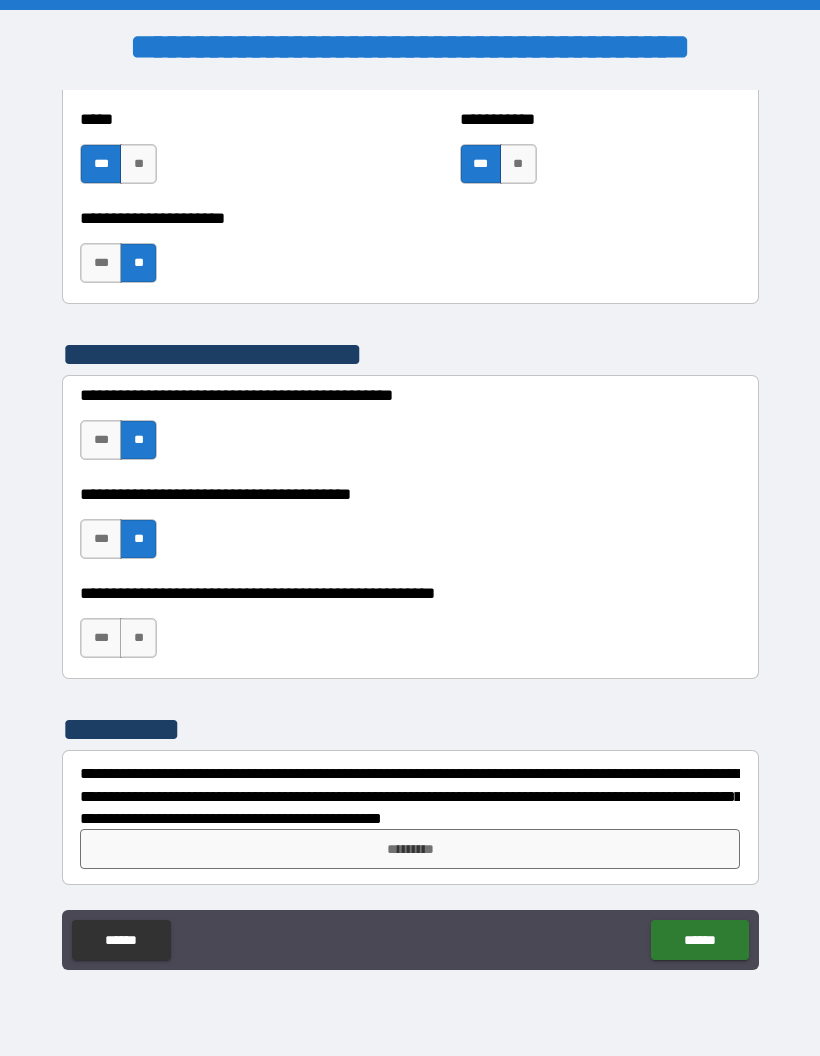 click on "**" at bounding box center [138, 638] 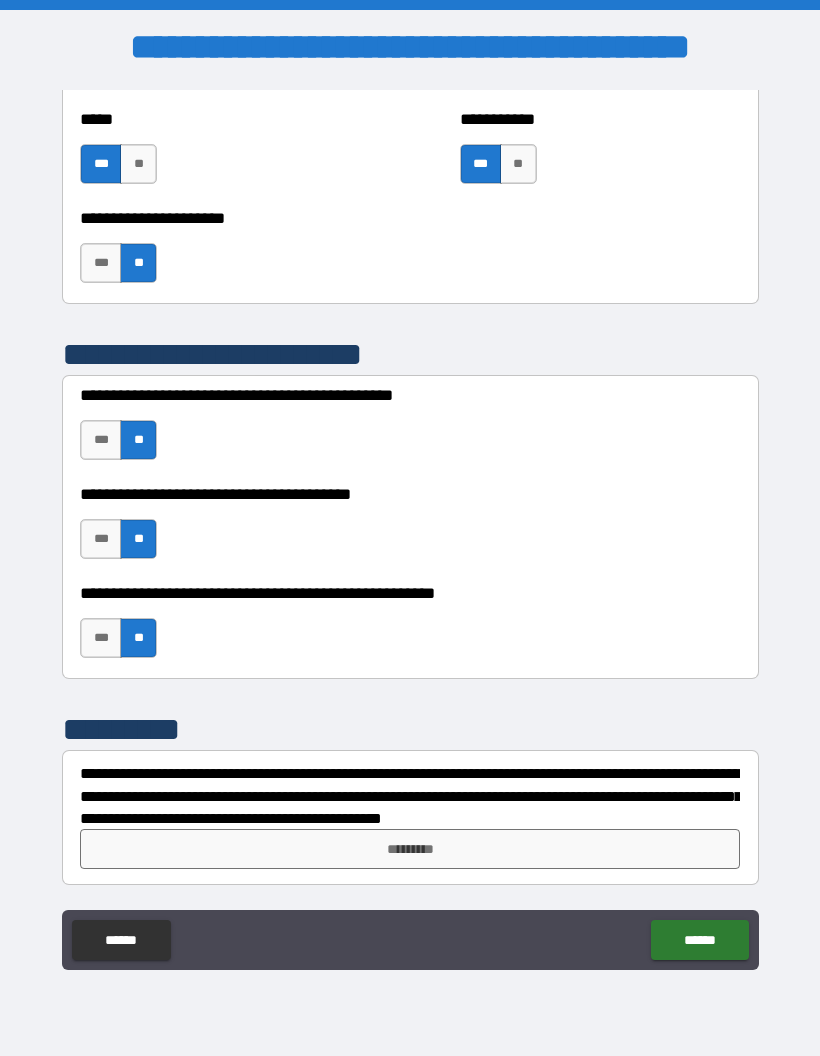 click on "*********" at bounding box center [410, 849] 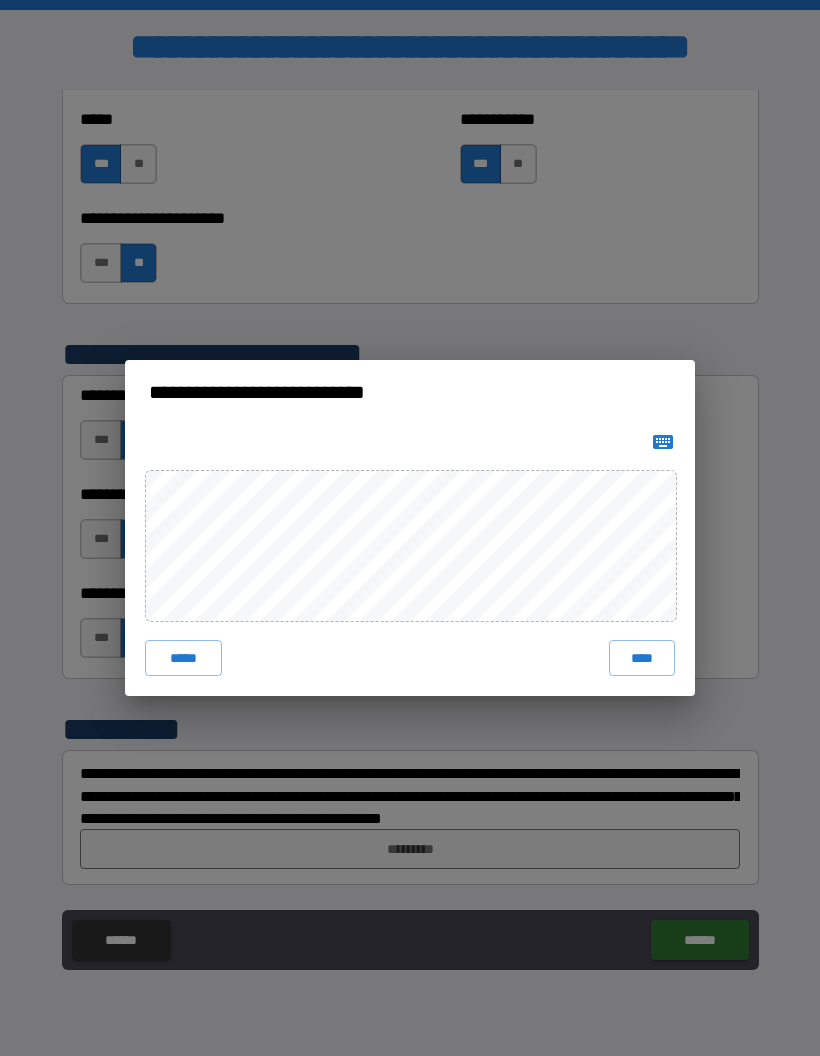 click on "****" at bounding box center [642, 658] 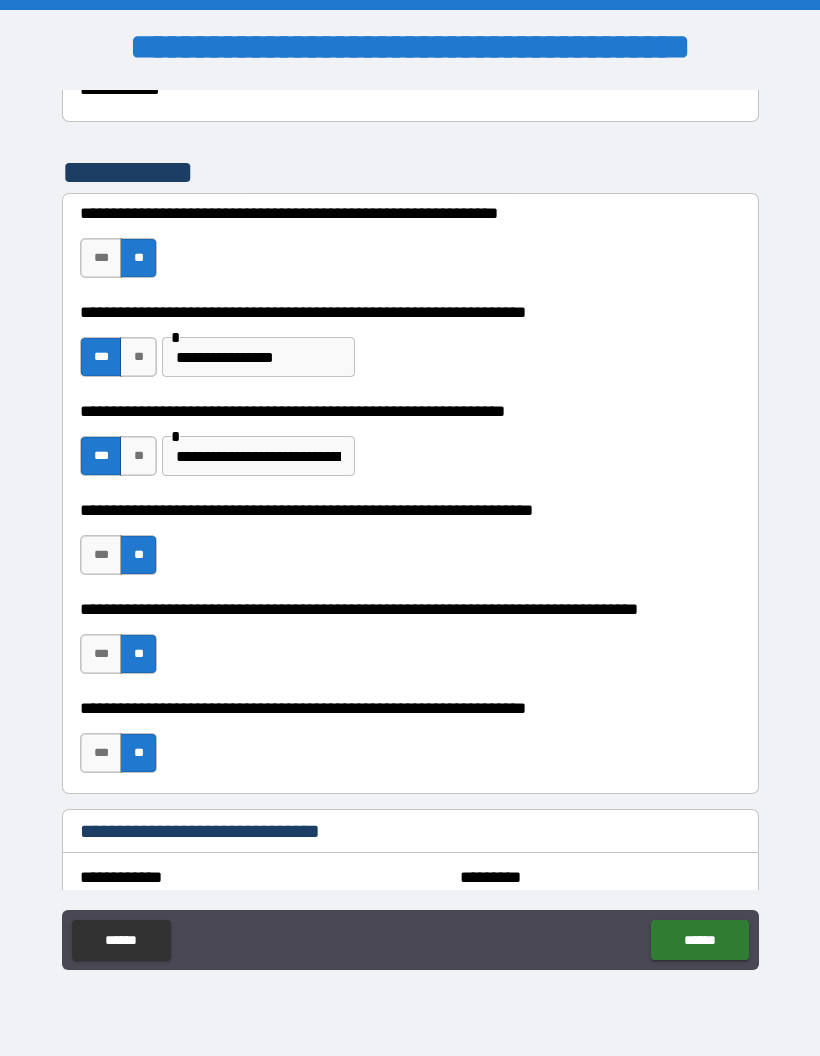 scroll, scrollTop: 523, scrollLeft: 0, axis: vertical 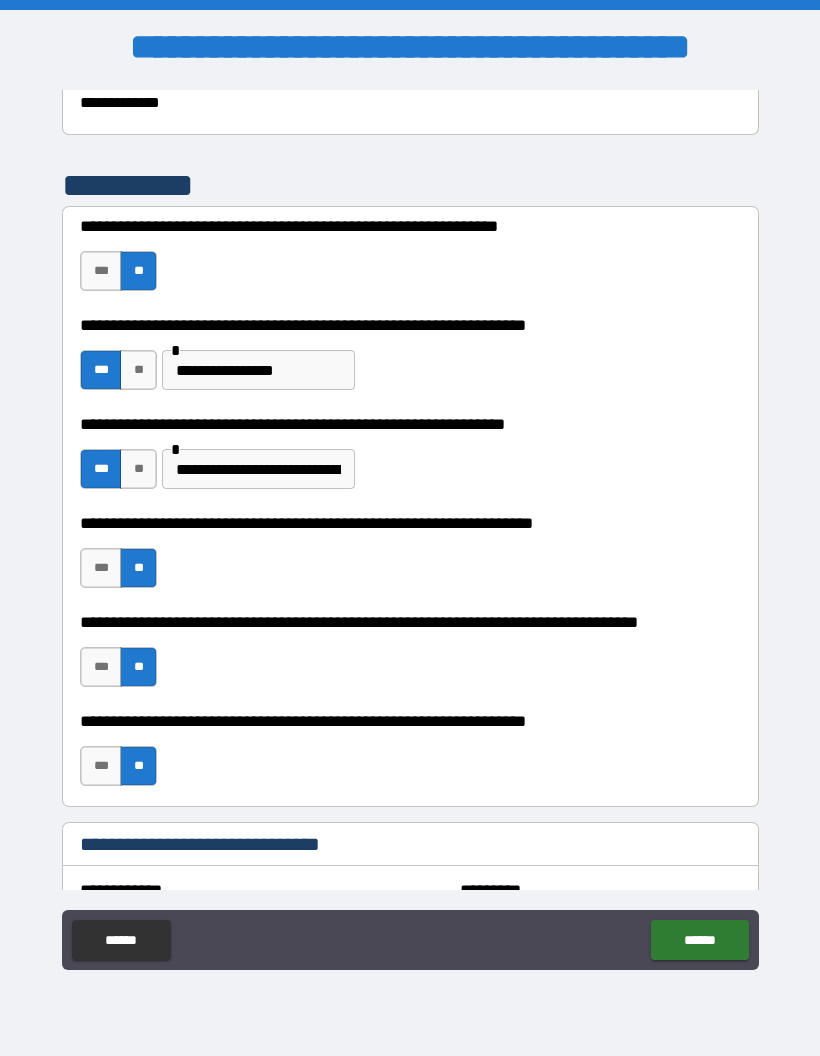 click on "**********" at bounding box center [258, 469] 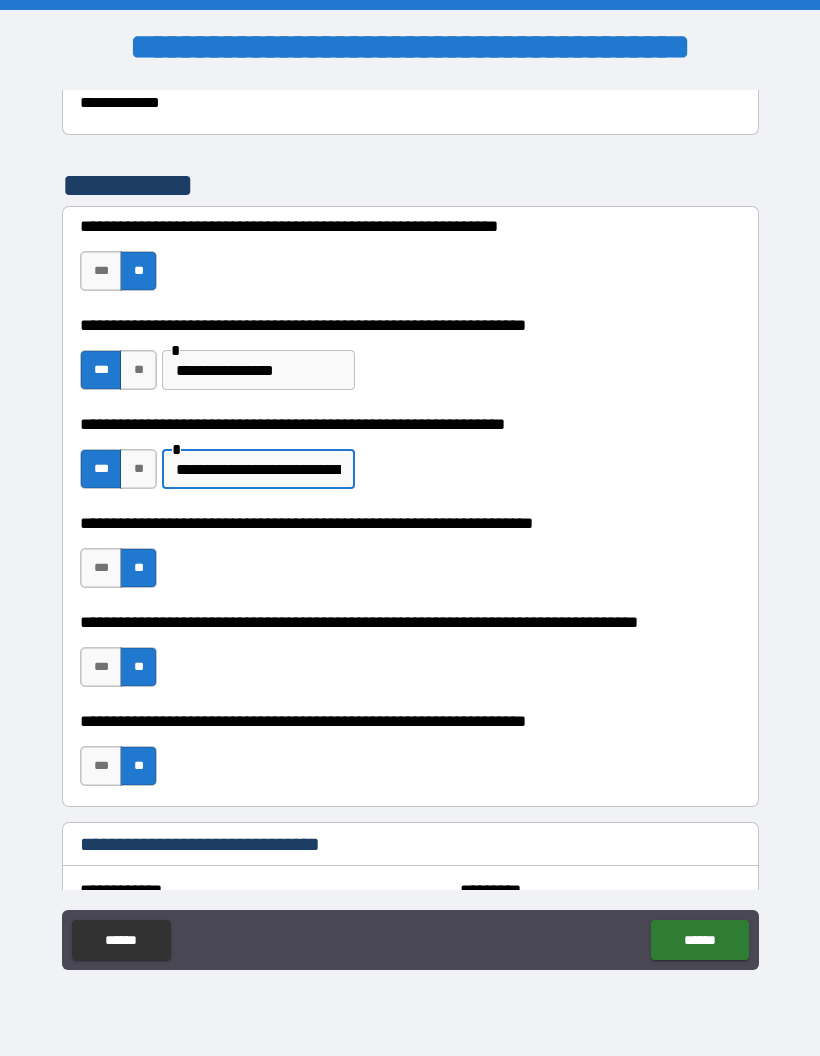 click on "**********" at bounding box center (258, 469) 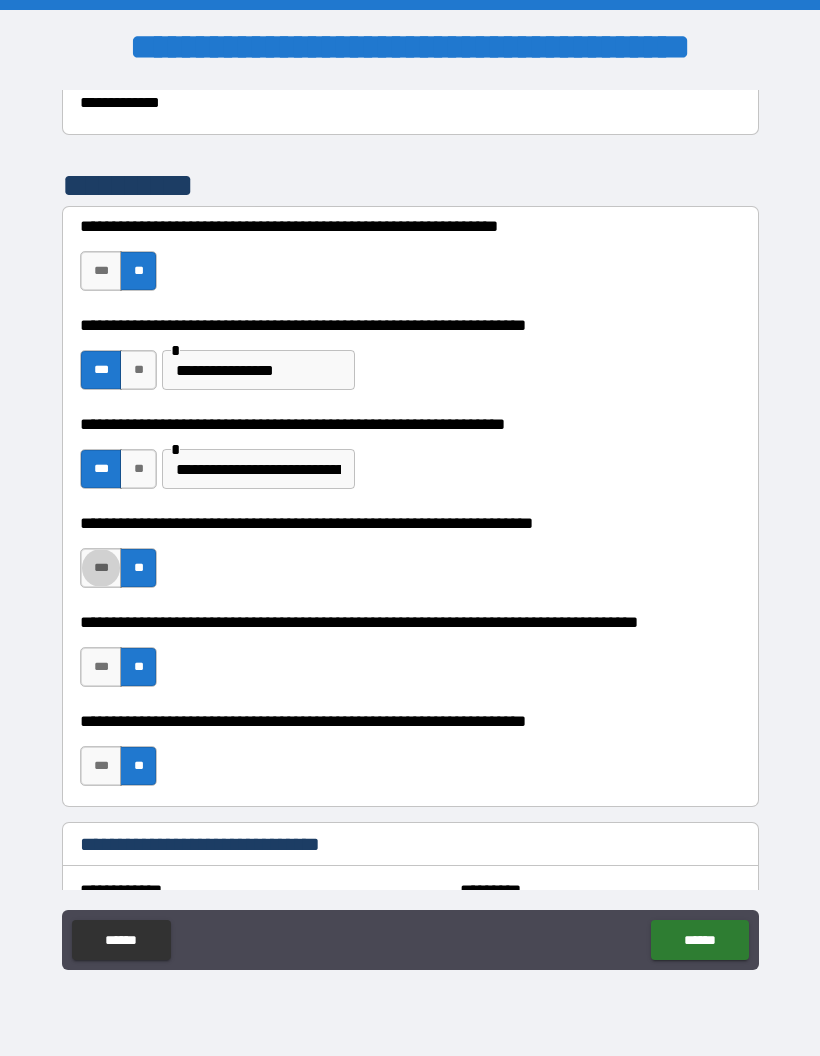 type on "****" 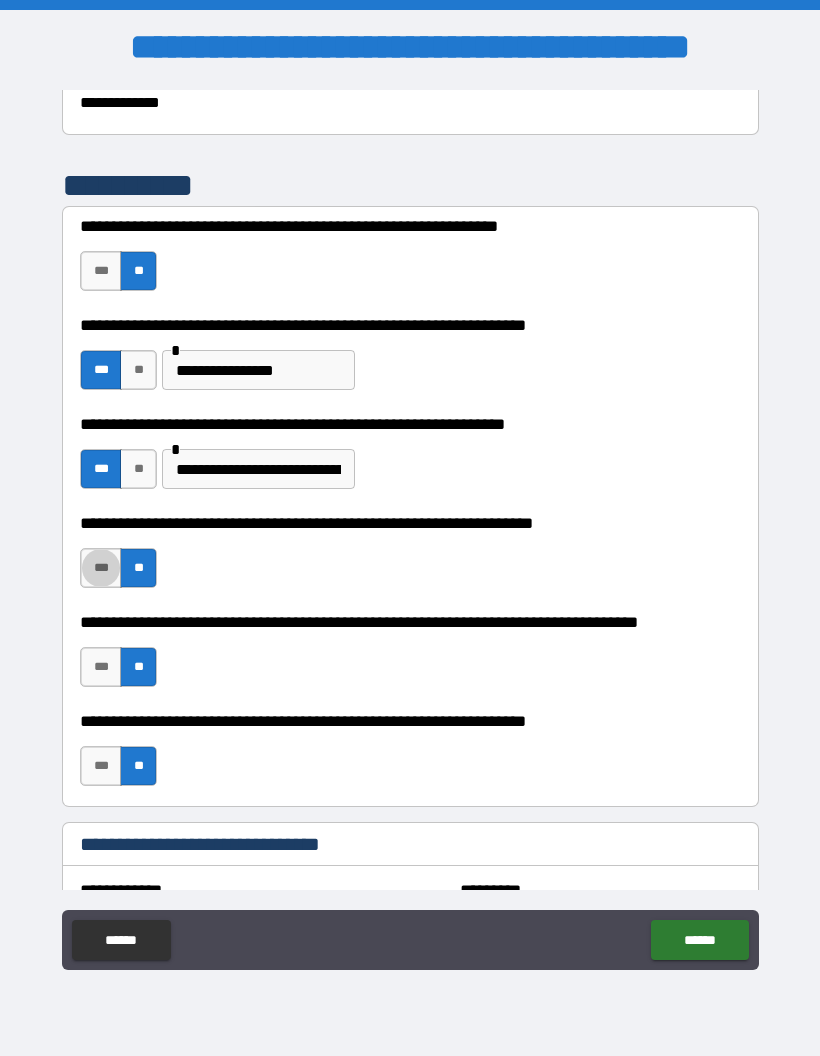click on "**********" at bounding box center [410, 459] 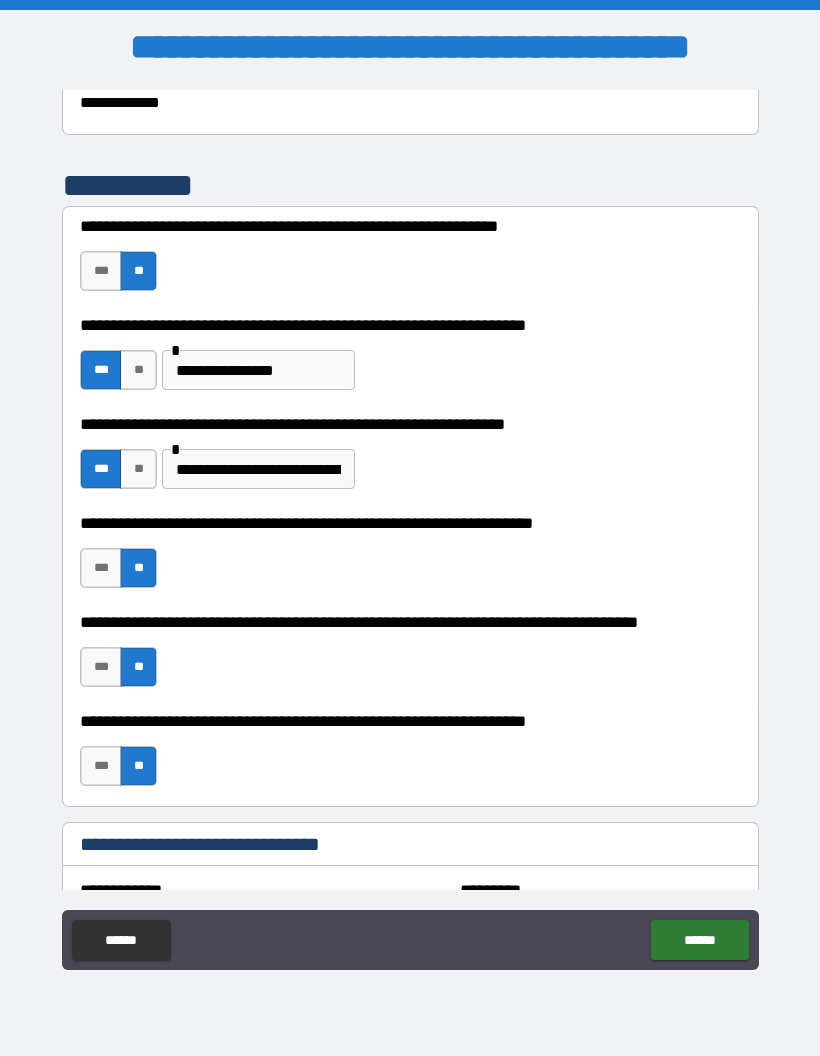 click on "**********" at bounding box center [258, 469] 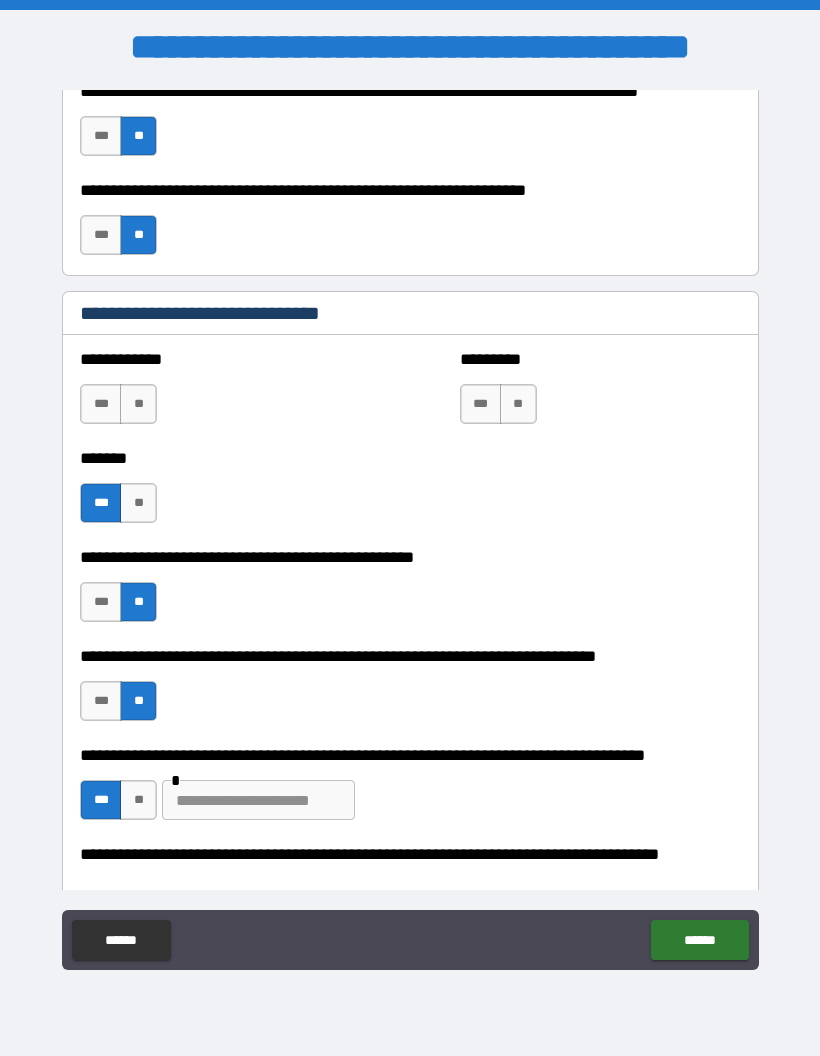 scroll, scrollTop: 1055, scrollLeft: 0, axis: vertical 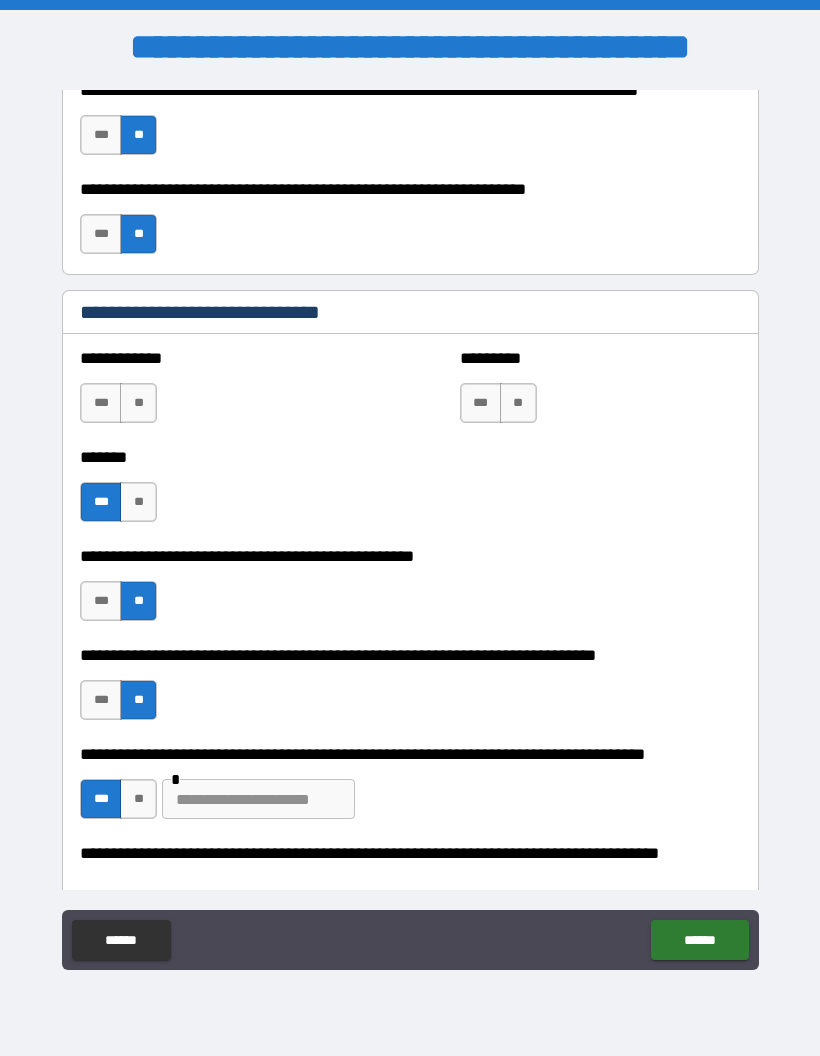 click on "**" at bounding box center [138, 403] 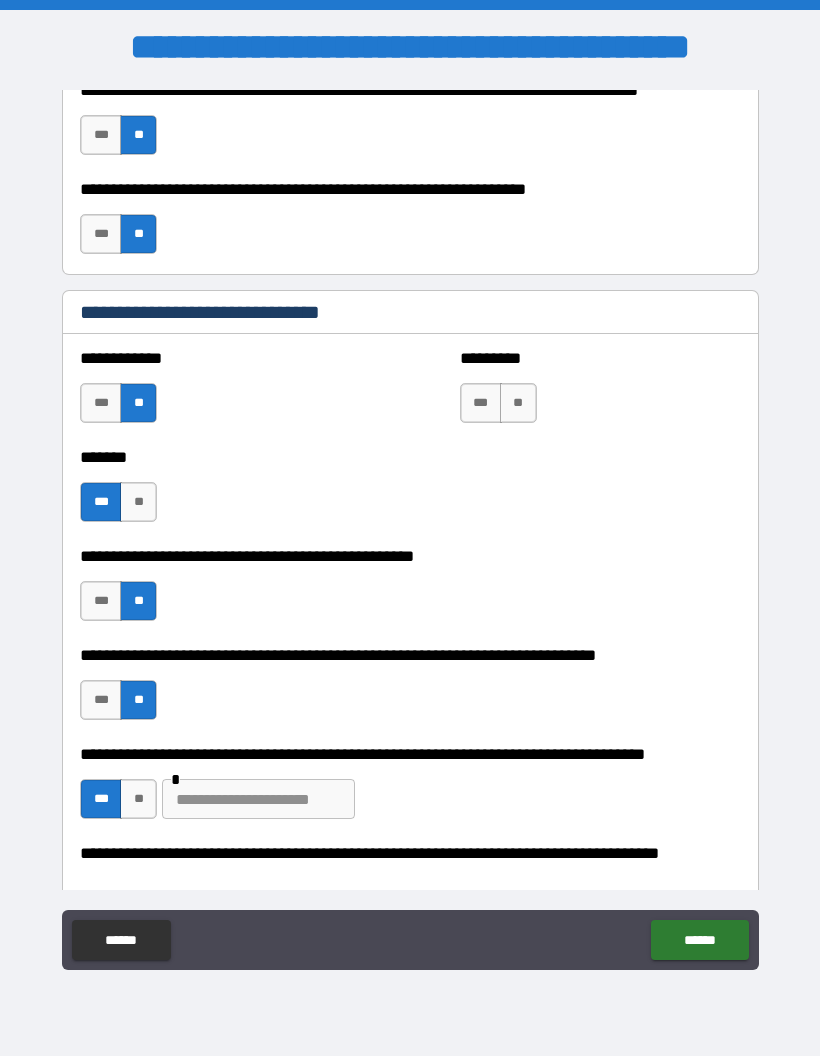click on "********* *** **" at bounding box center (600, 393) 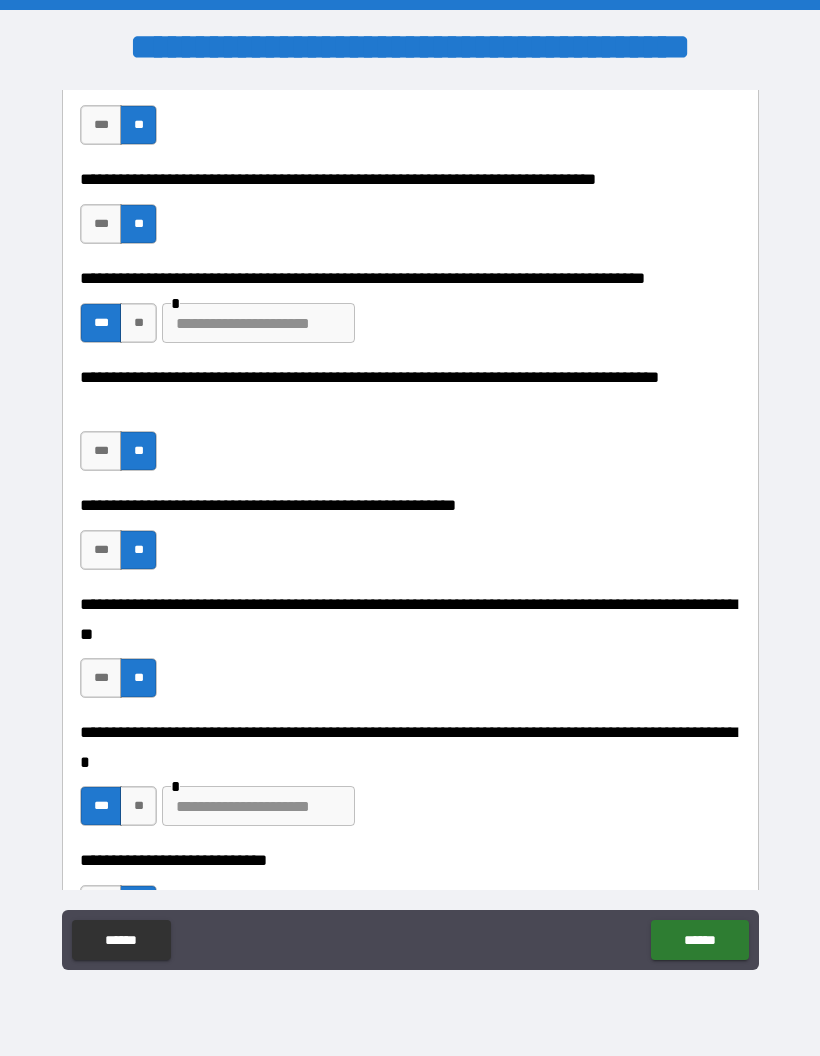 scroll, scrollTop: 1532, scrollLeft: 0, axis: vertical 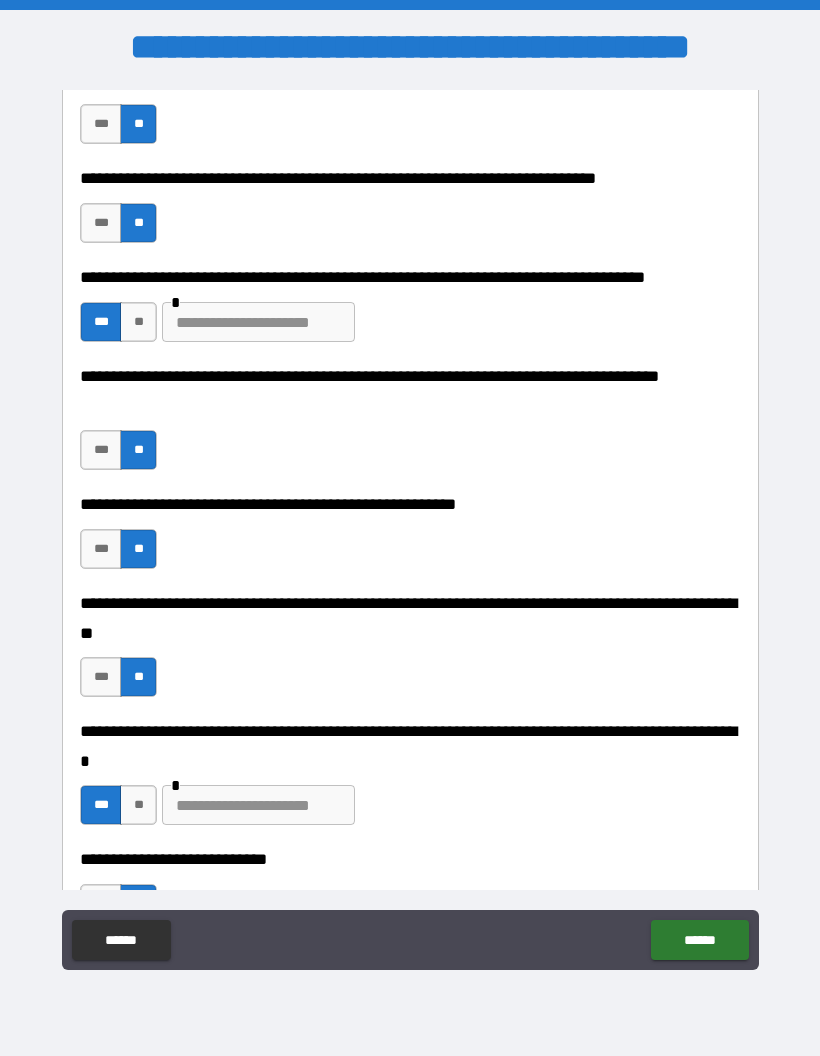 click at bounding box center (258, 322) 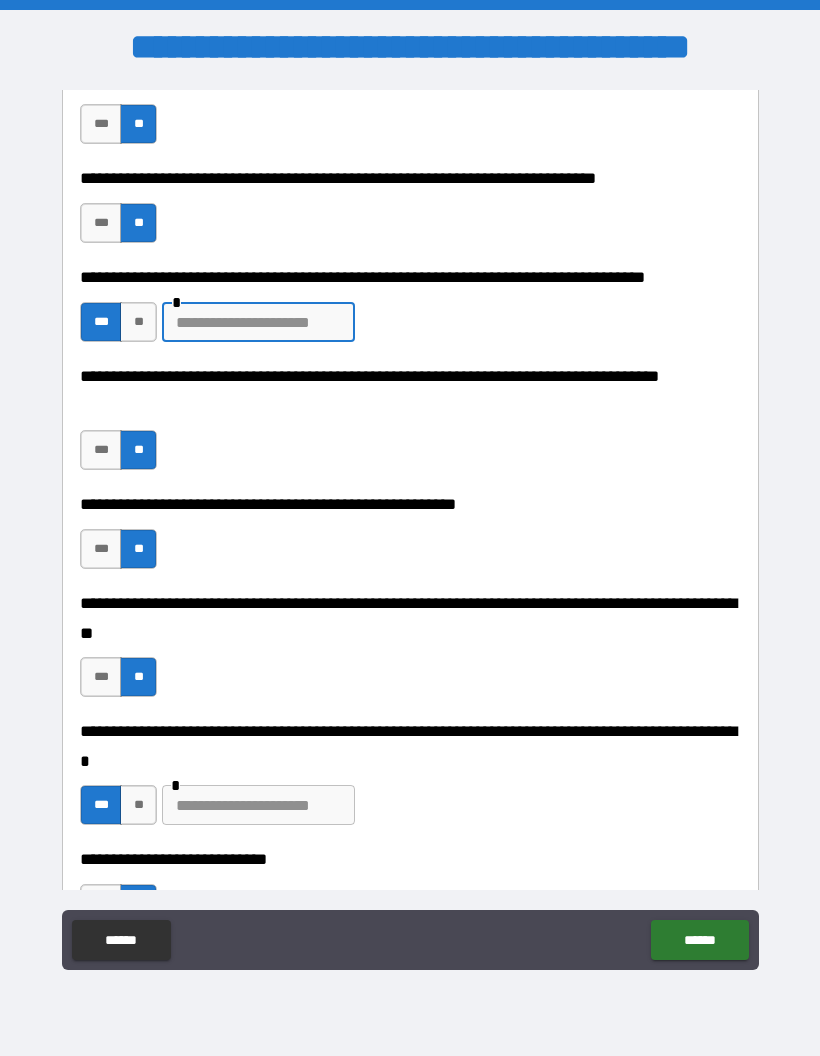 click on "**" at bounding box center [138, 322] 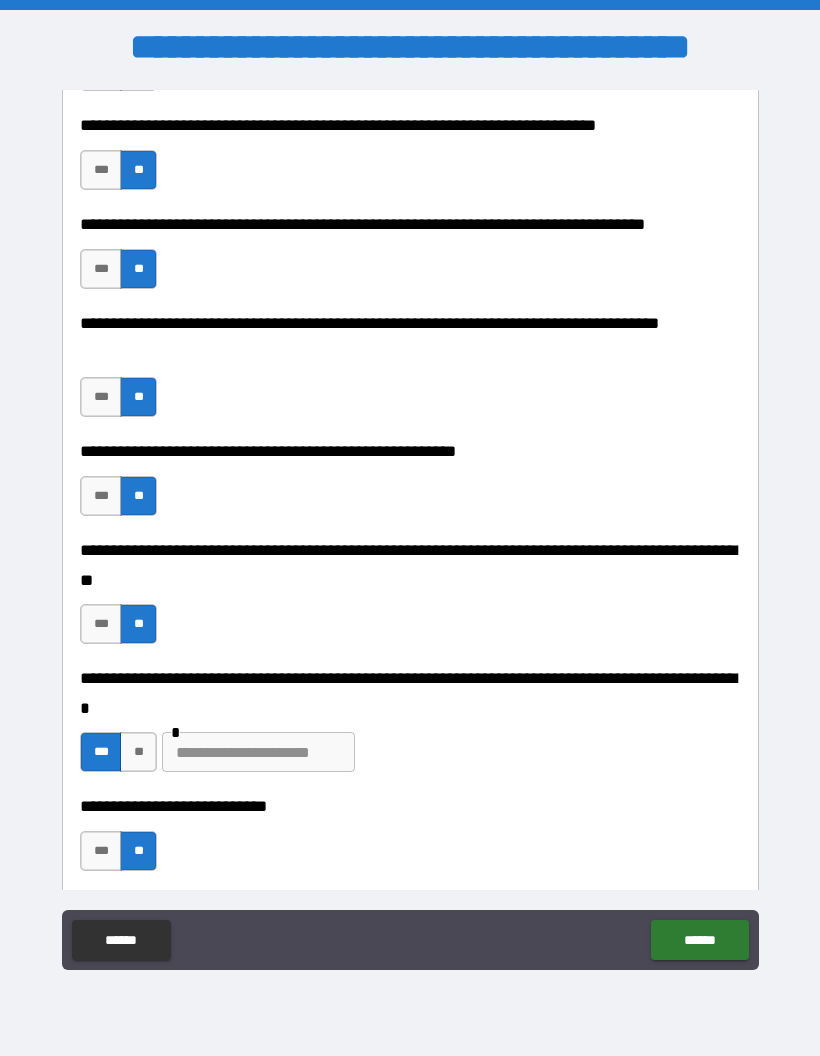 scroll, scrollTop: 1582, scrollLeft: 0, axis: vertical 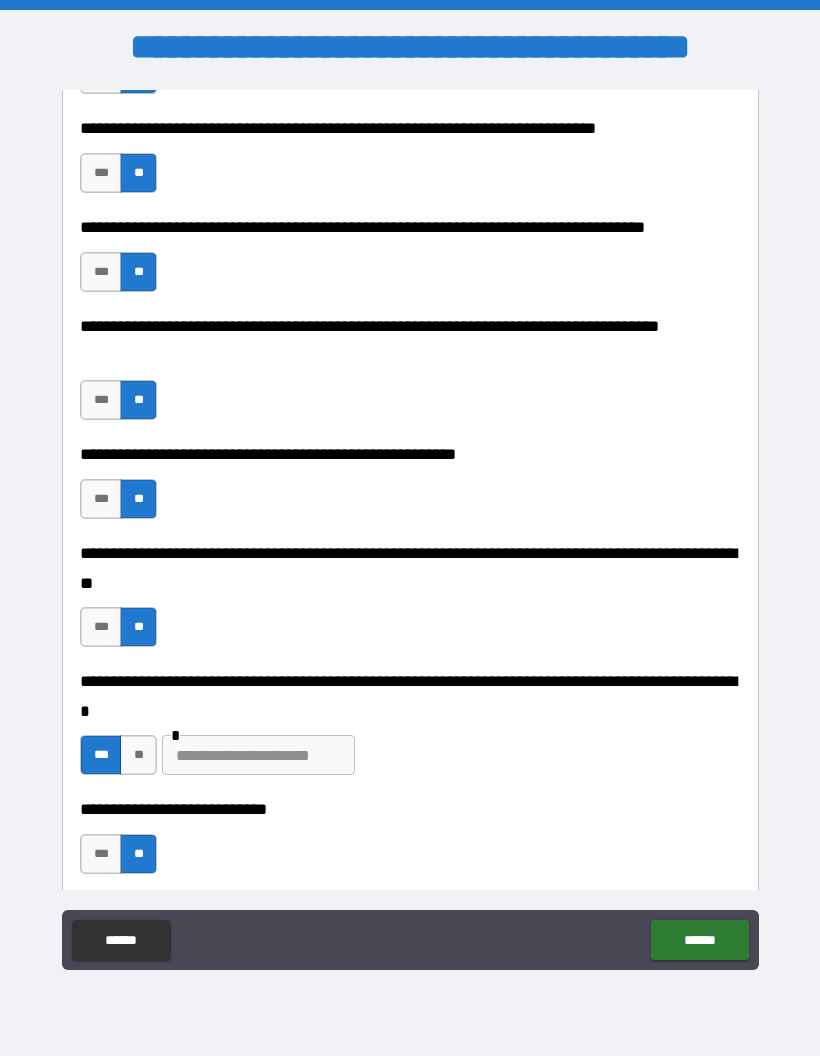 click at bounding box center [258, 755] 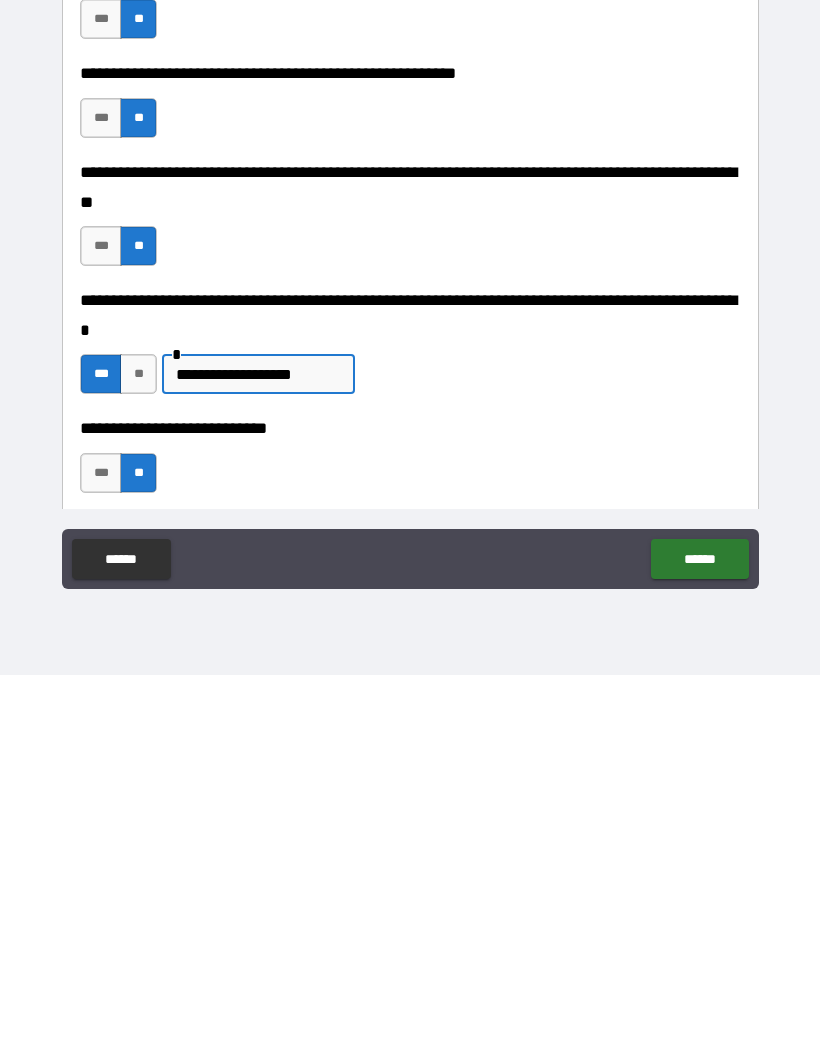 type on "**********" 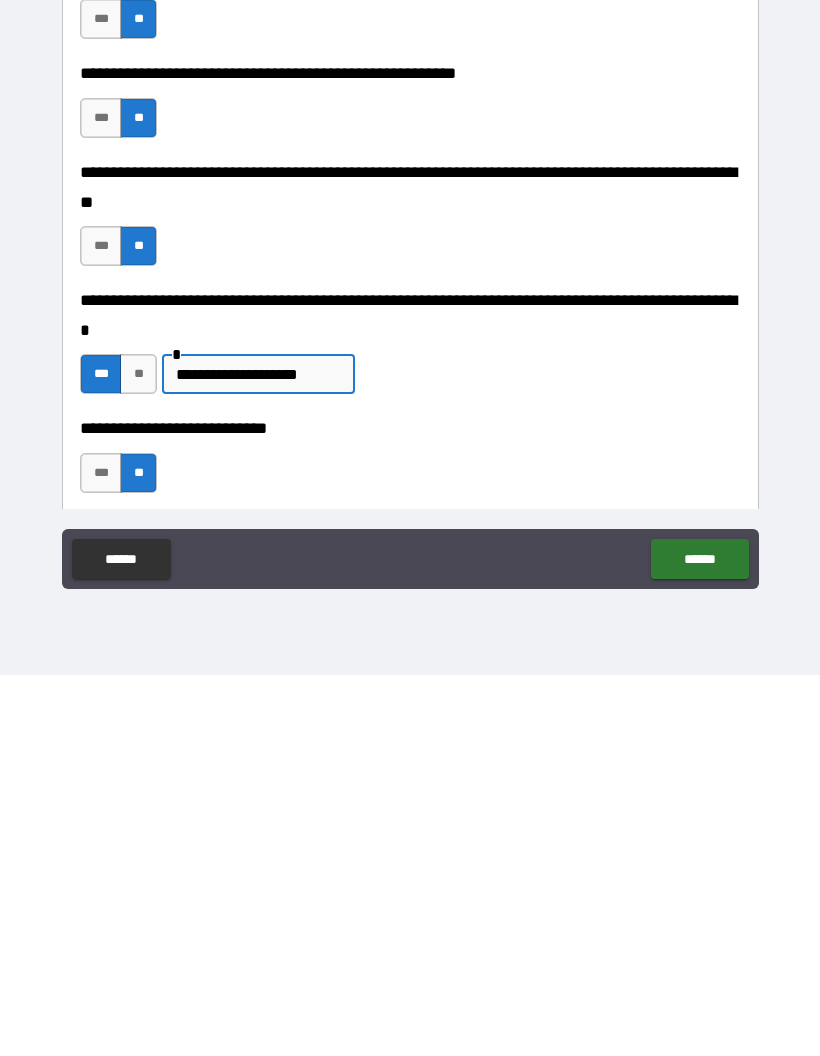 click on "******" at bounding box center (699, 940) 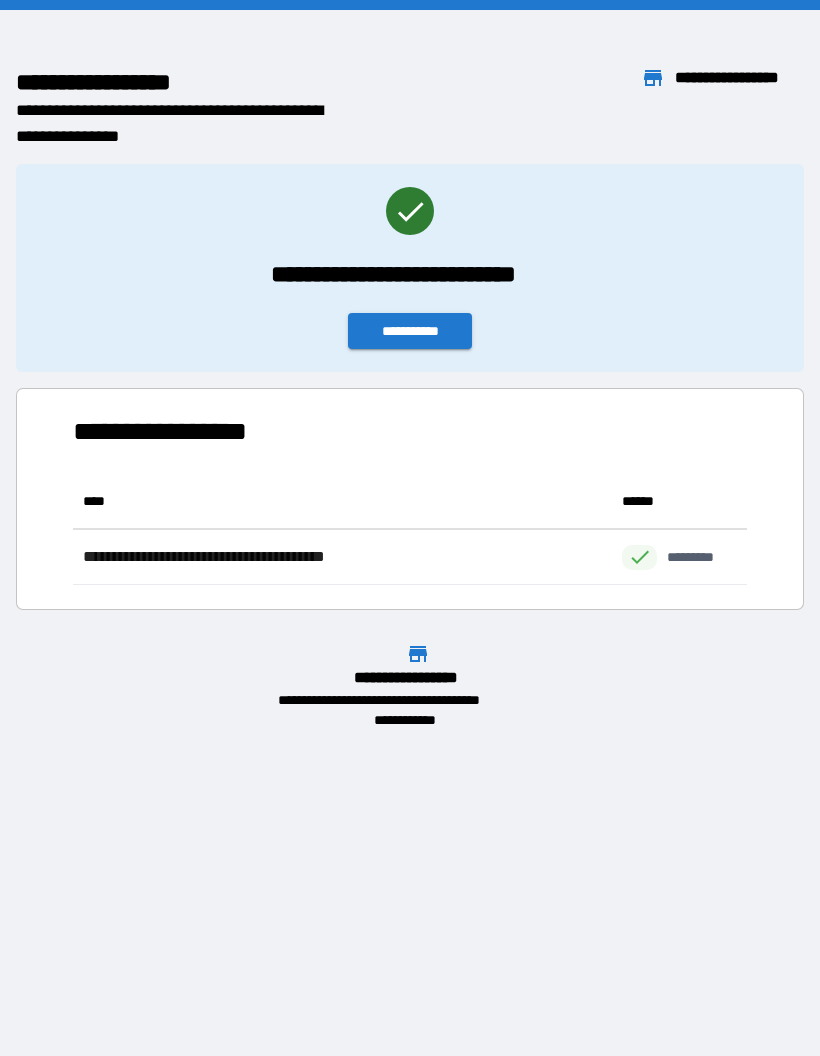 scroll, scrollTop: 1, scrollLeft: 1, axis: both 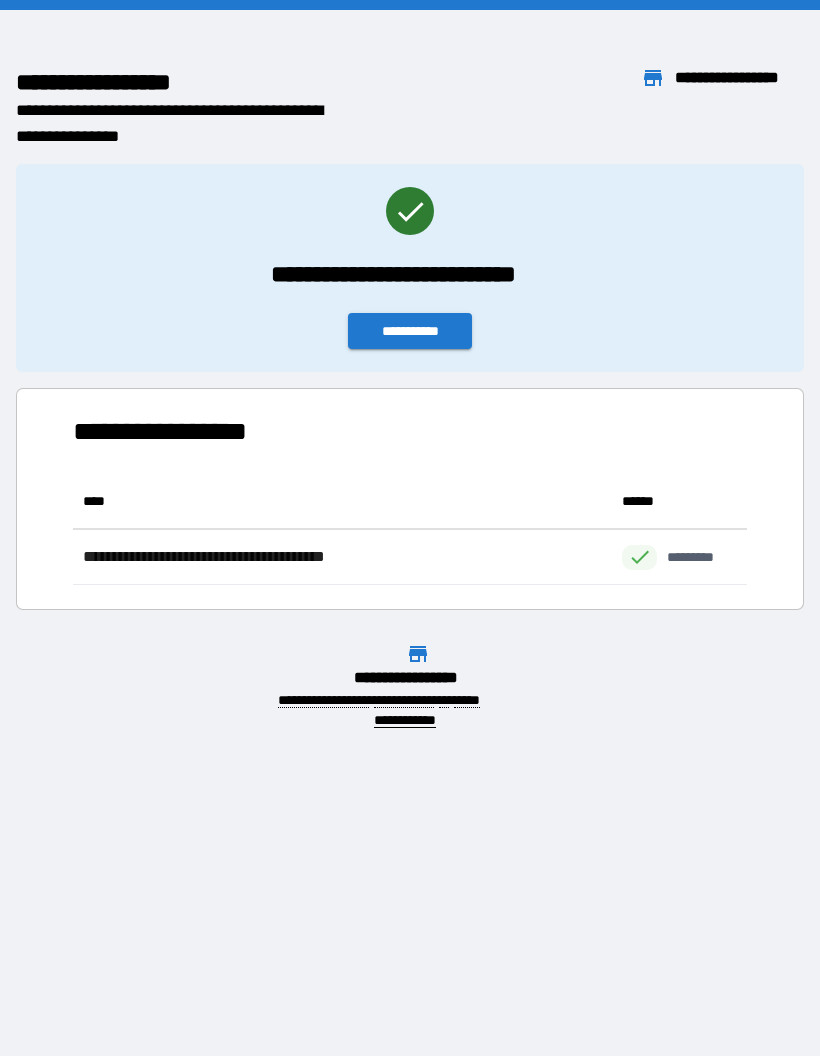 click on "**********" at bounding box center (410, 331) 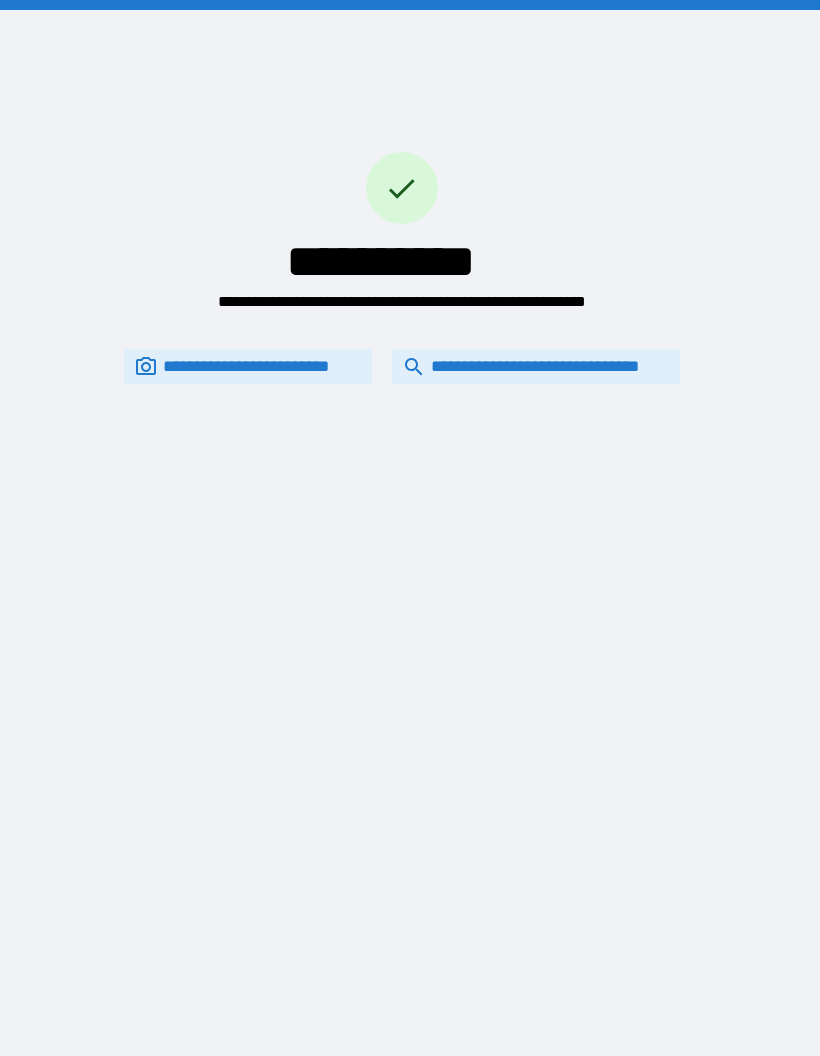 click on "**********" at bounding box center [536, 366] 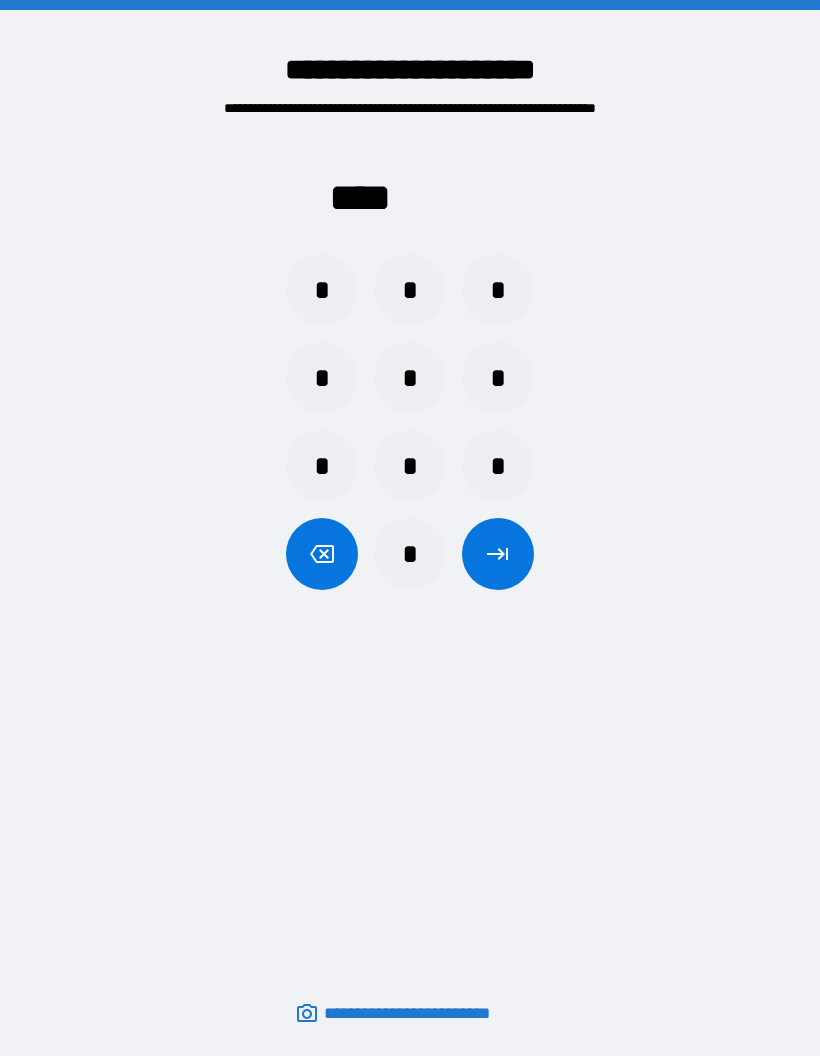 click on "*" at bounding box center [410, 290] 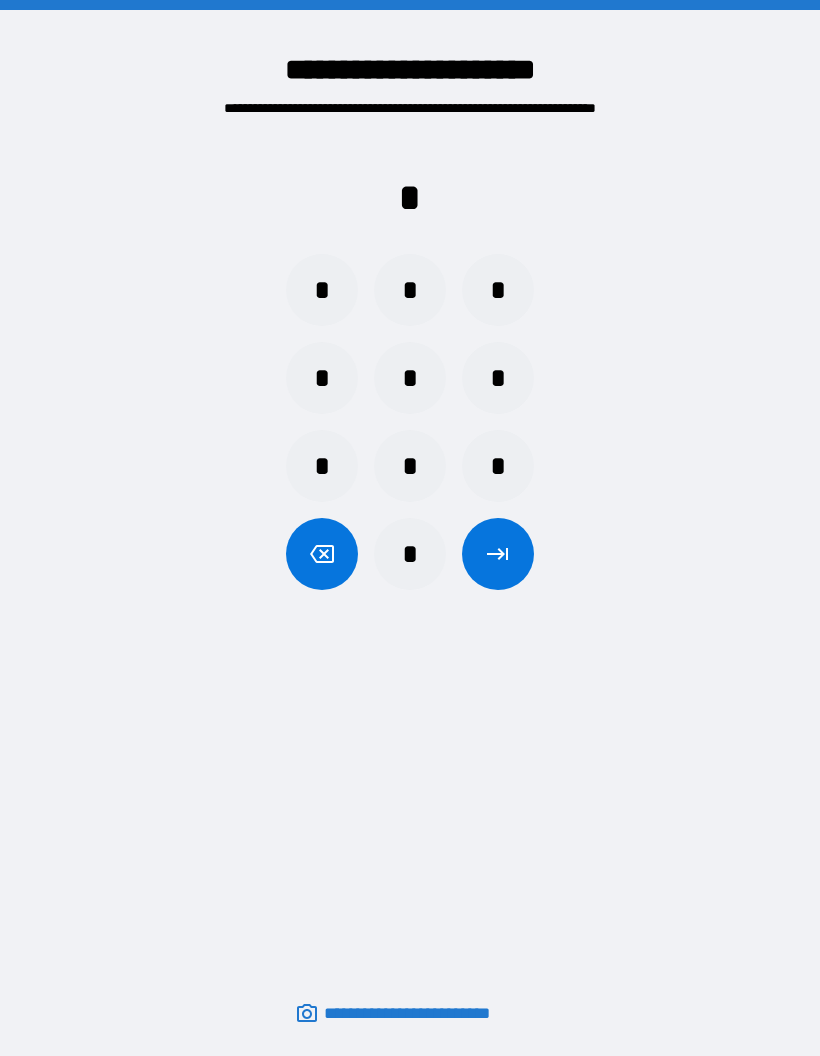 click on "*" at bounding box center (410, 554) 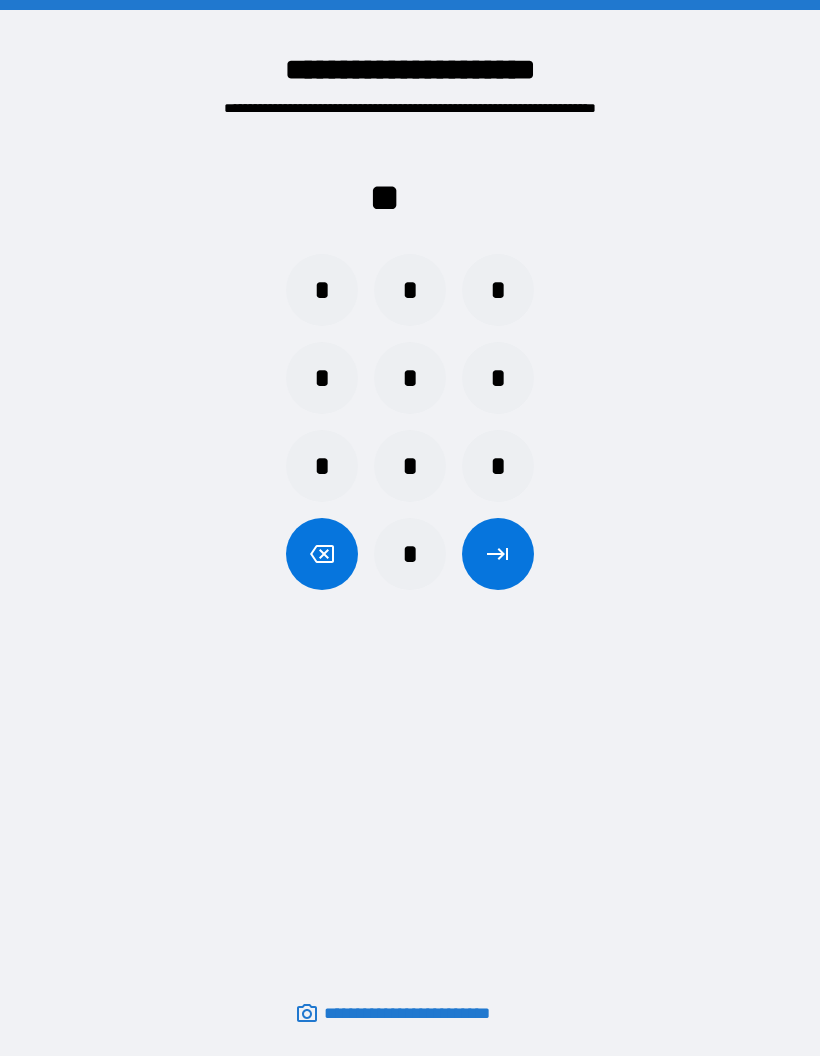 click on "*" at bounding box center (498, 290) 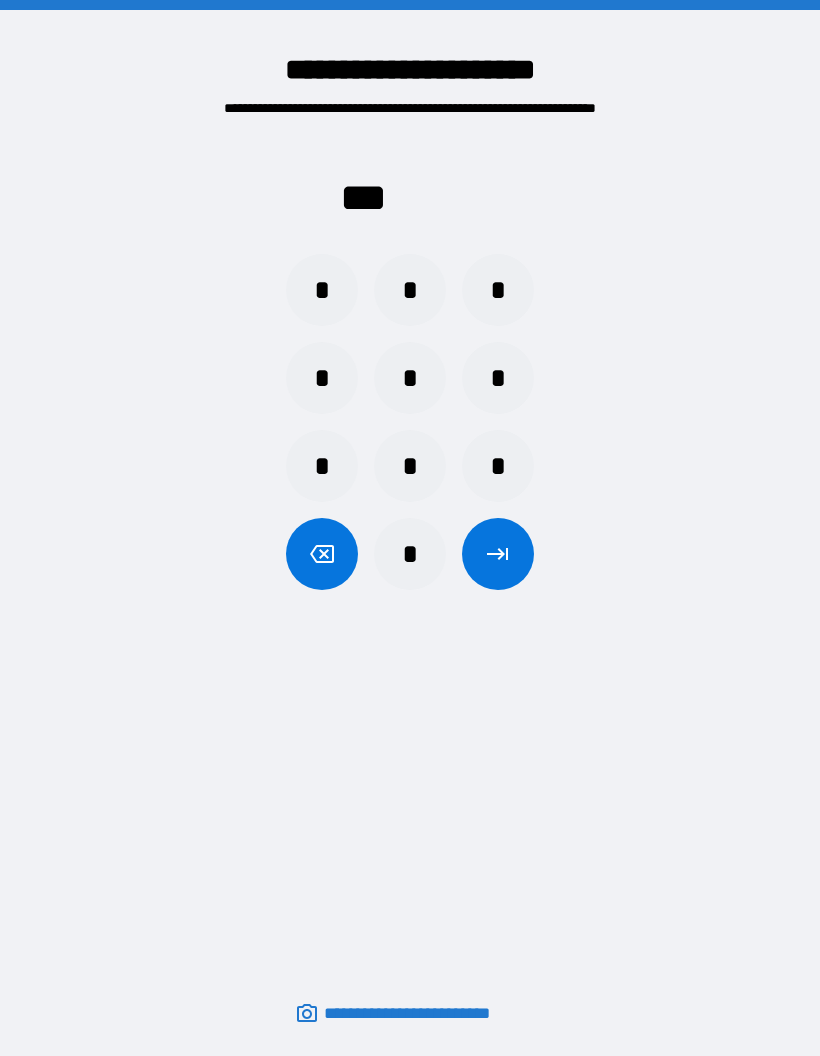 click on "*" at bounding box center [498, 466] 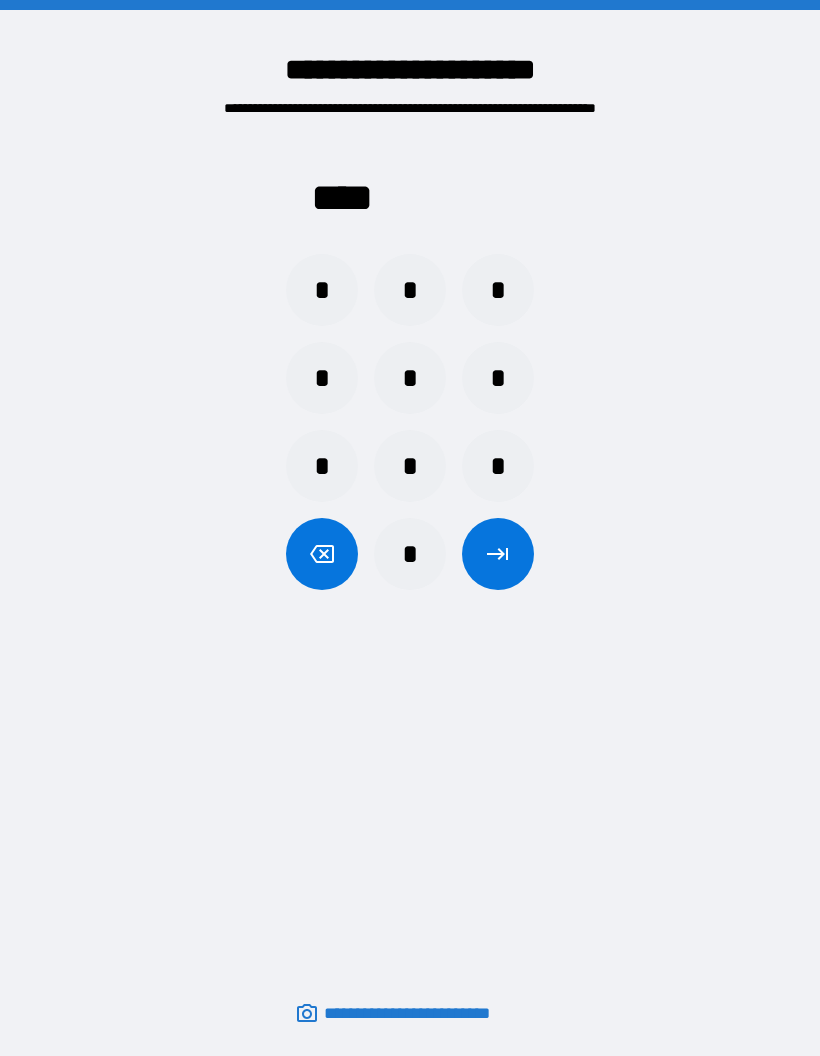 click at bounding box center [498, 554] 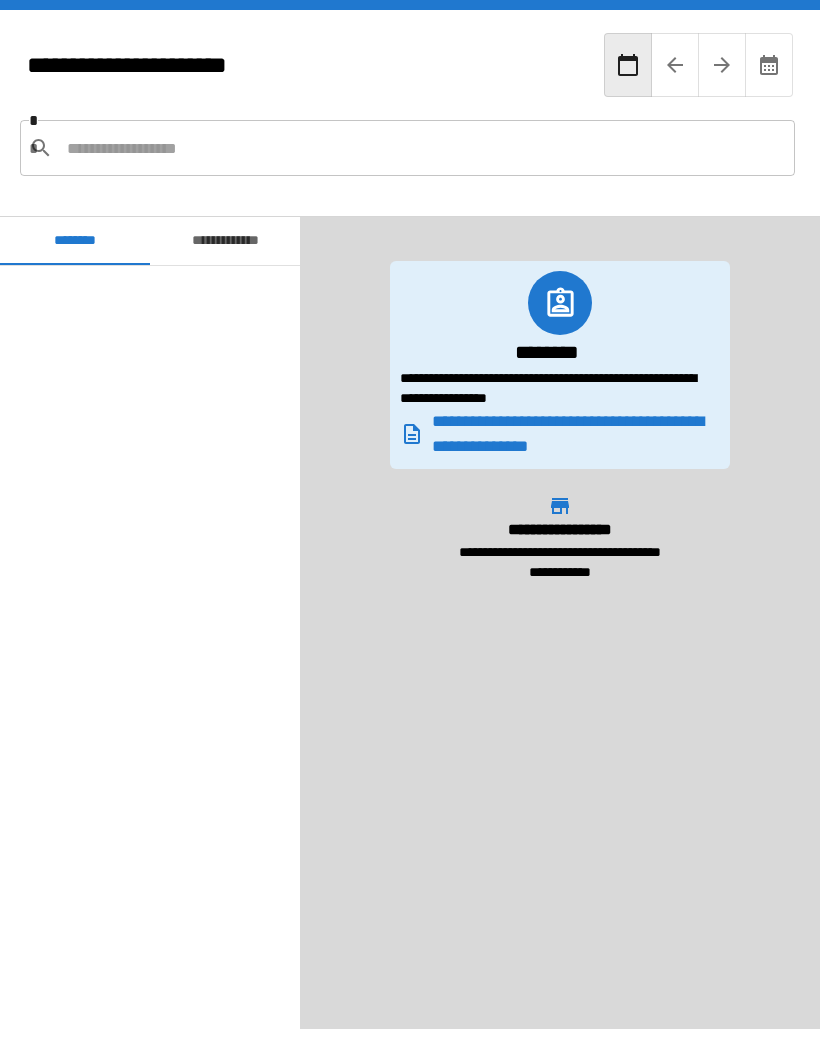 scroll, scrollTop: 2760, scrollLeft: 0, axis: vertical 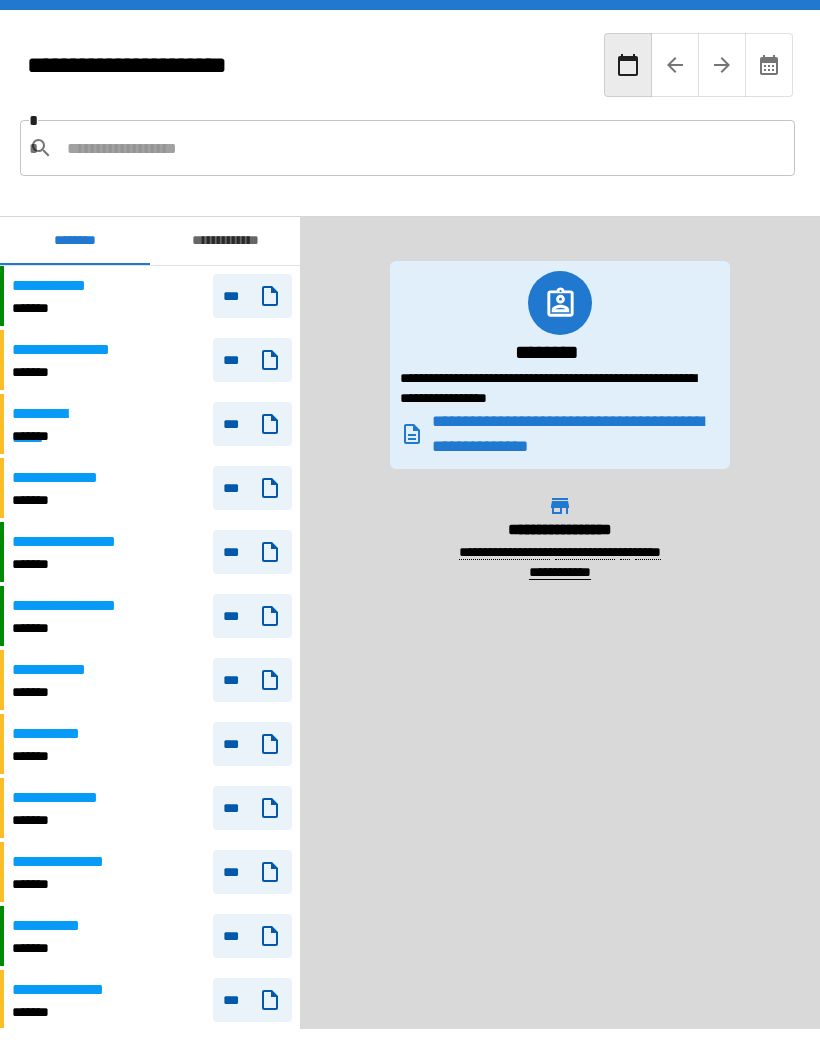 click at bounding box center [423, 148] 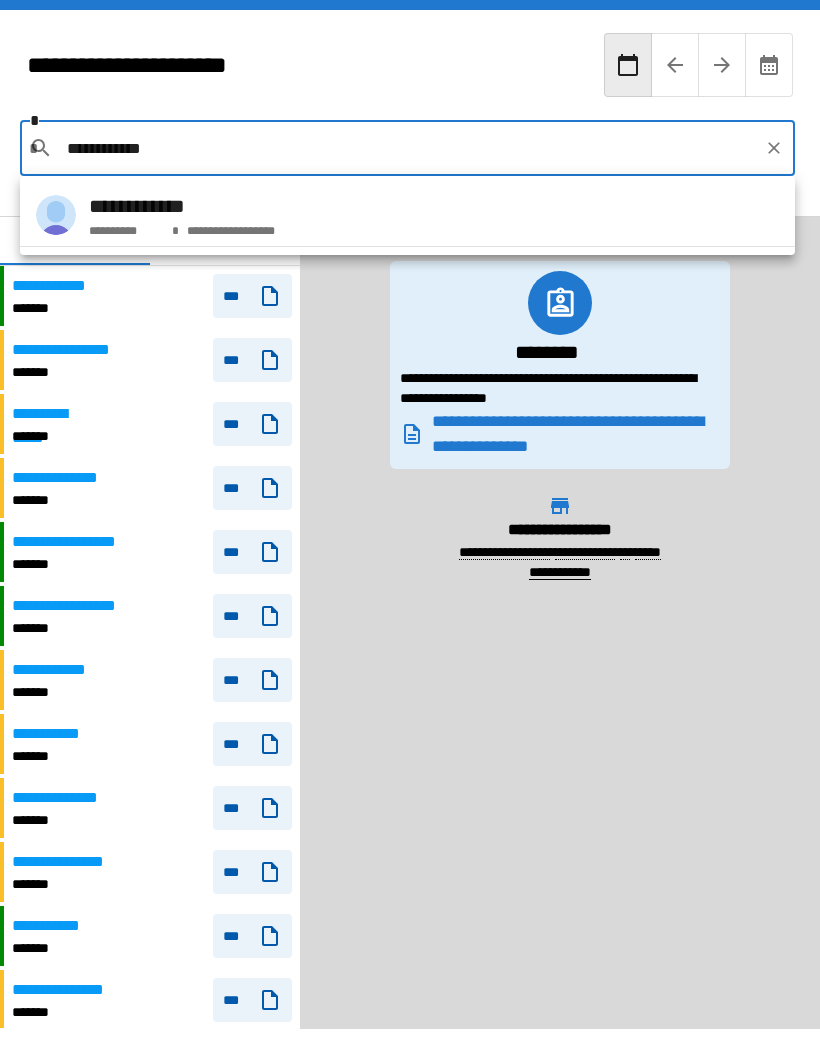 click at bounding box center (56, 215) 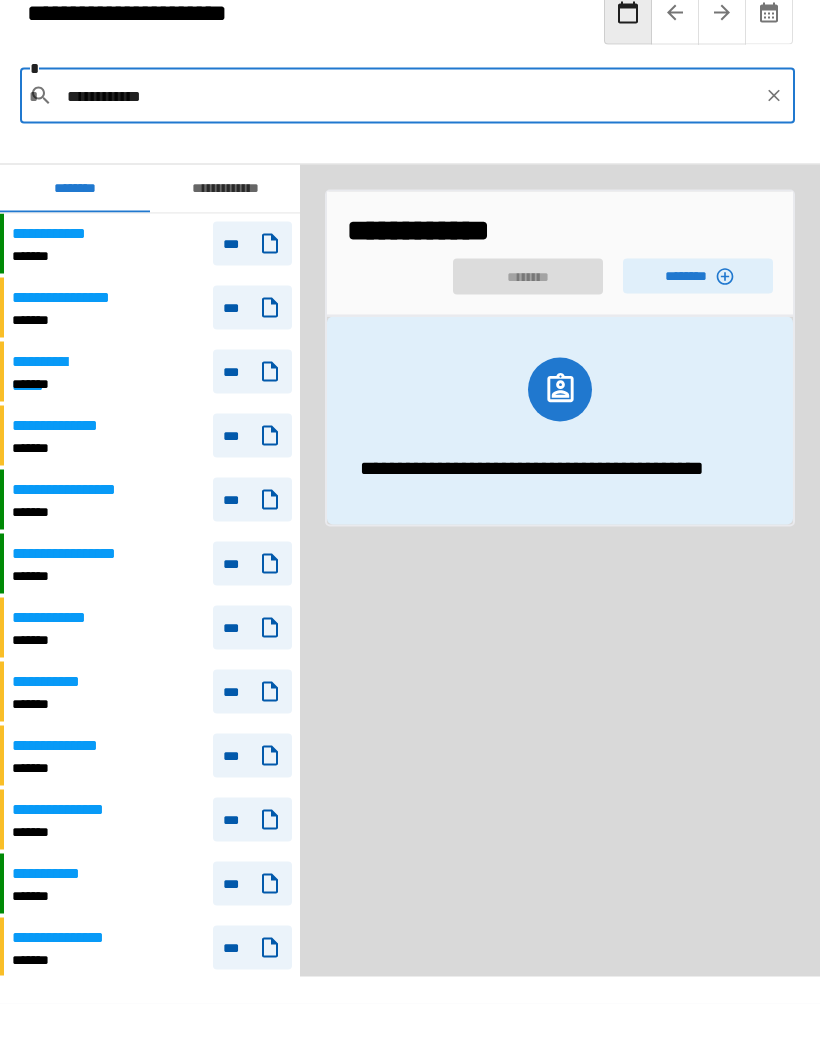 click on "********" at bounding box center (698, 328) 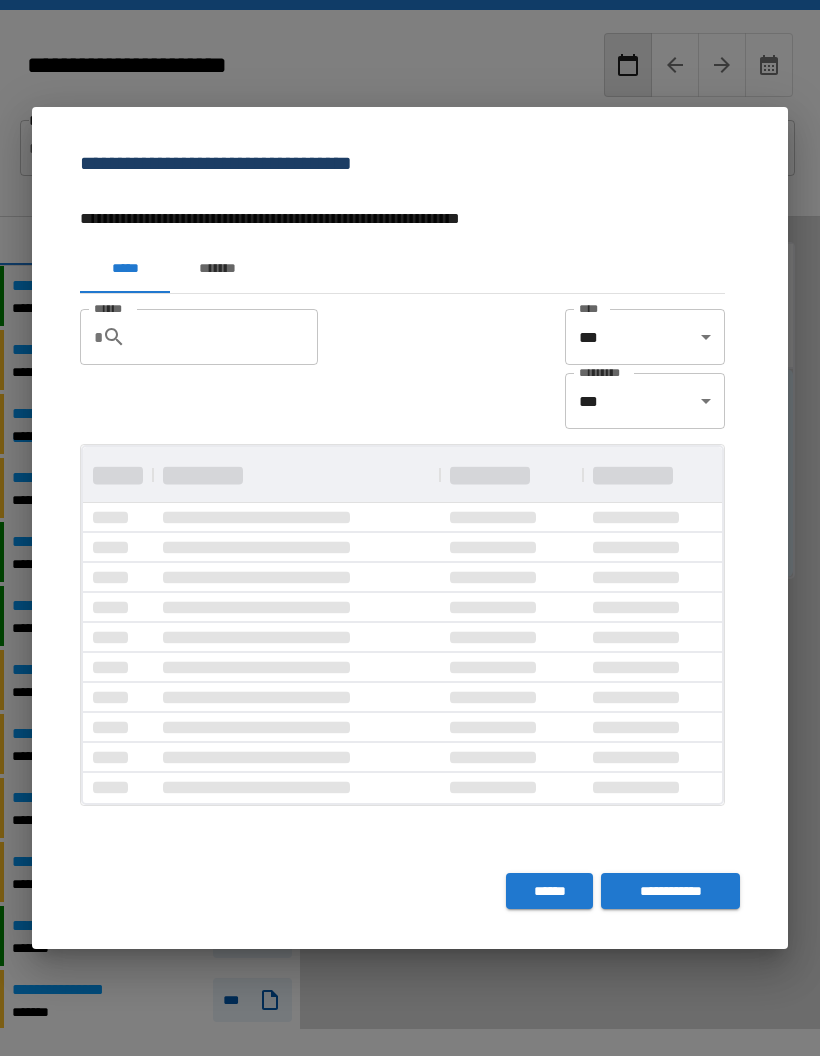 scroll, scrollTop: 0, scrollLeft: 0, axis: both 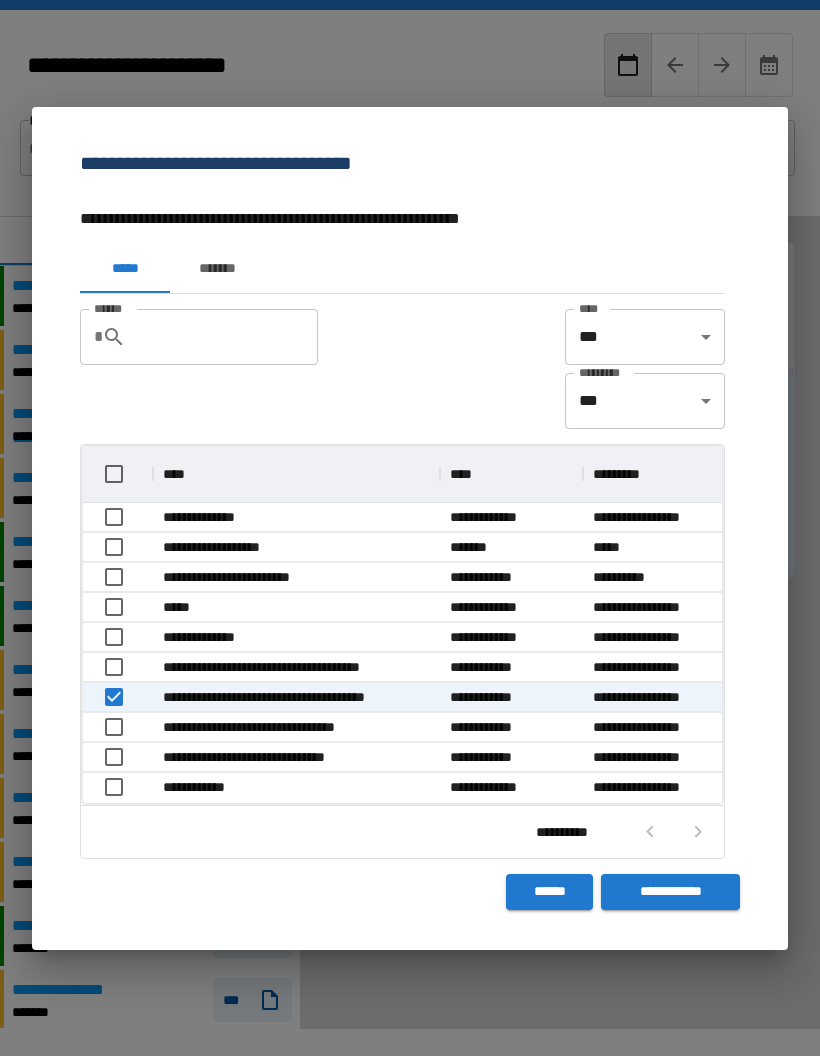click on "**********" at bounding box center [670, 892] 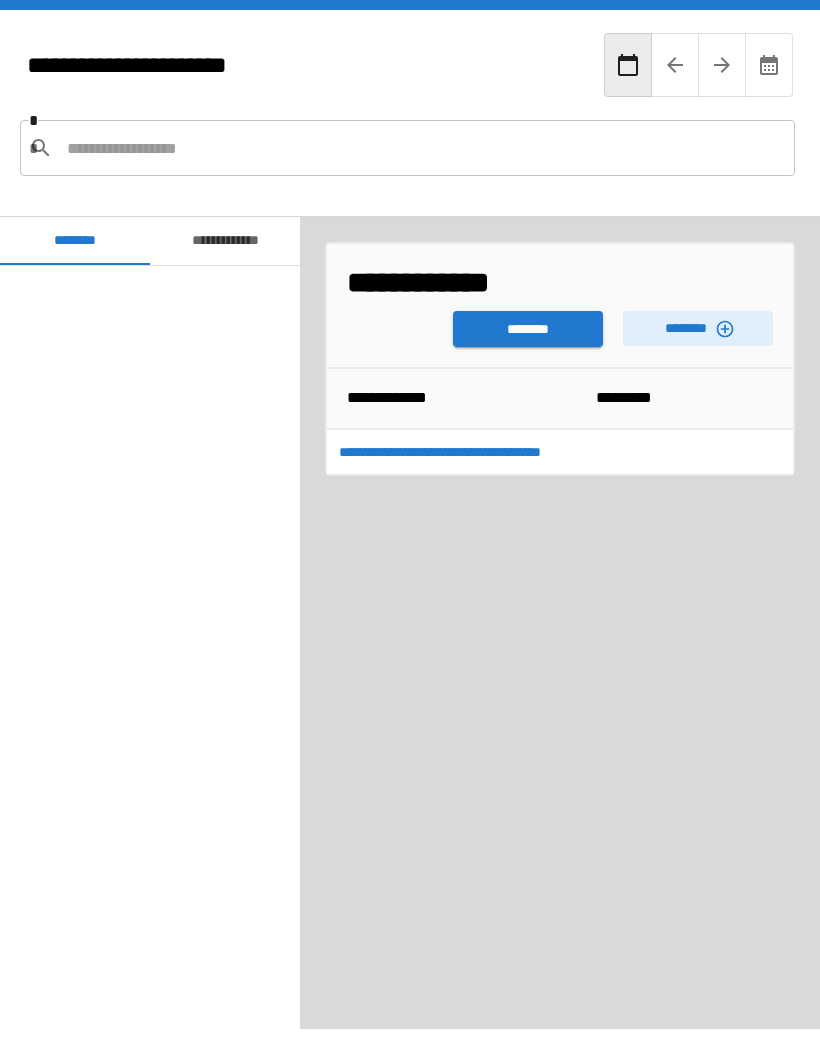 scroll, scrollTop: 2760, scrollLeft: 0, axis: vertical 